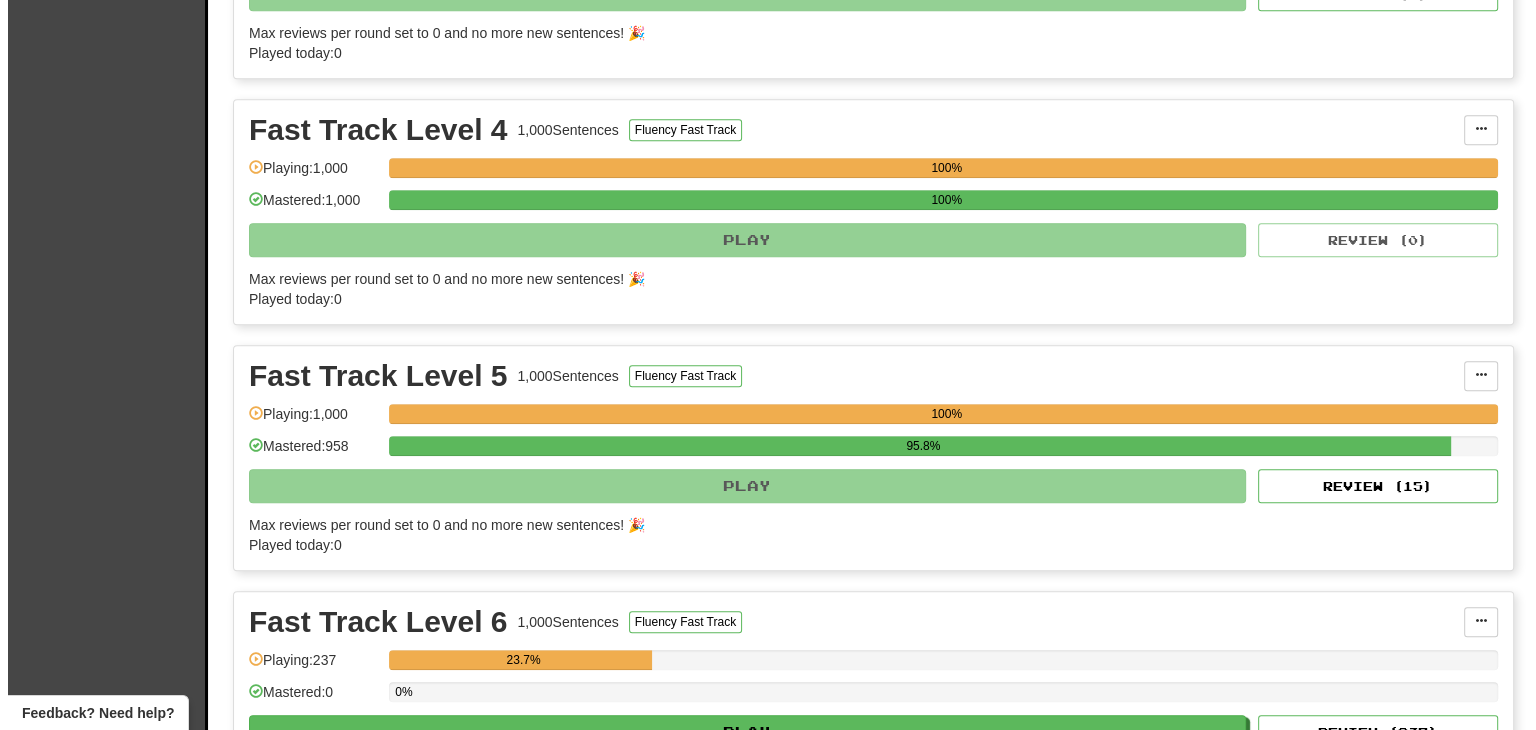 scroll, scrollTop: 1100, scrollLeft: 0, axis: vertical 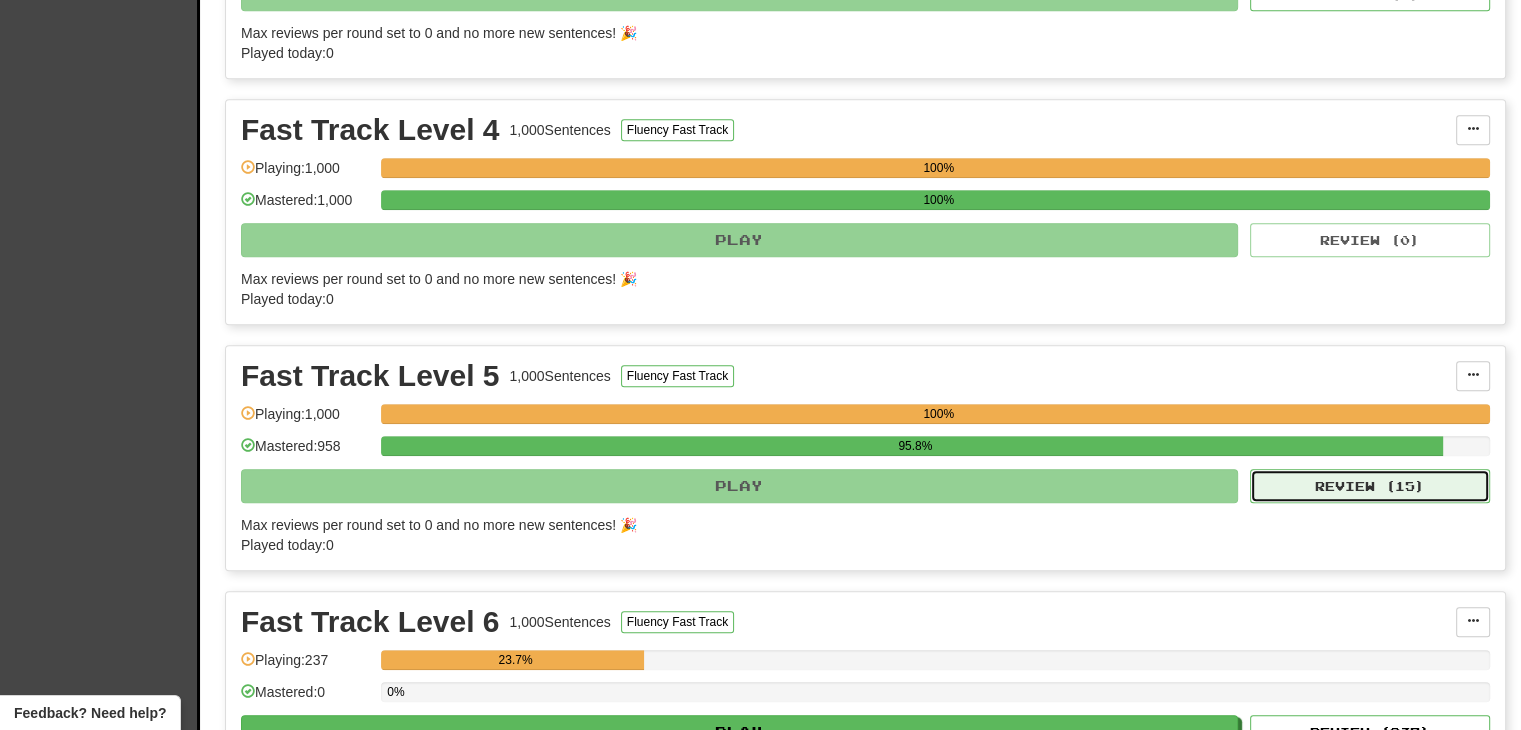 click on "Review ( 15 )" at bounding box center [1370, 486] 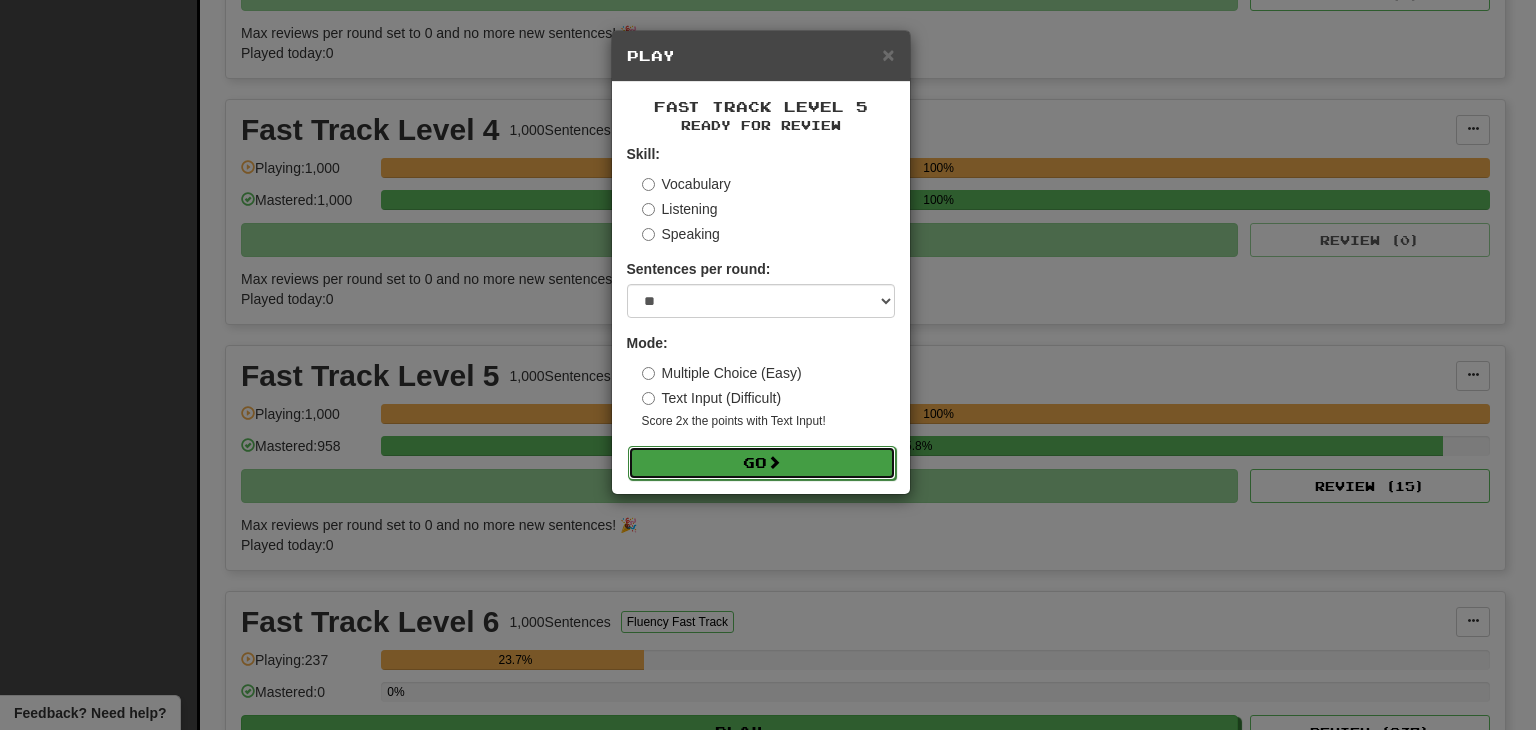 click on "Go" at bounding box center [762, 463] 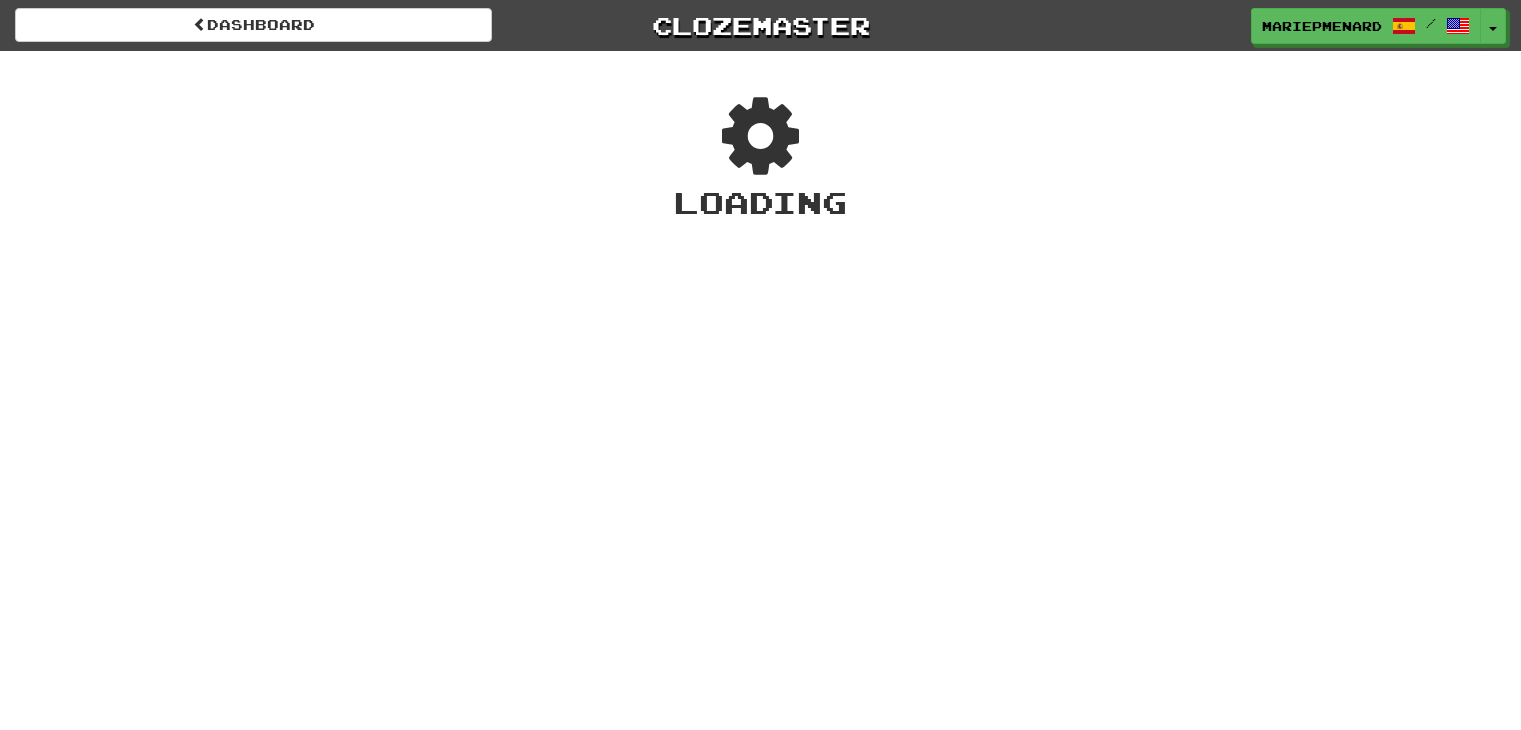 scroll, scrollTop: 0, scrollLeft: 0, axis: both 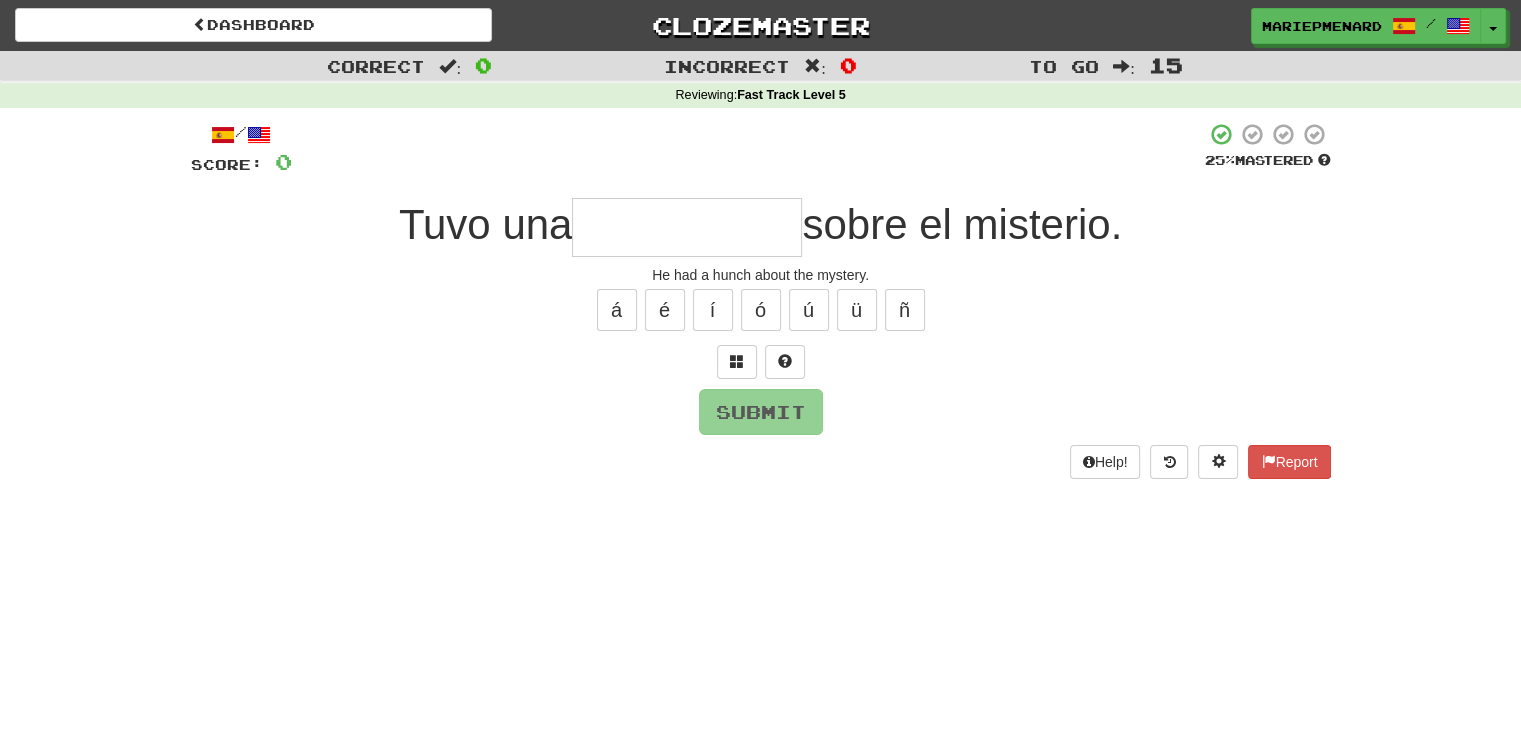 click at bounding box center (687, 227) 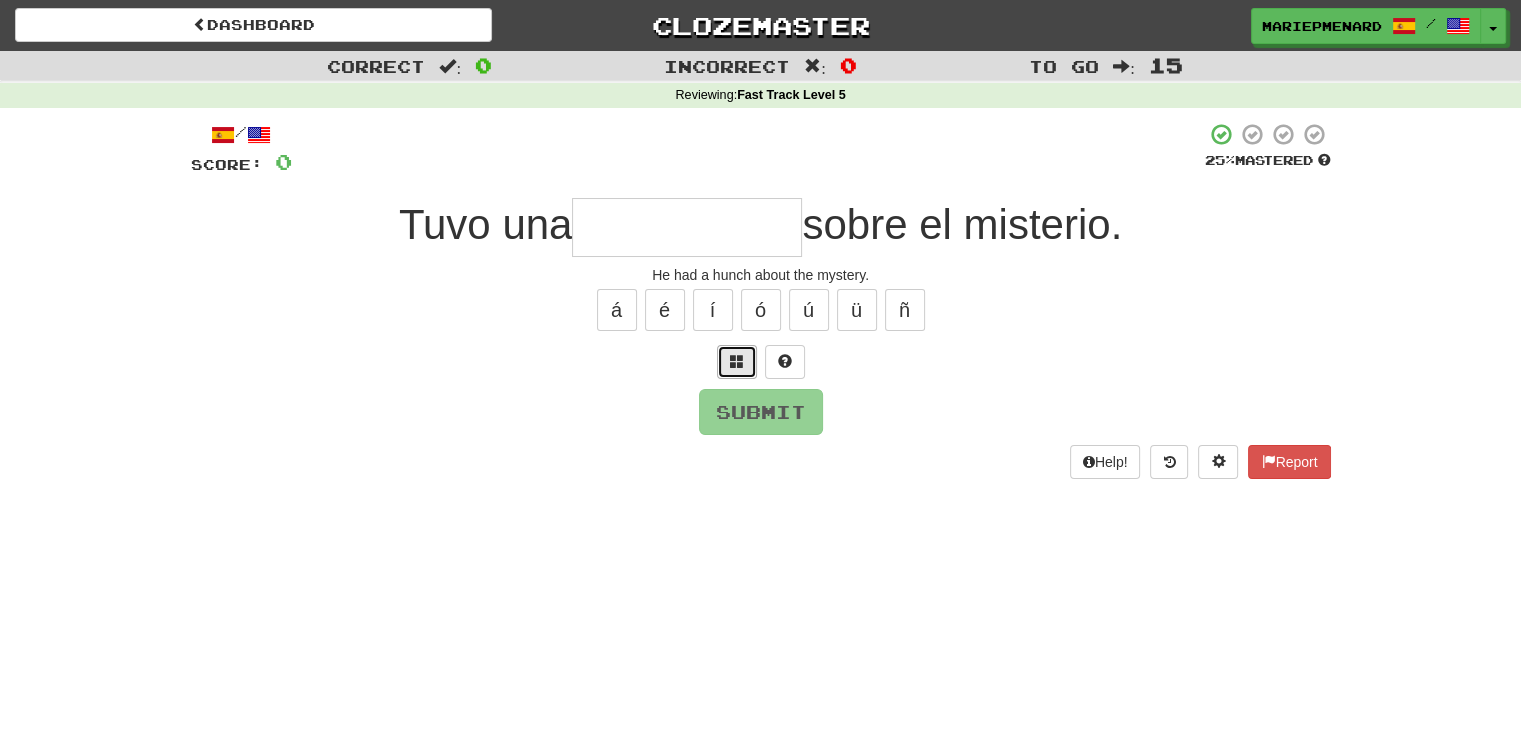 click at bounding box center (737, 361) 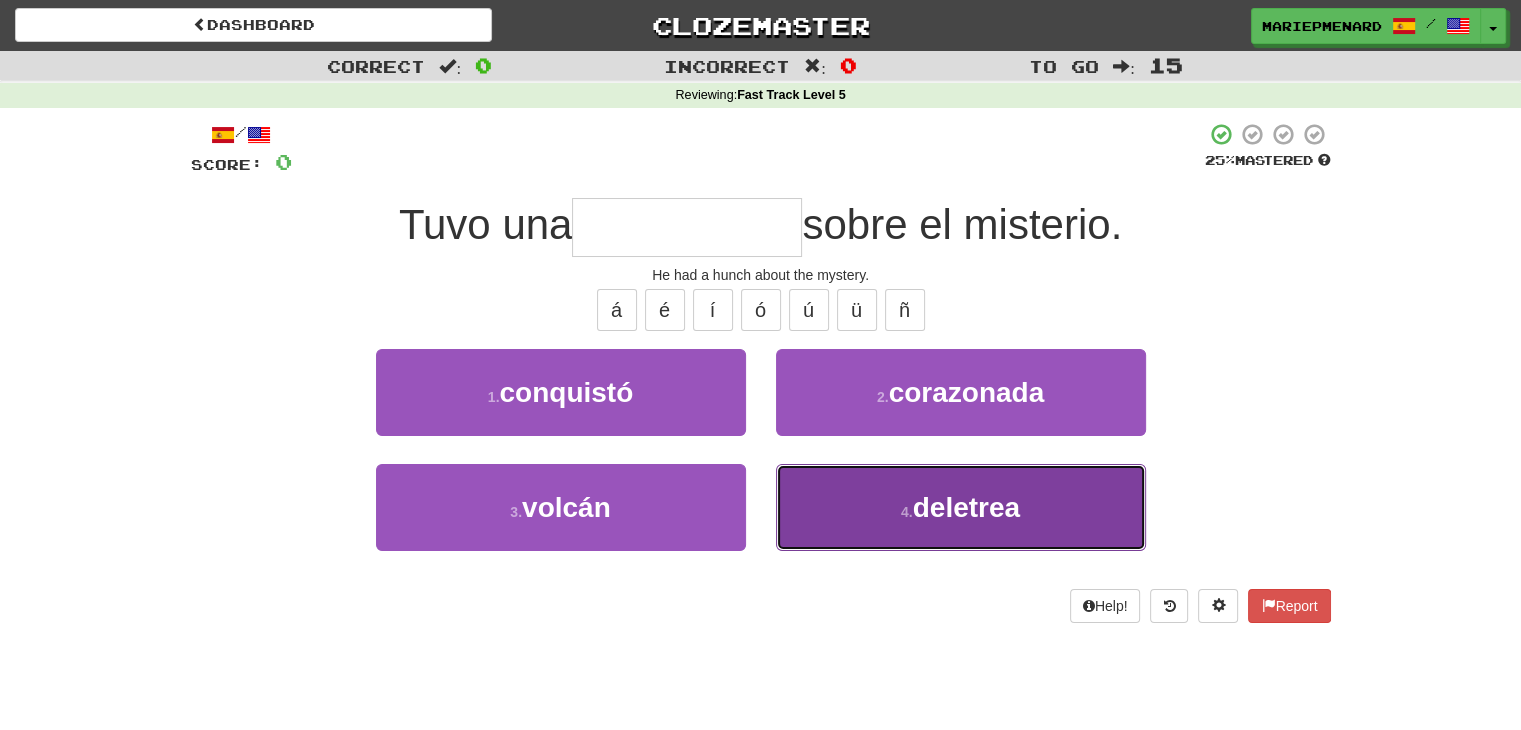 click on "4 .  deletrea" at bounding box center (961, 507) 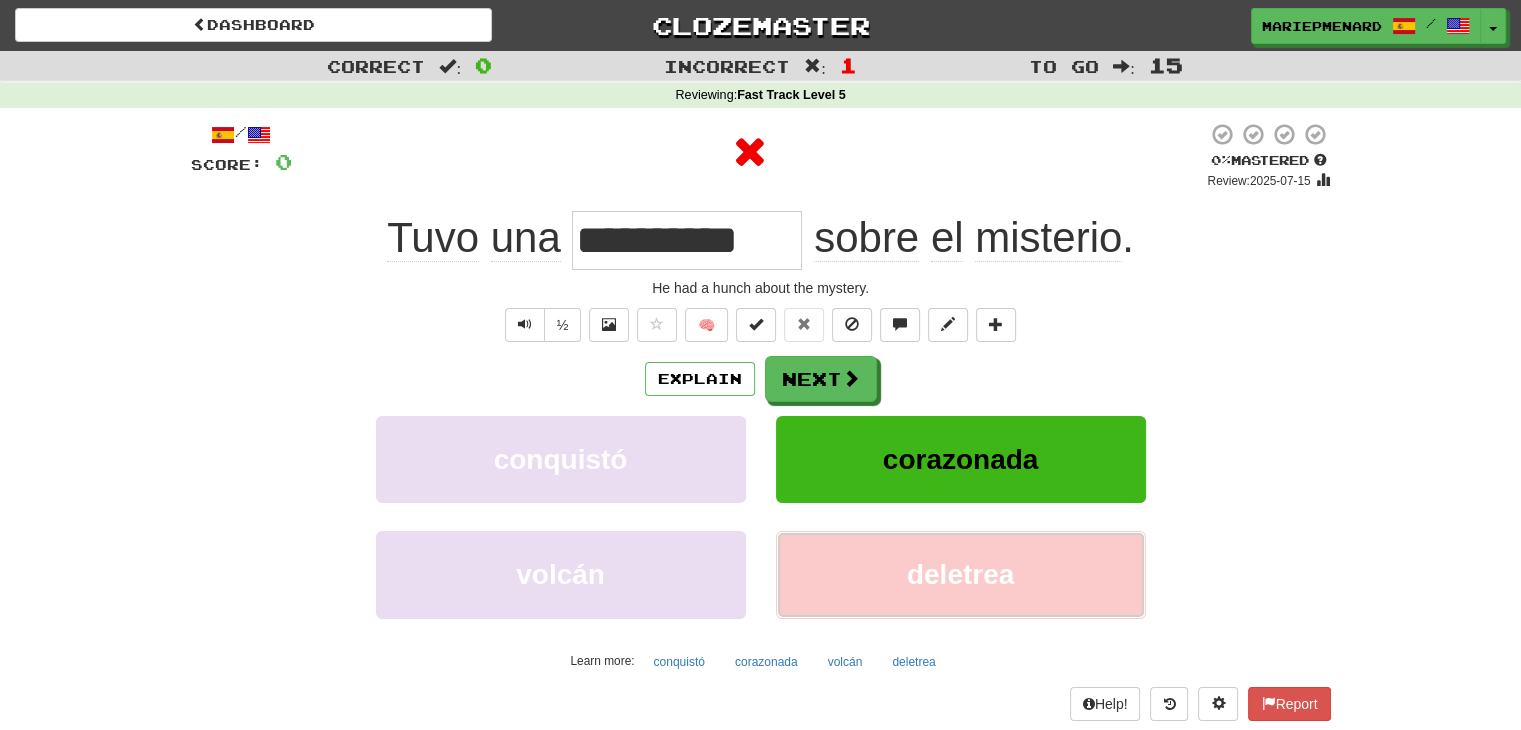 type on "**********" 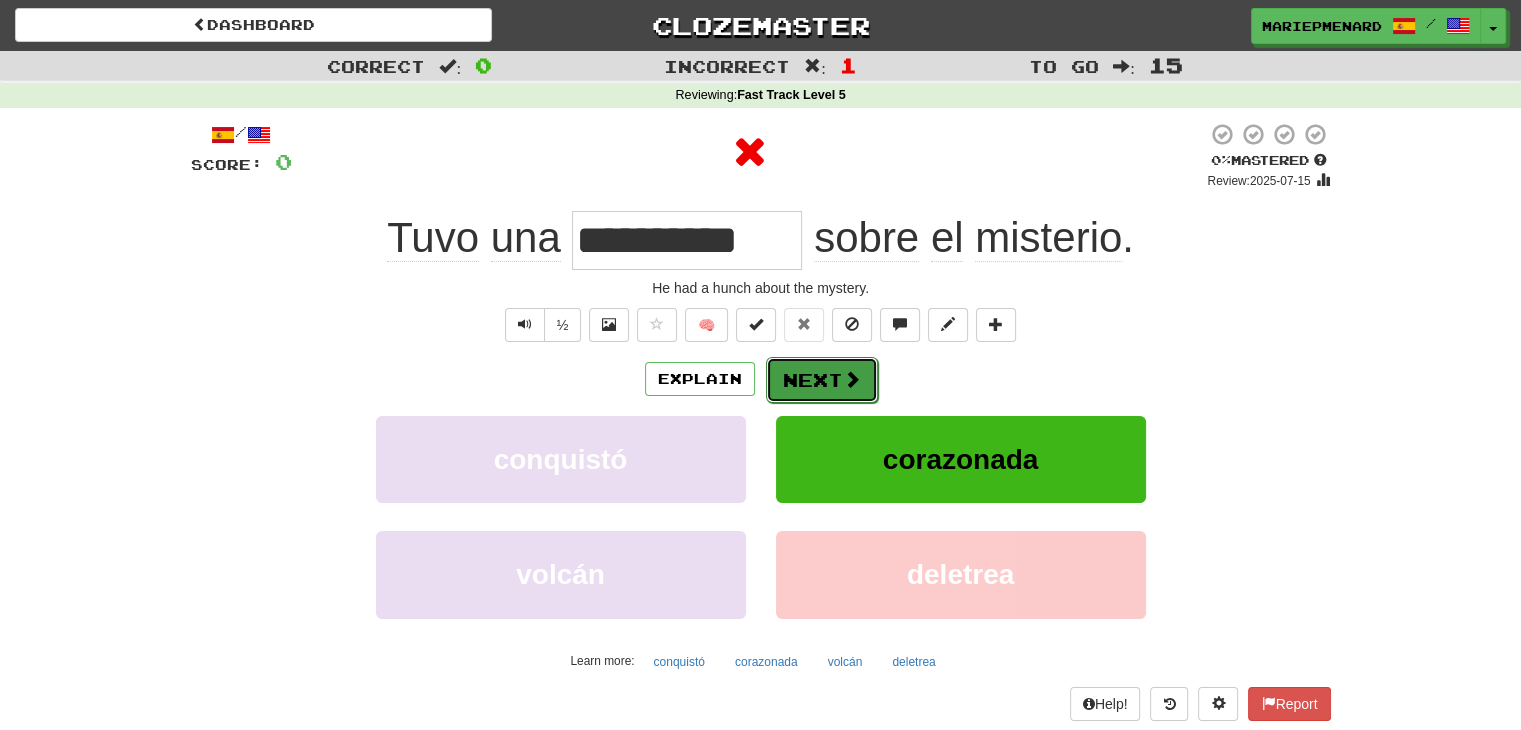 click on "Next" at bounding box center [822, 380] 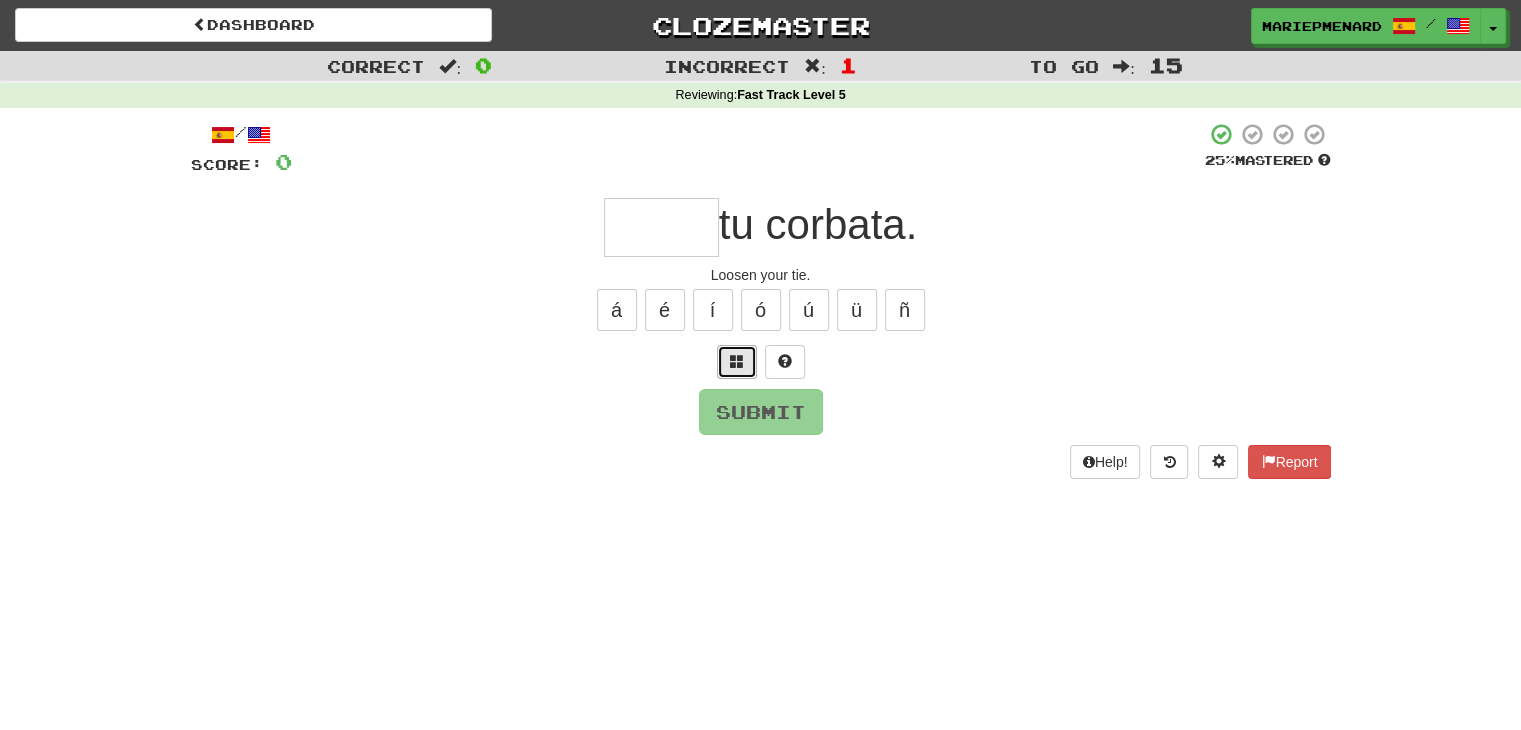 click at bounding box center (737, 362) 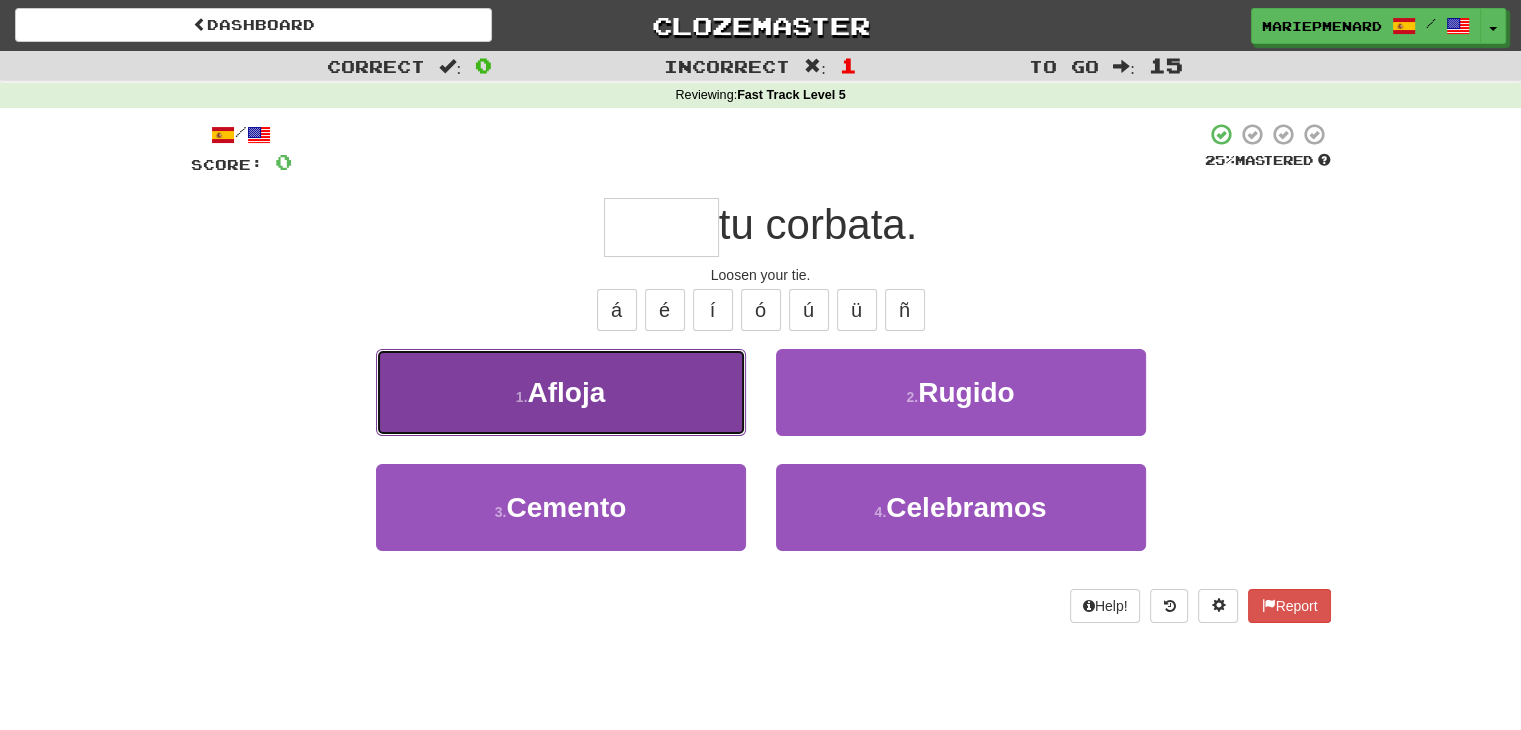 click on "Afloja" at bounding box center [566, 392] 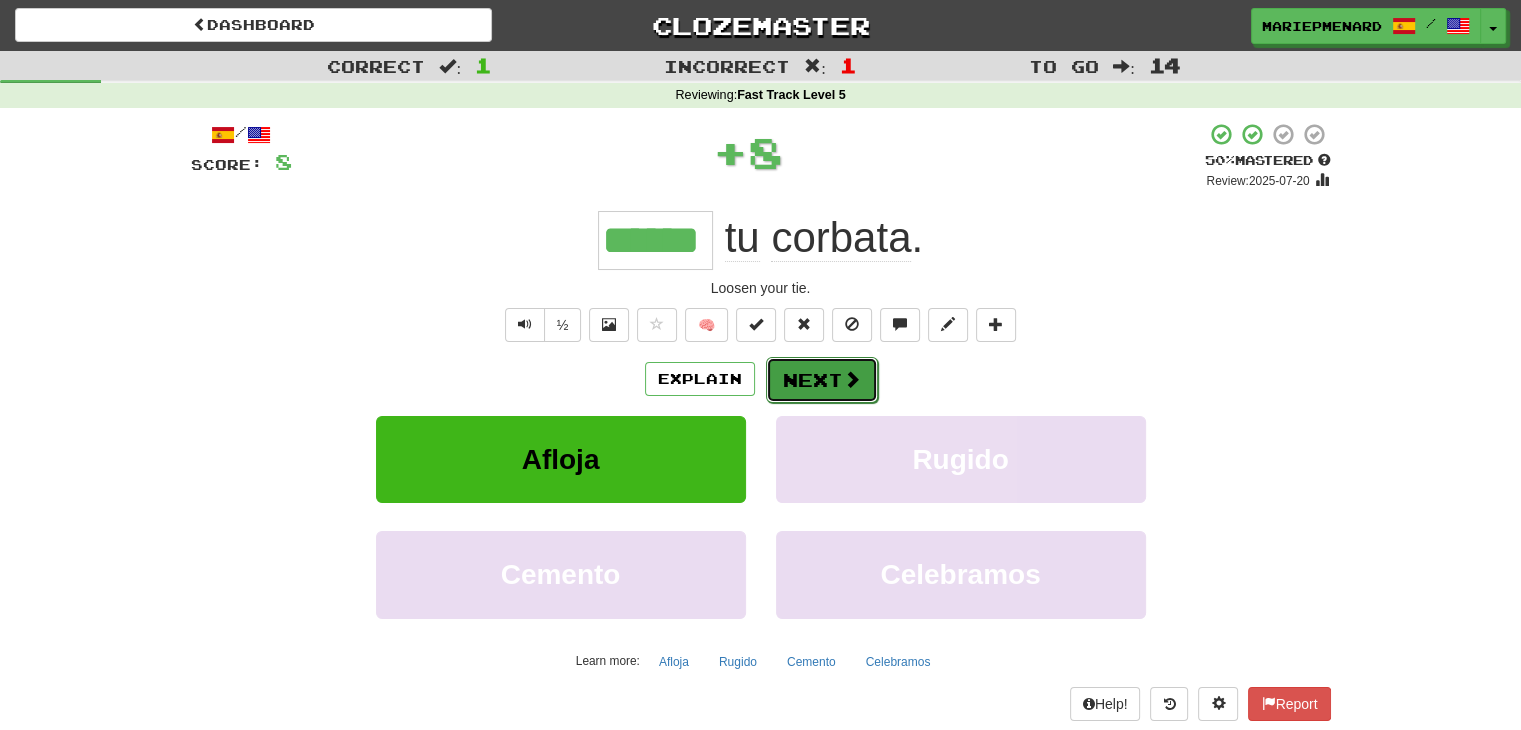 click on "Next" at bounding box center (822, 380) 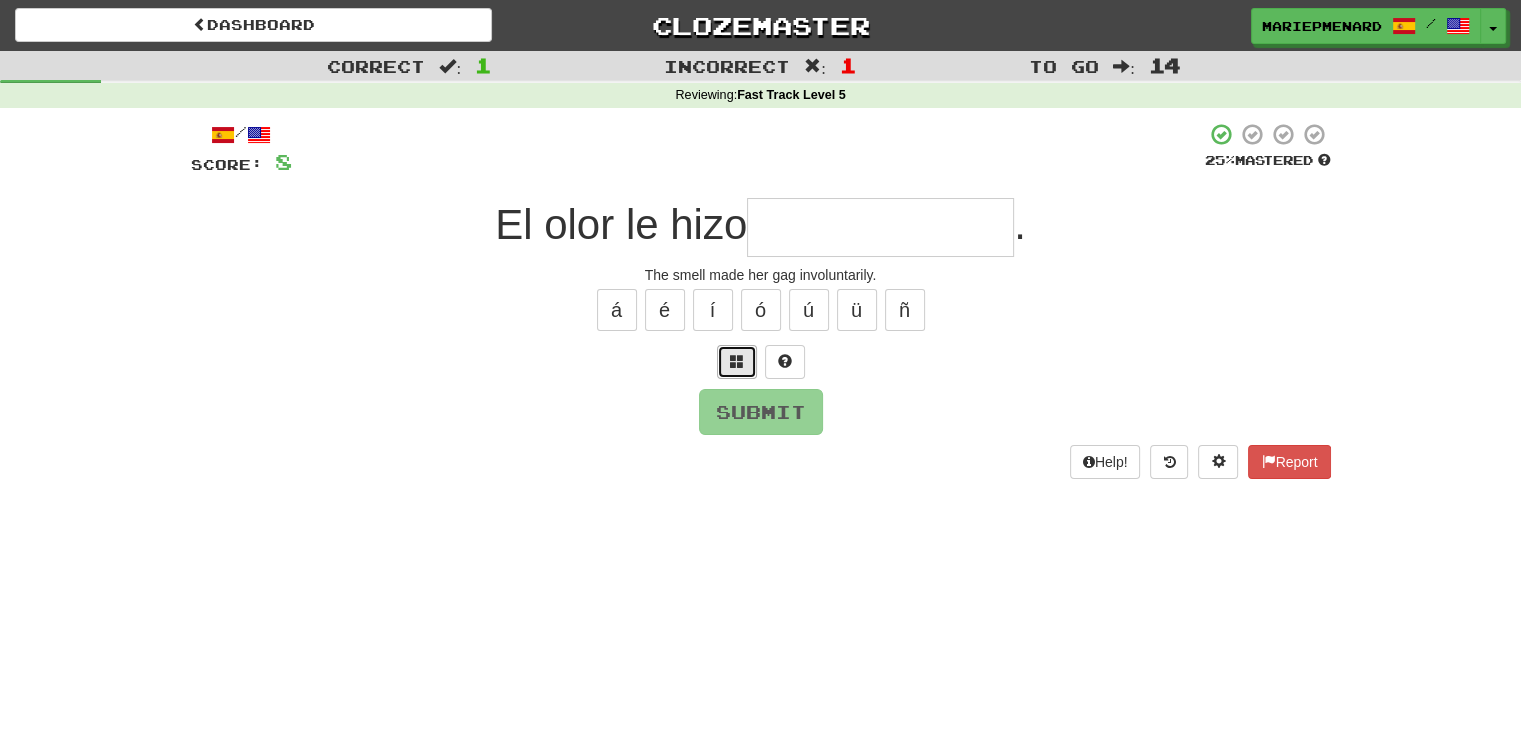 click at bounding box center (737, 362) 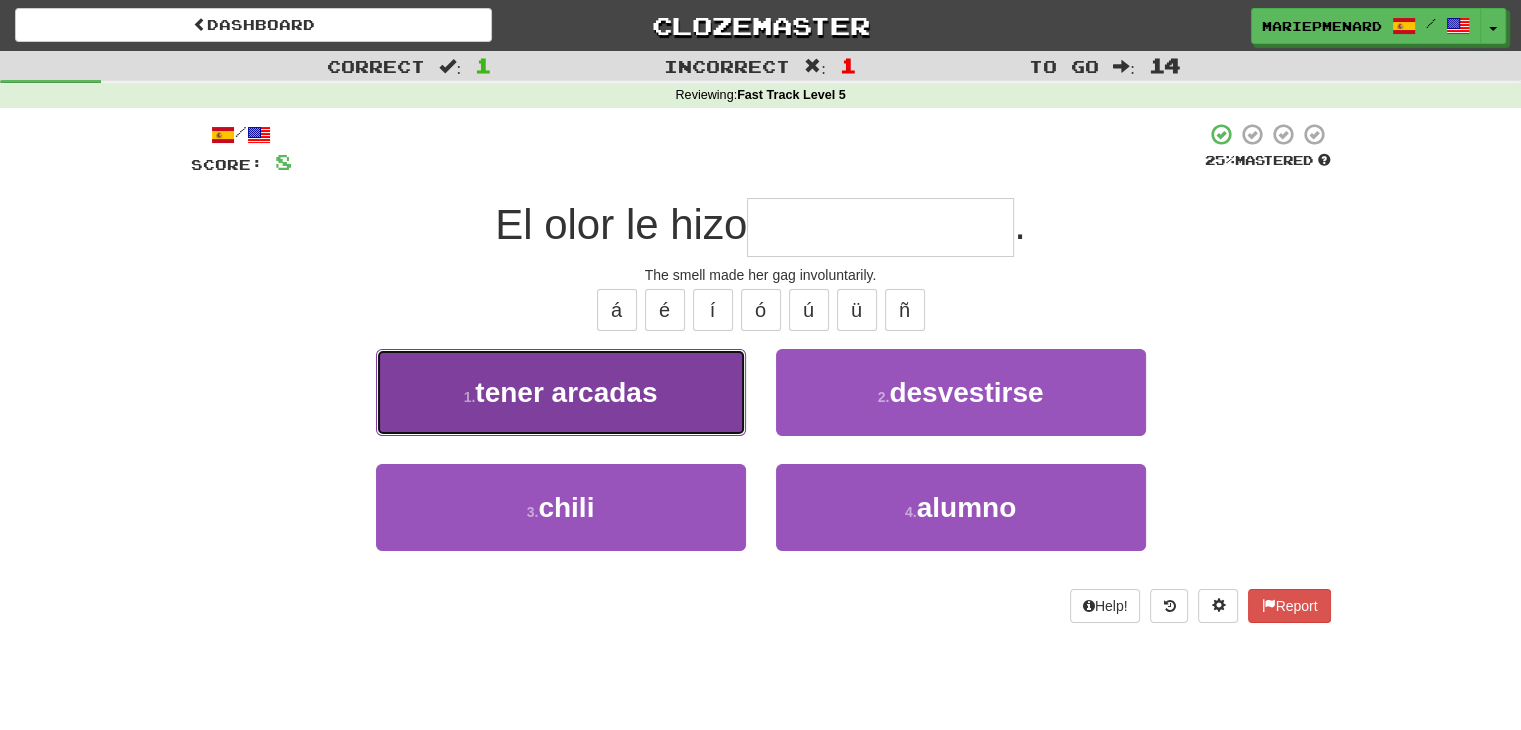 click on "1 .  tener arcadas" at bounding box center (561, 392) 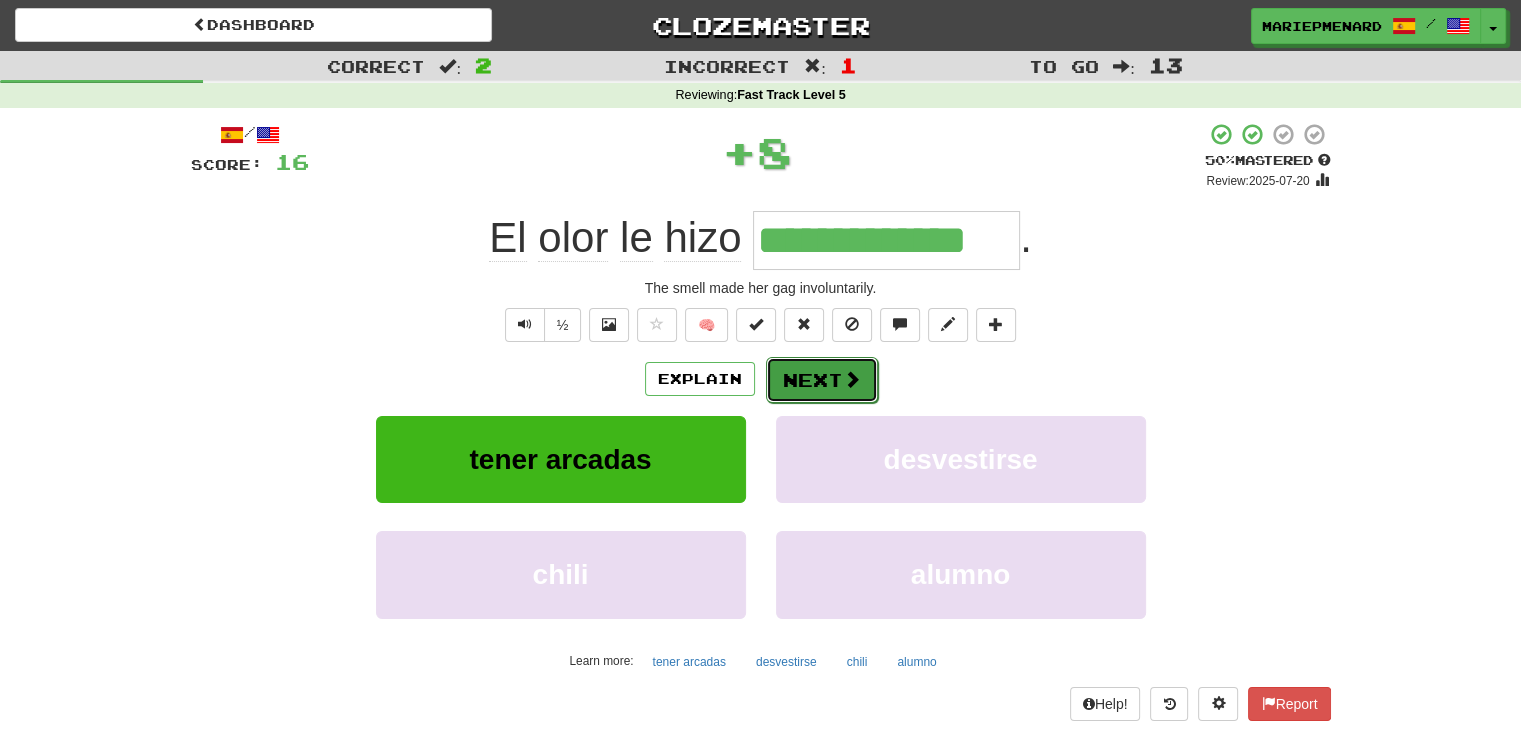 click on "Next" at bounding box center (822, 380) 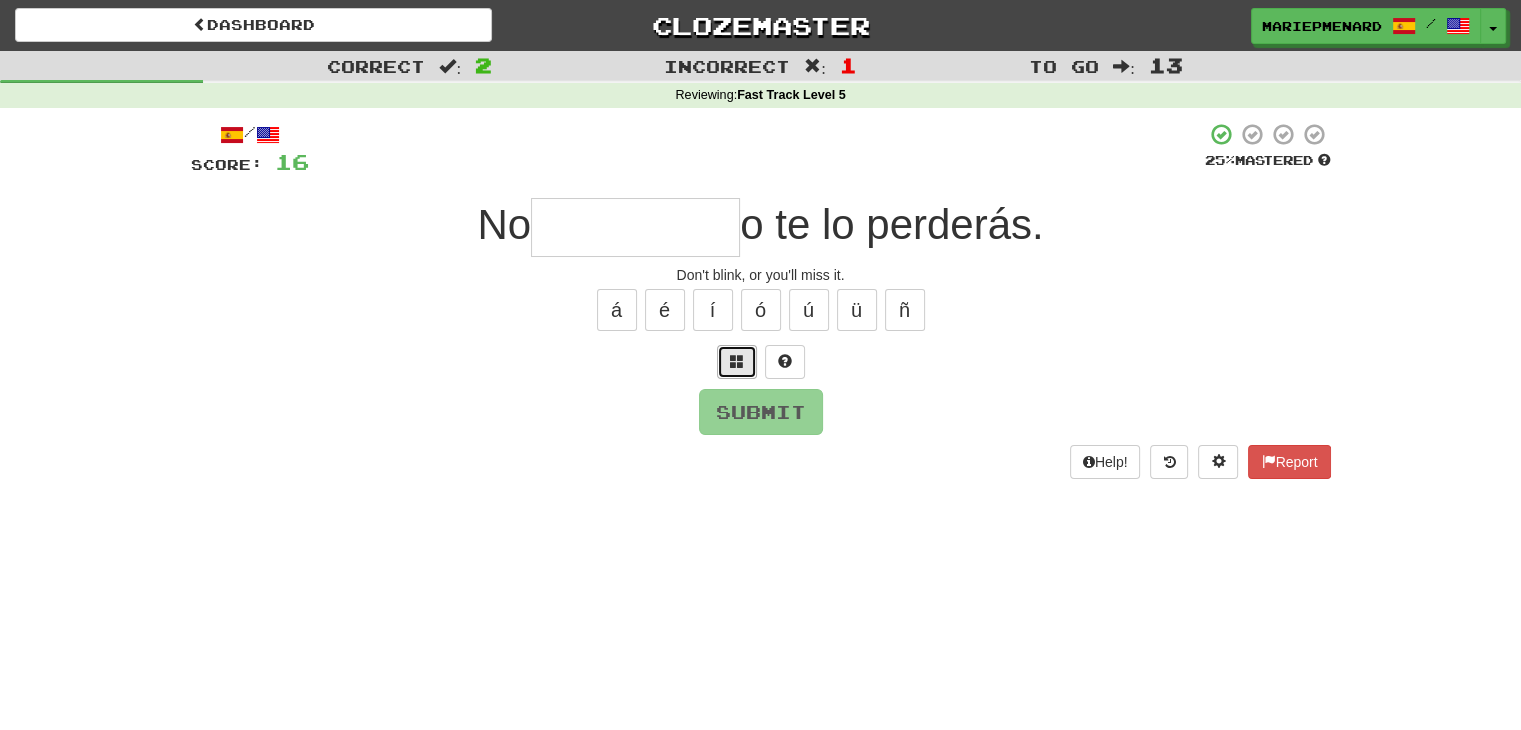 click at bounding box center [737, 361] 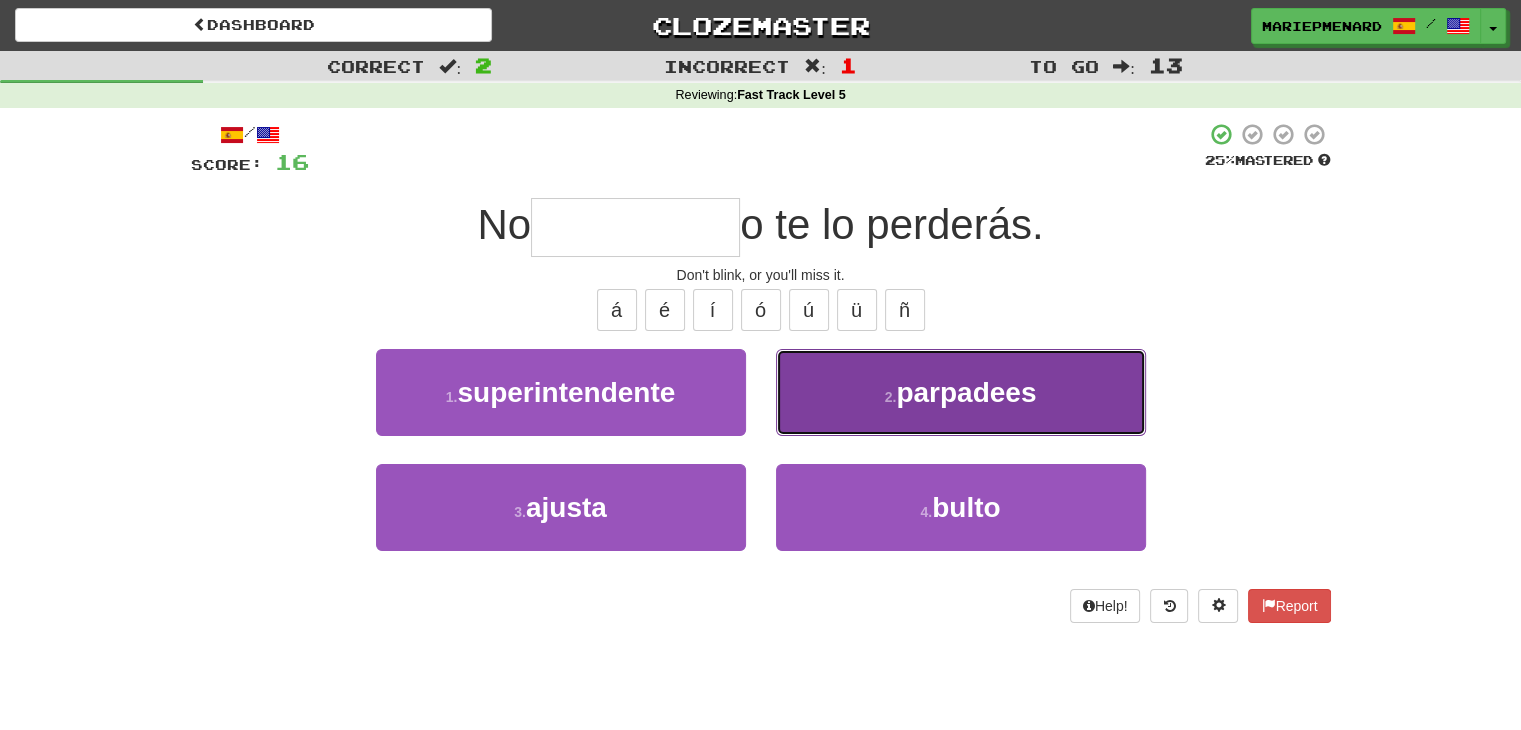 click on "2 .  parpadees" at bounding box center [961, 392] 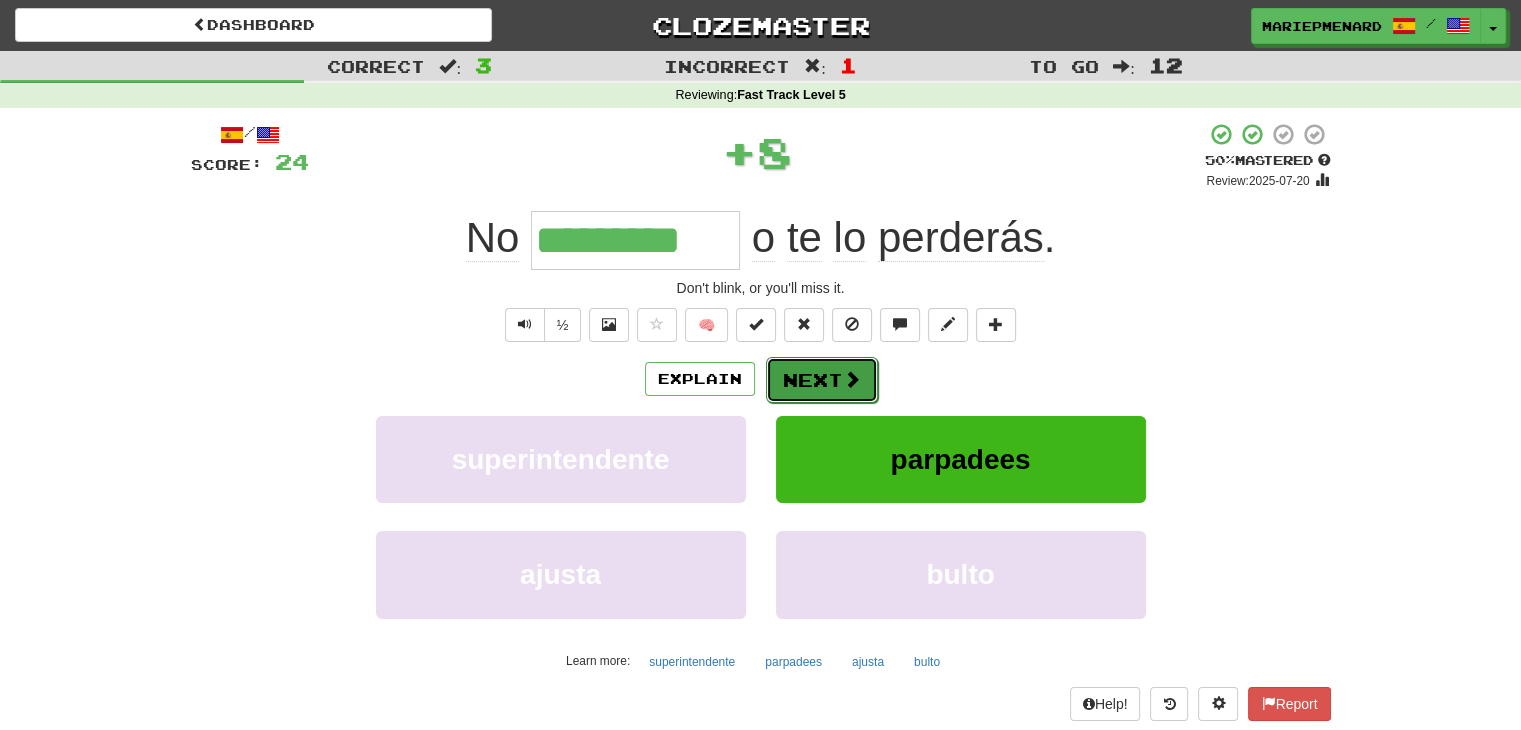 click on "Next" at bounding box center (822, 380) 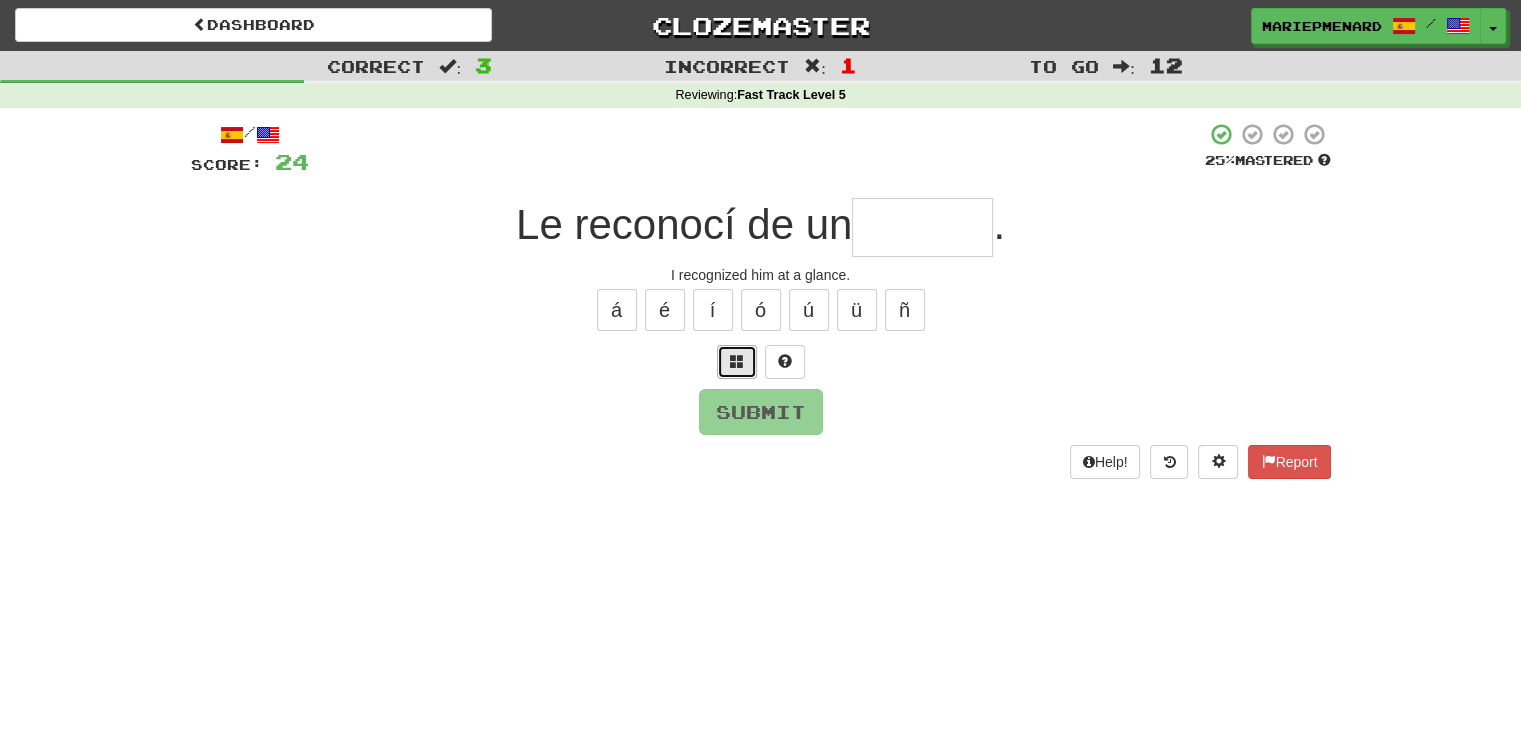 click at bounding box center [737, 362] 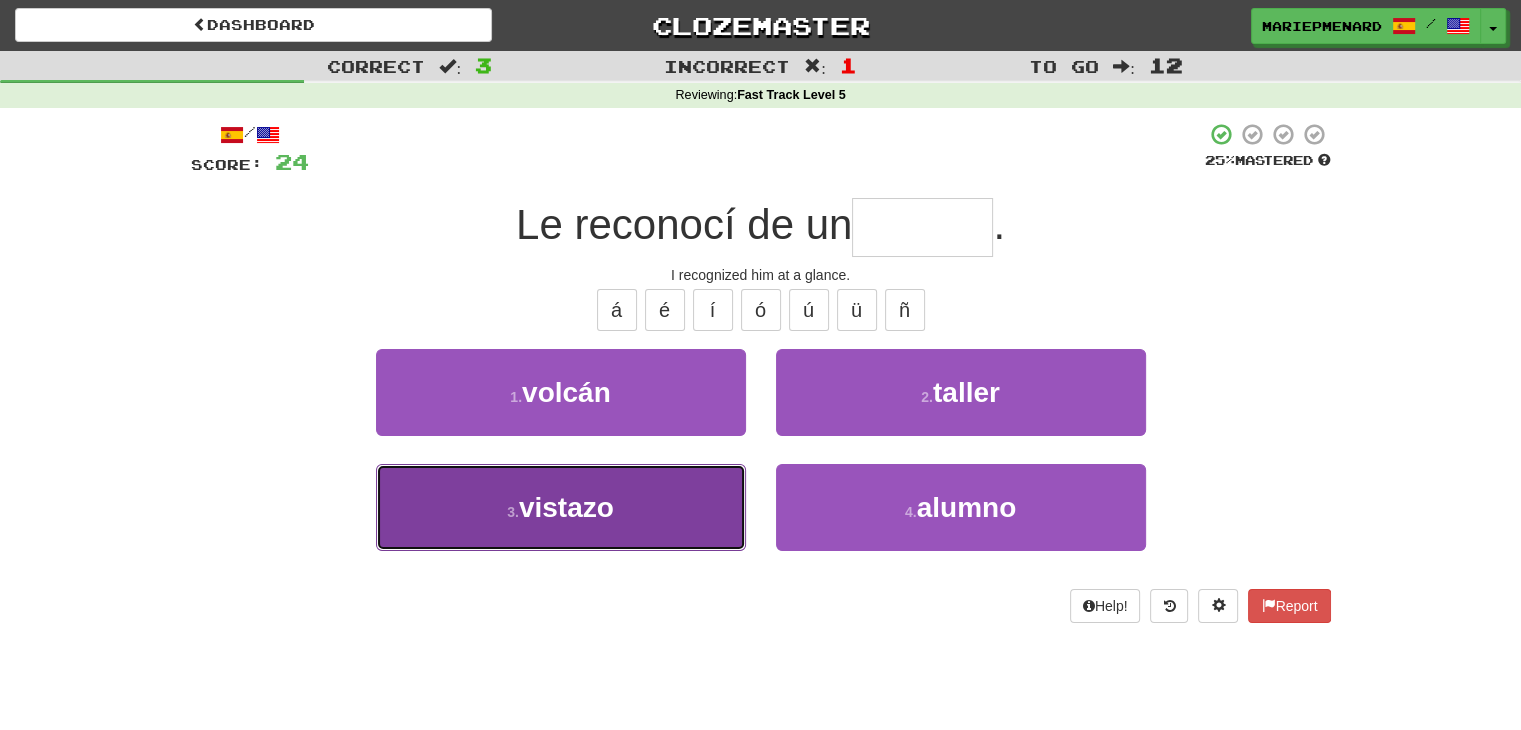 click on "3 .  vistazo" at bounding box center (561, 507) 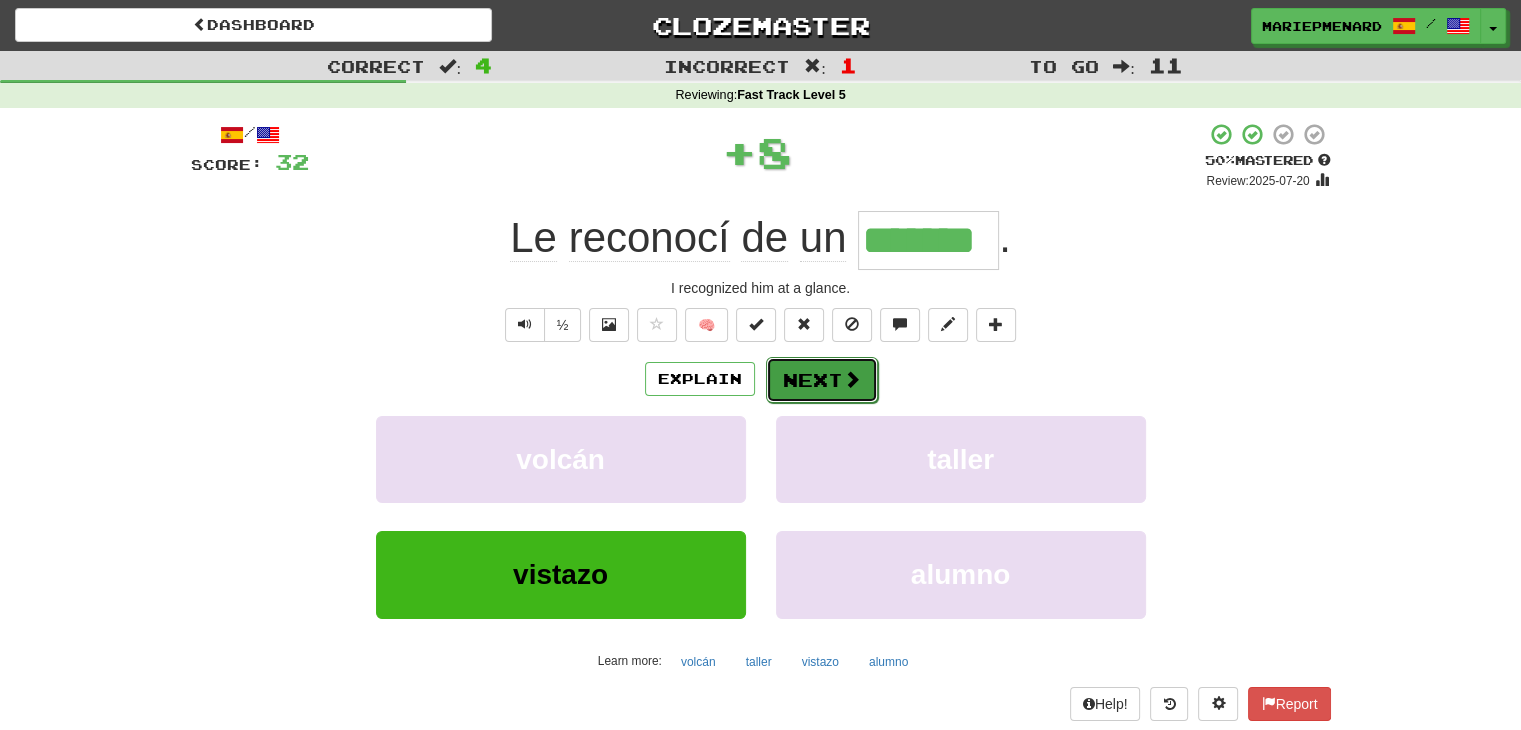 click on "Next" at bounding box center [822, 380] 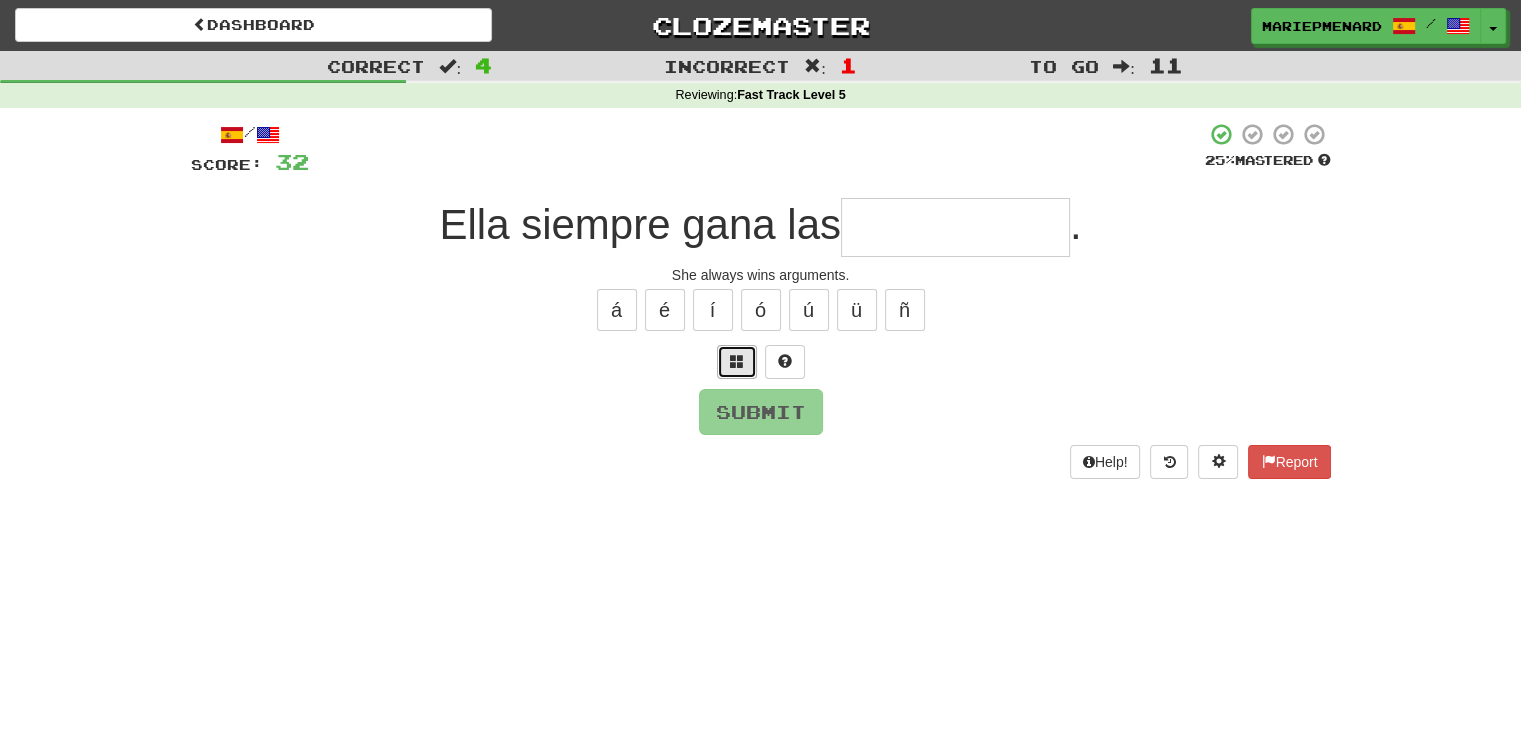 click at bounding box center (737, 361) 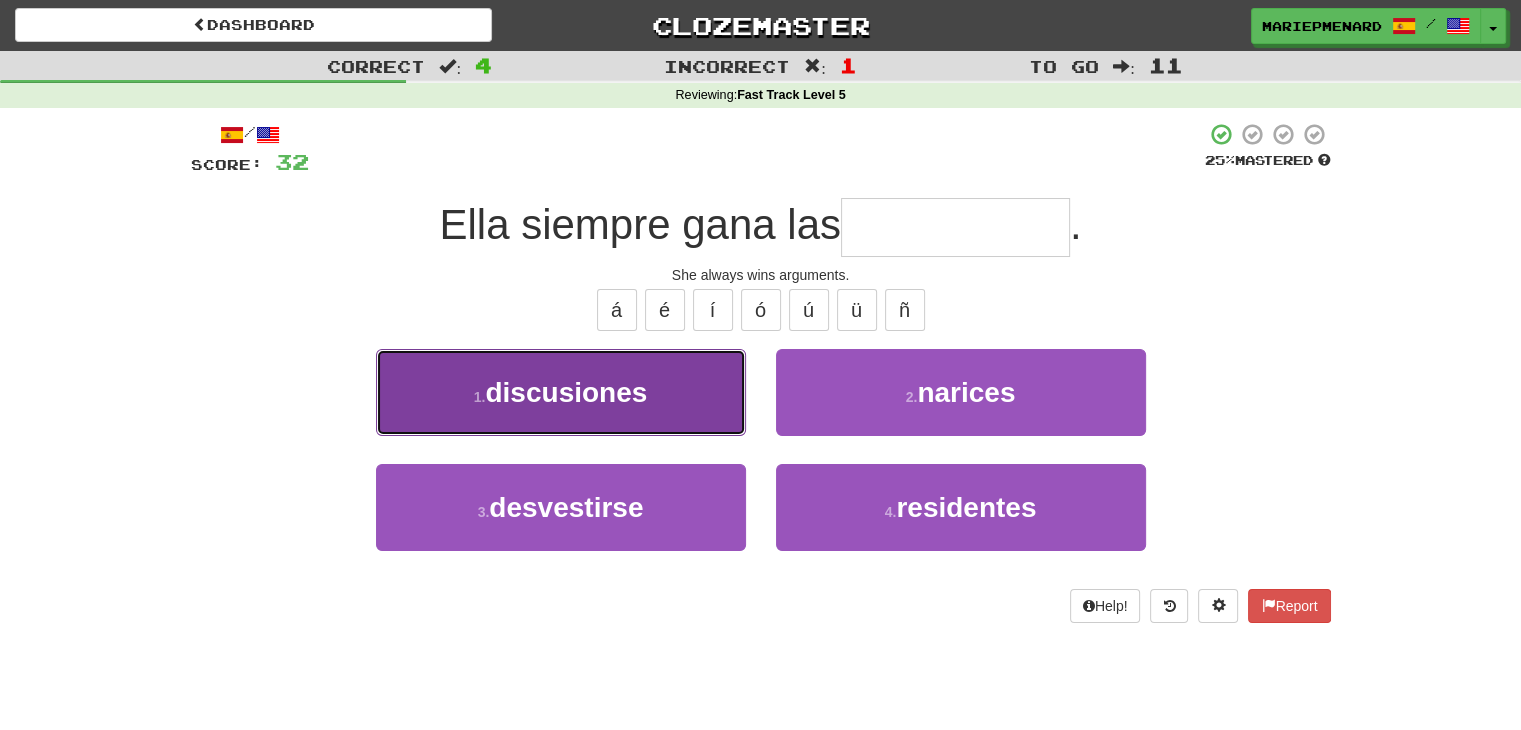 click on "discusiones" at bounding box center [566, 392] 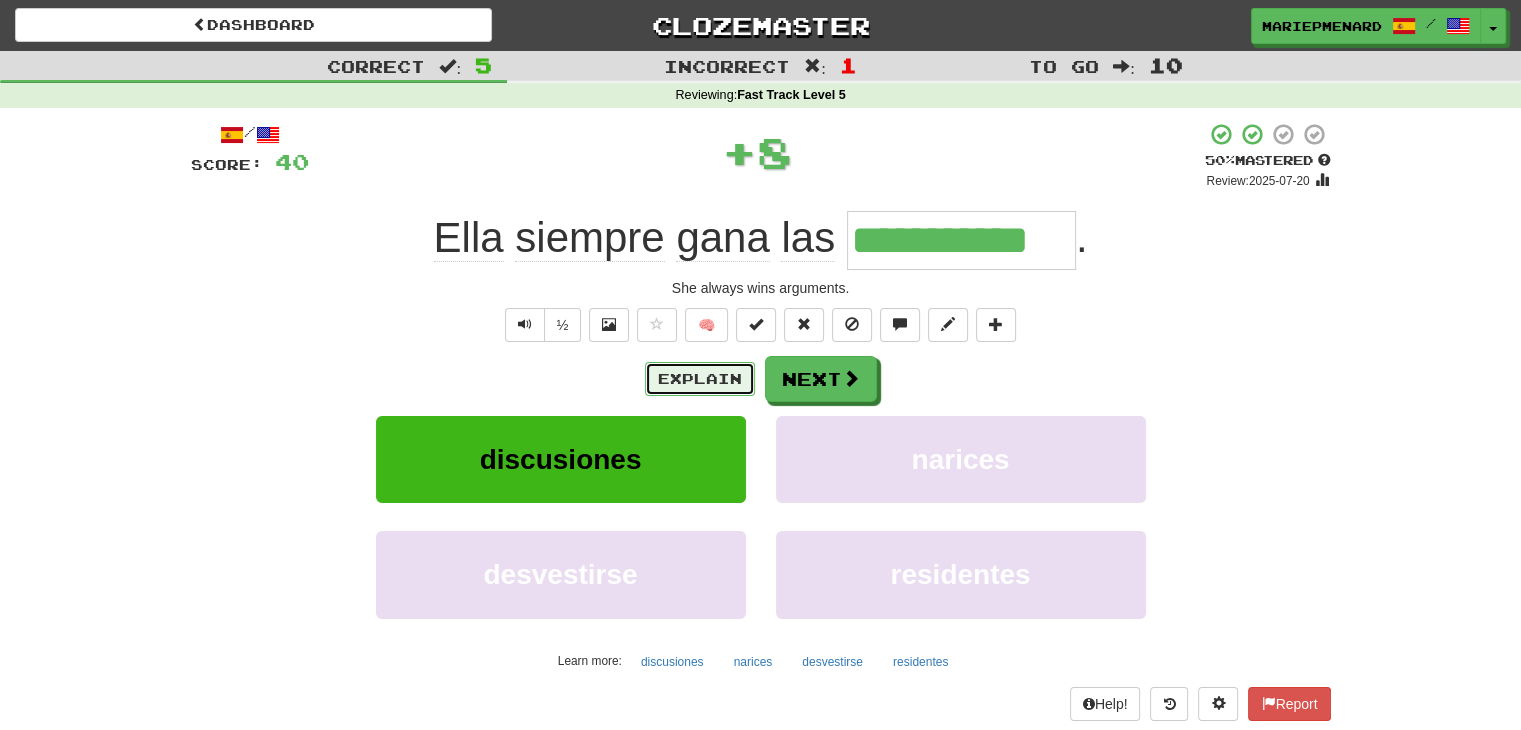 click on "Explain" at bounding box center (700, 379) 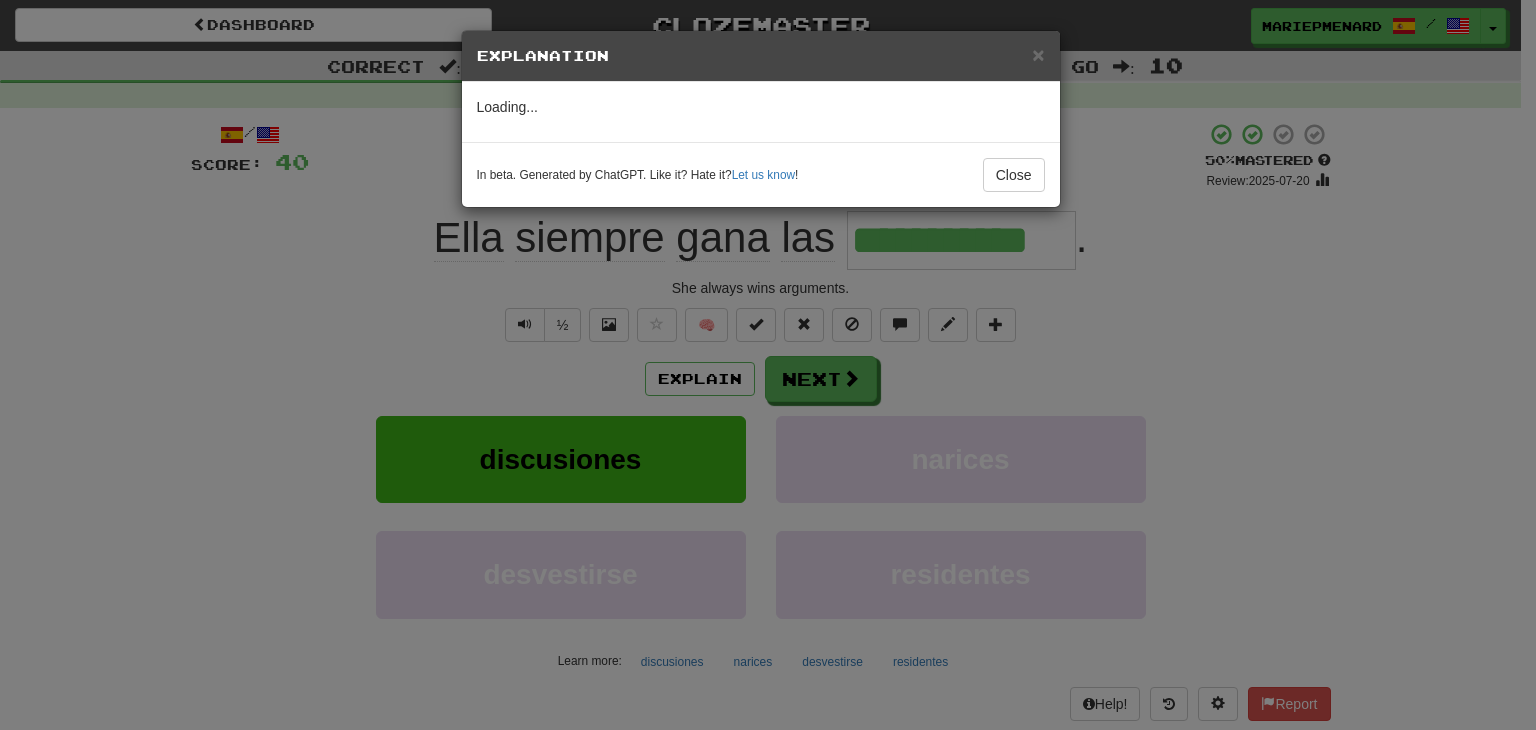click on "× Explanation Loading... In beta. Generated by ChatGPT. Like it? Hate it?  Let us know ! Close" at bounding box center (768, 365) 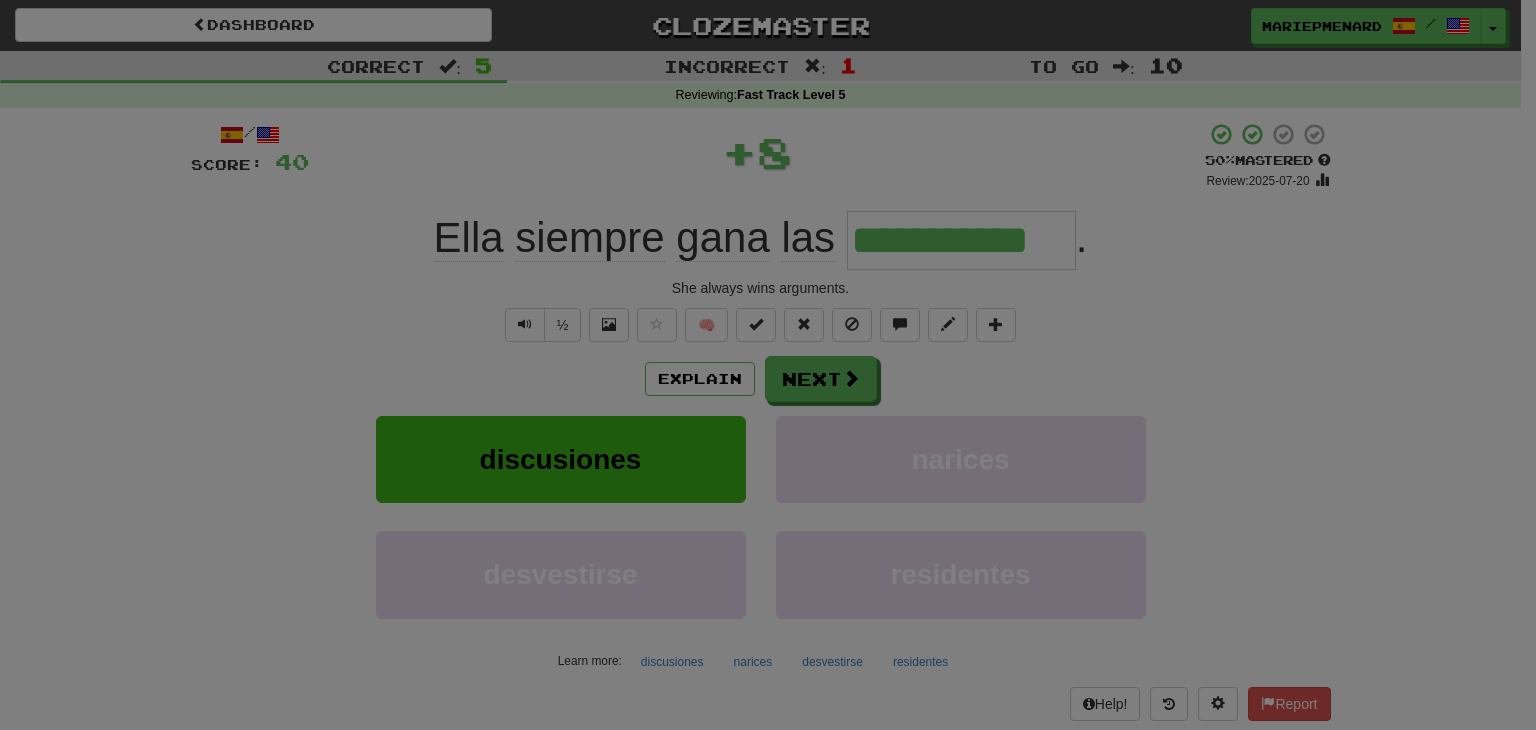 click at bounding box center (768, 365) 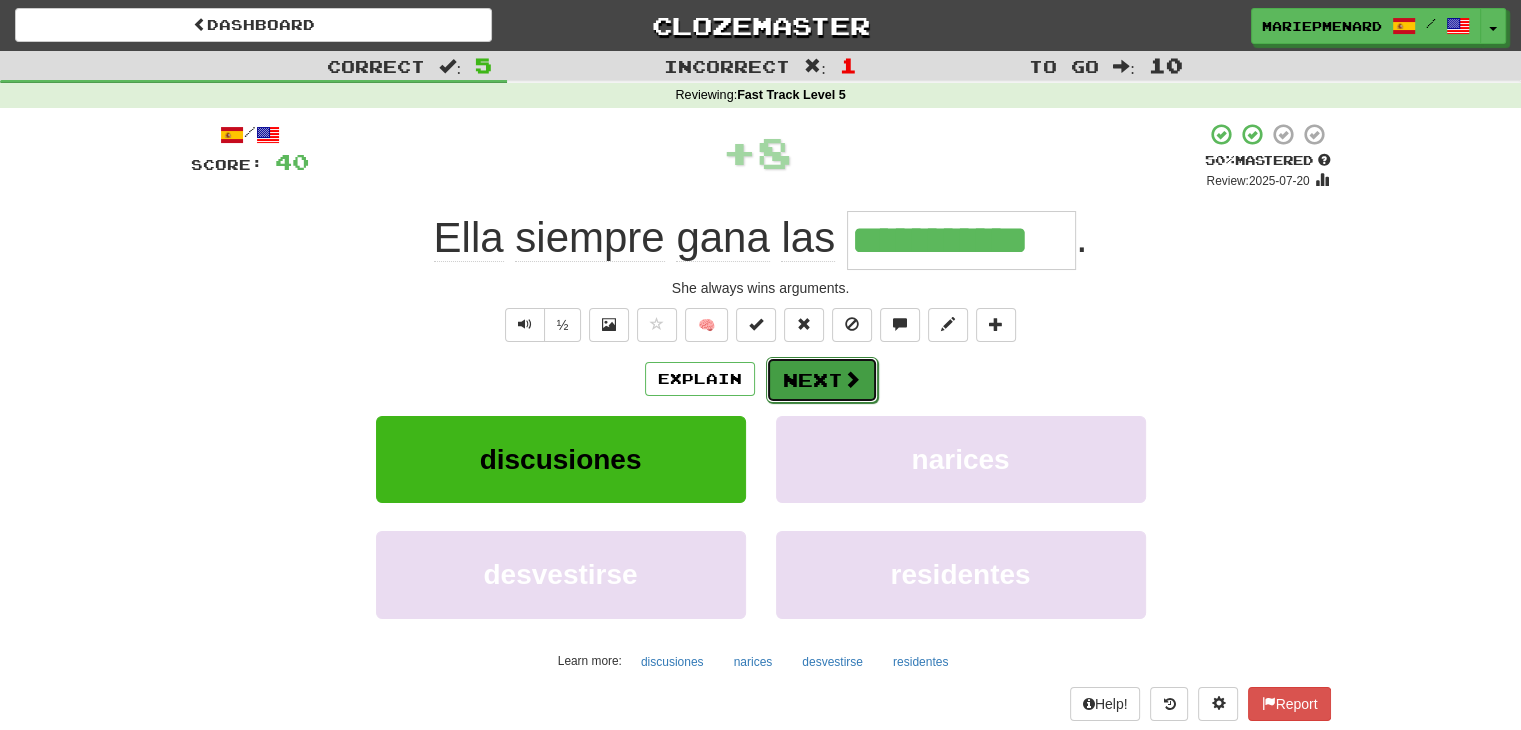 click on "Next" at bounding box center (822, 380) 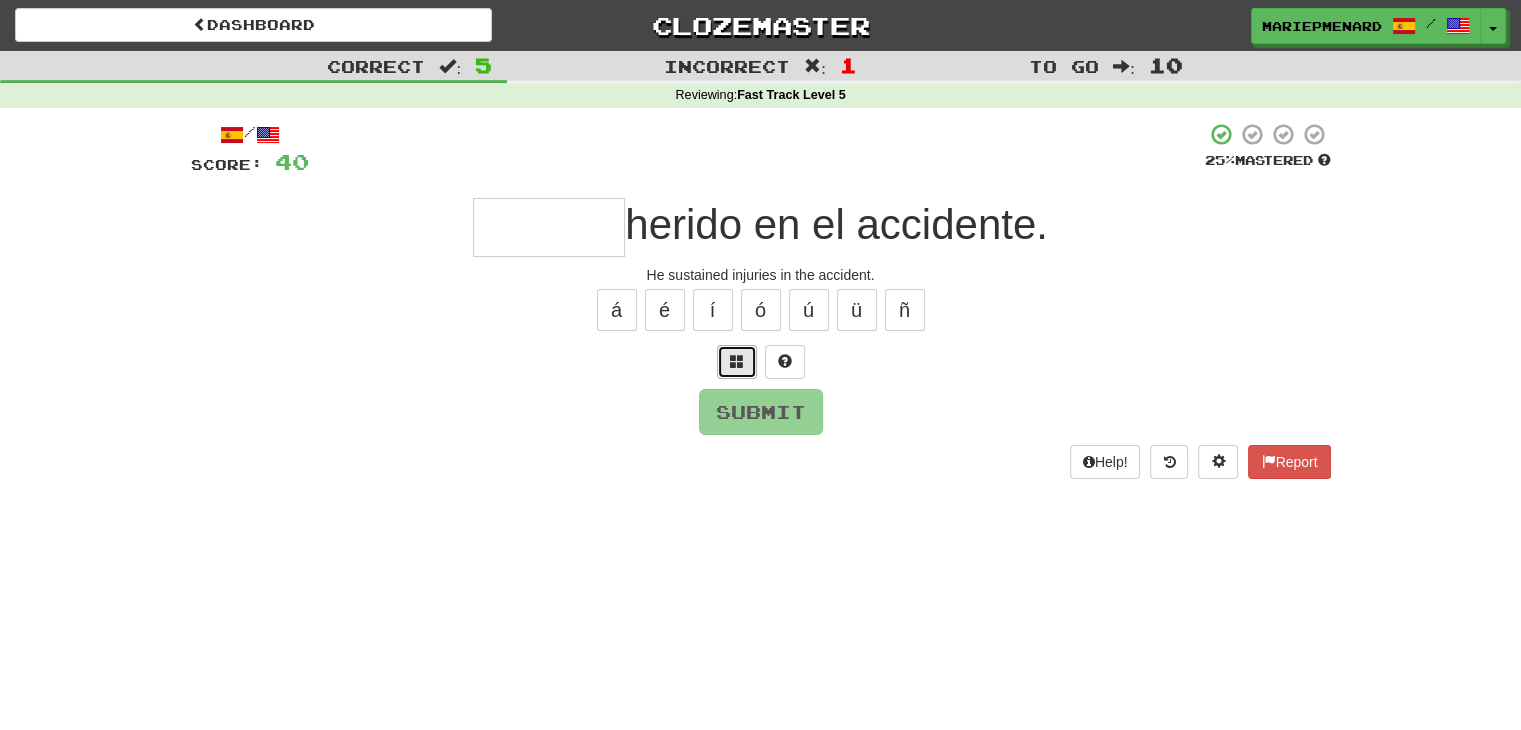 click at bounding box center (737, 362) 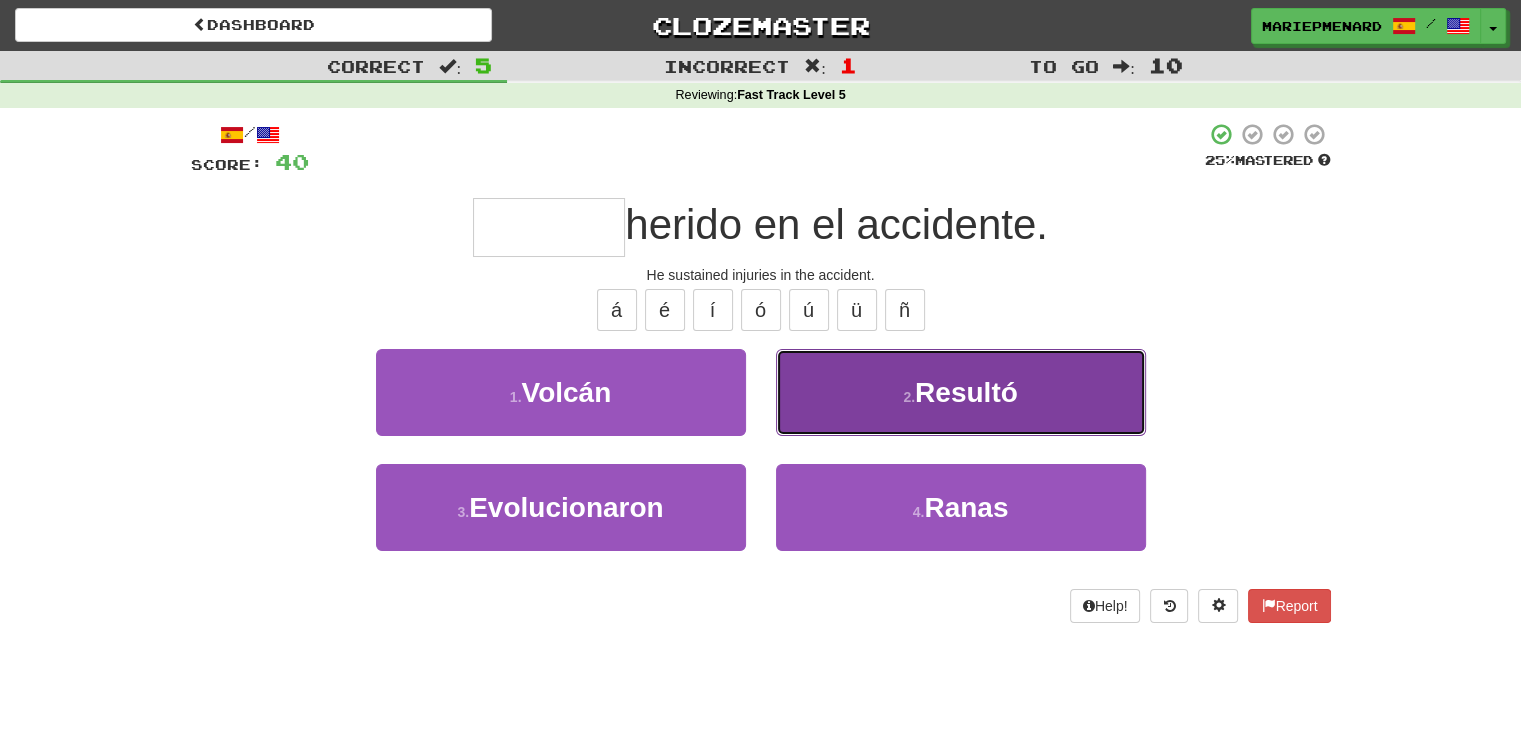 click on "Resultó" at bounding box center [966, 392] 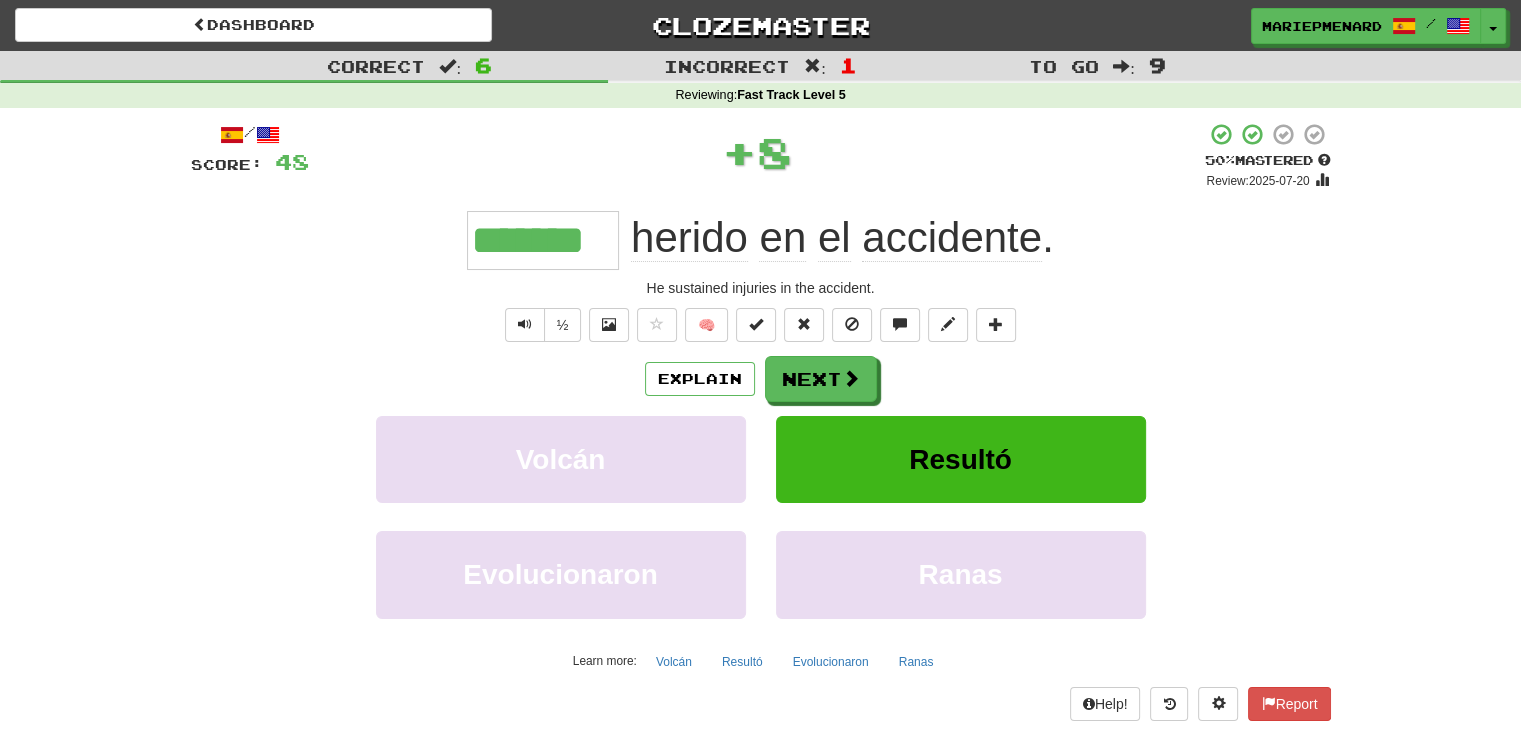 click on "Explain Next" at bounding box center [761, 379] 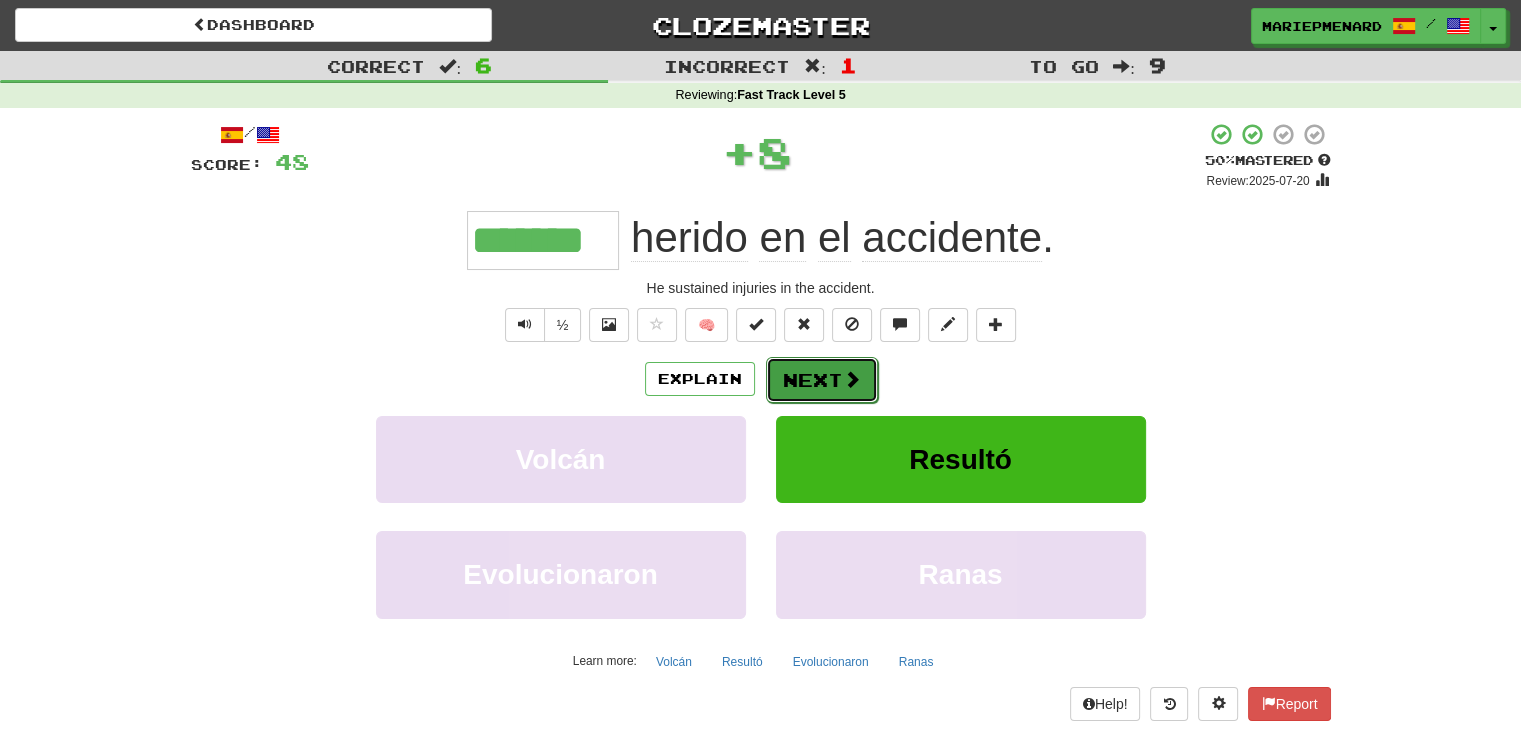 click at bounding box center [852, 379] 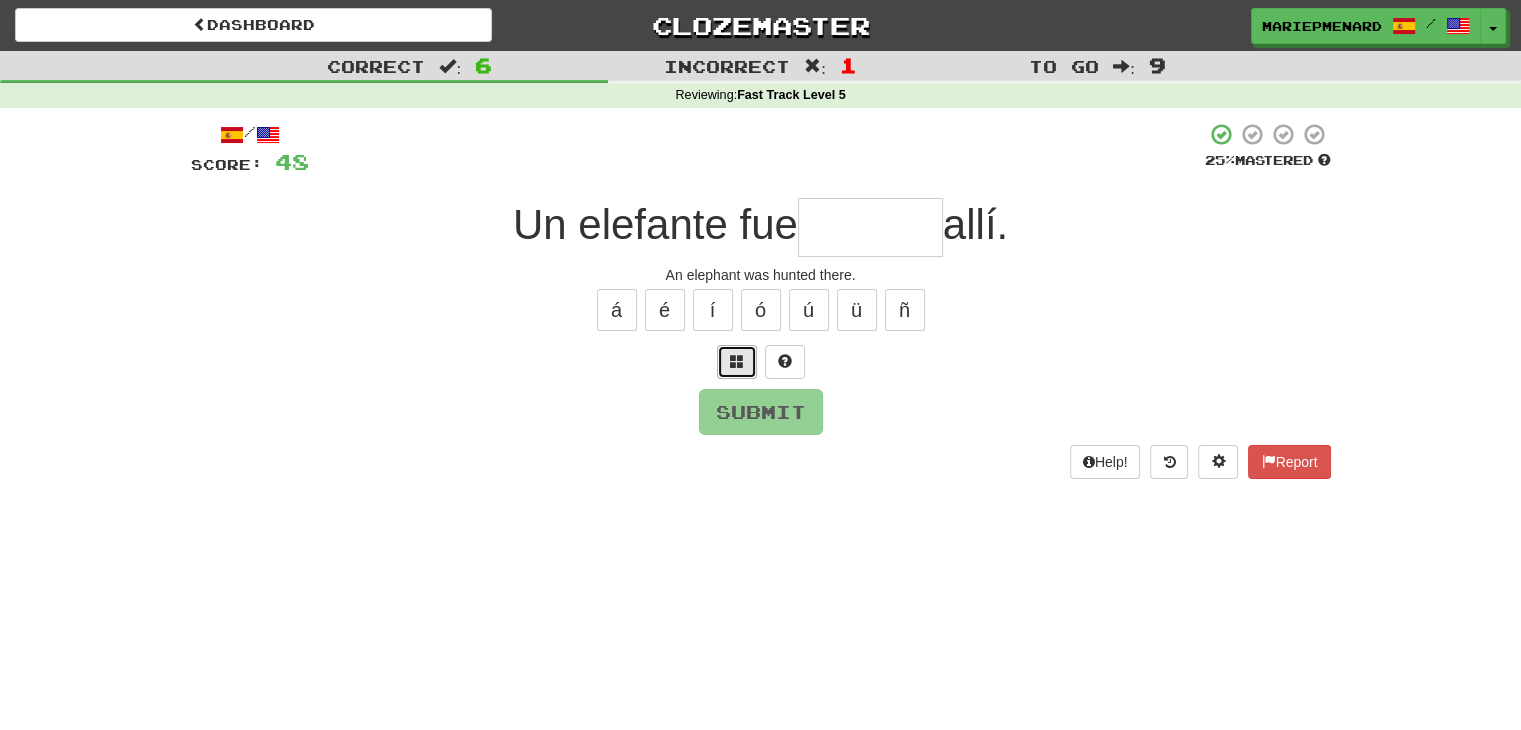 click at bounding box center [737, 362] 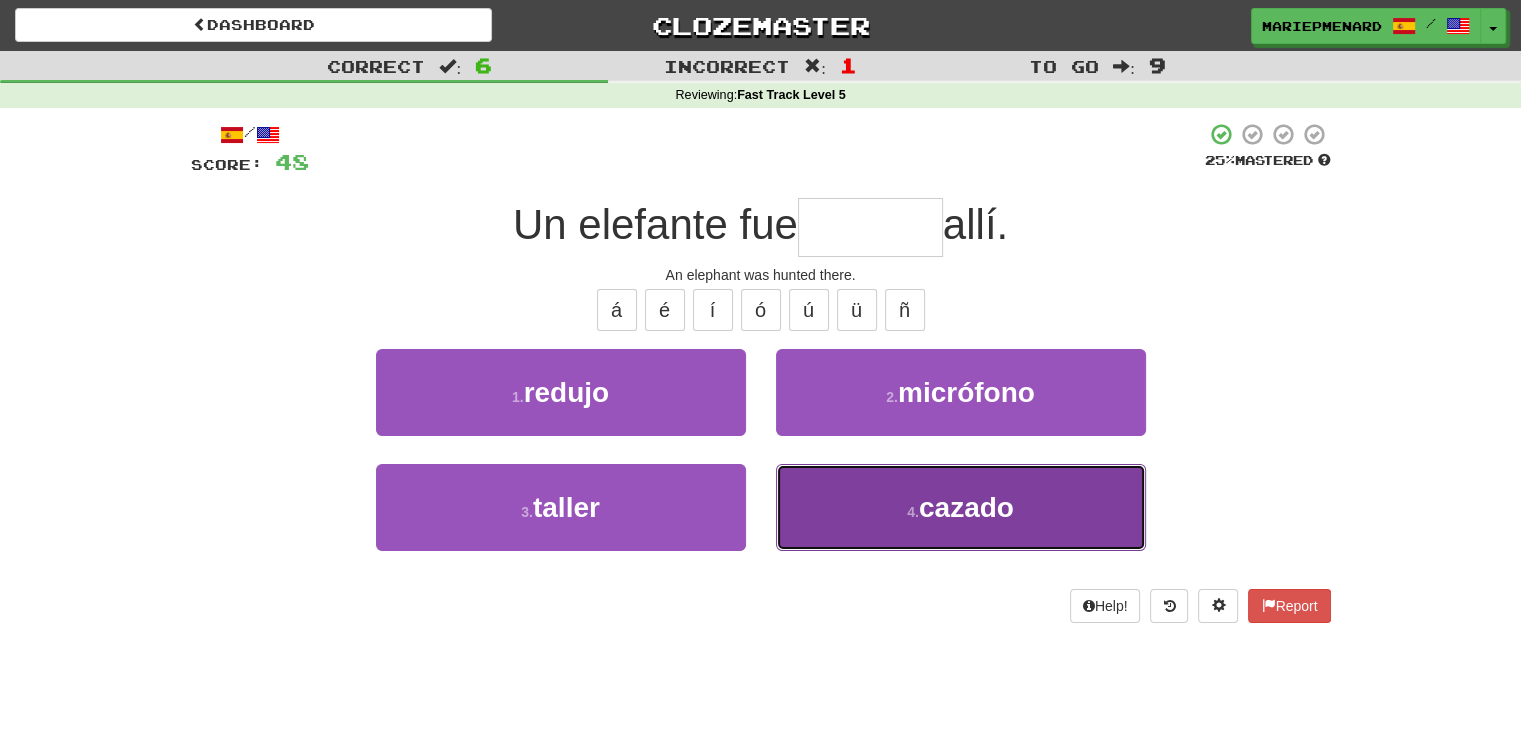 click on "4 .  cazado" at bounding box center (961, 507) 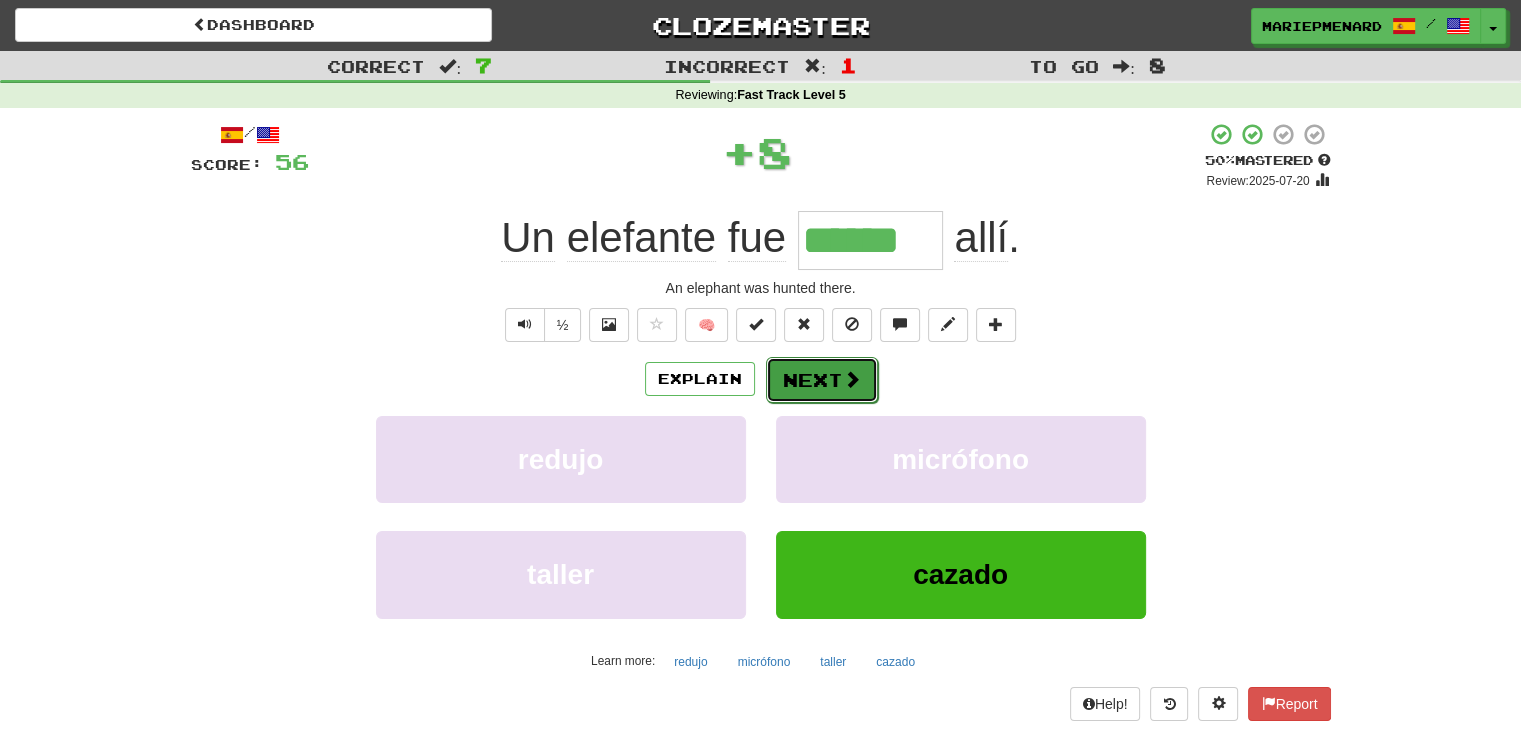 click at bounding box center [852, 379] 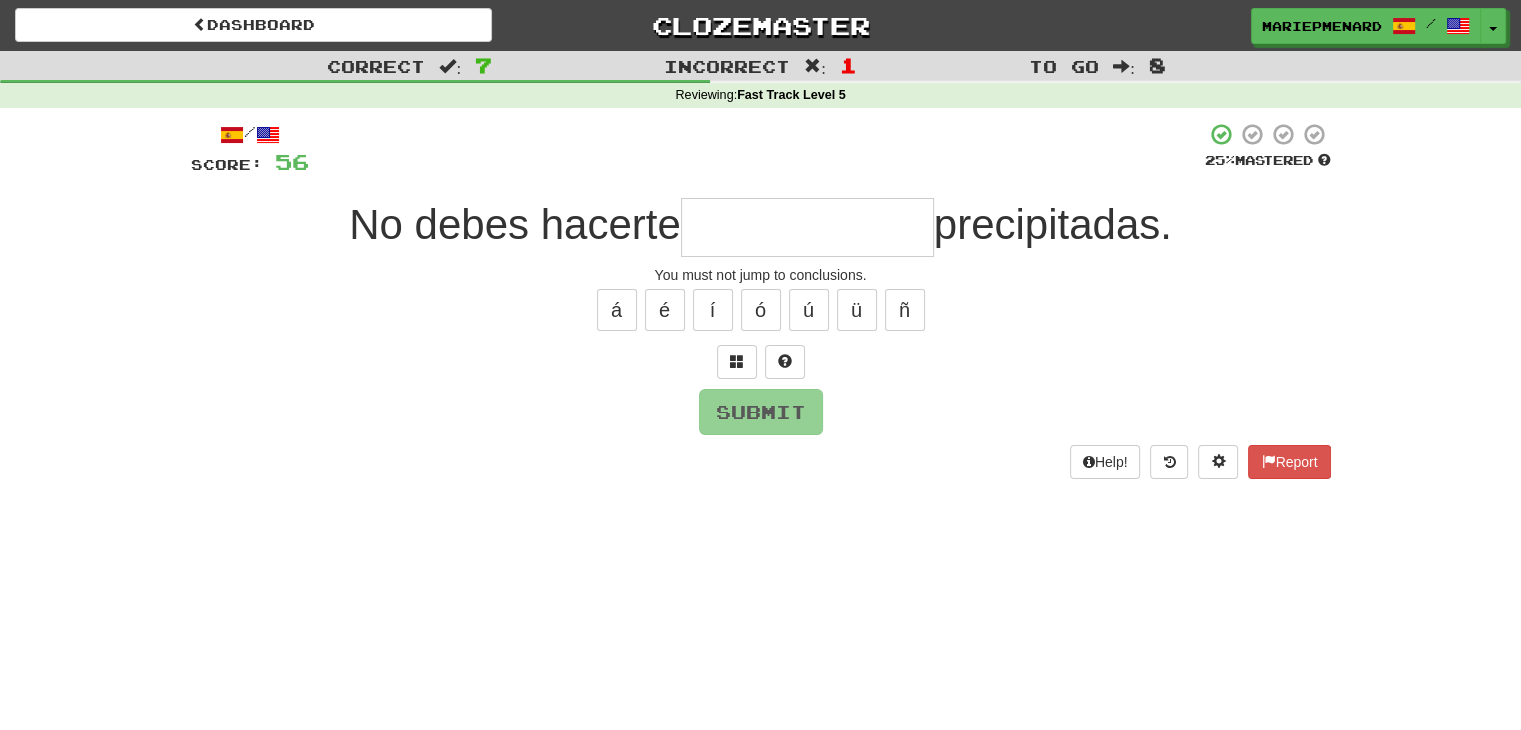 click at bounding box center [807, 227] 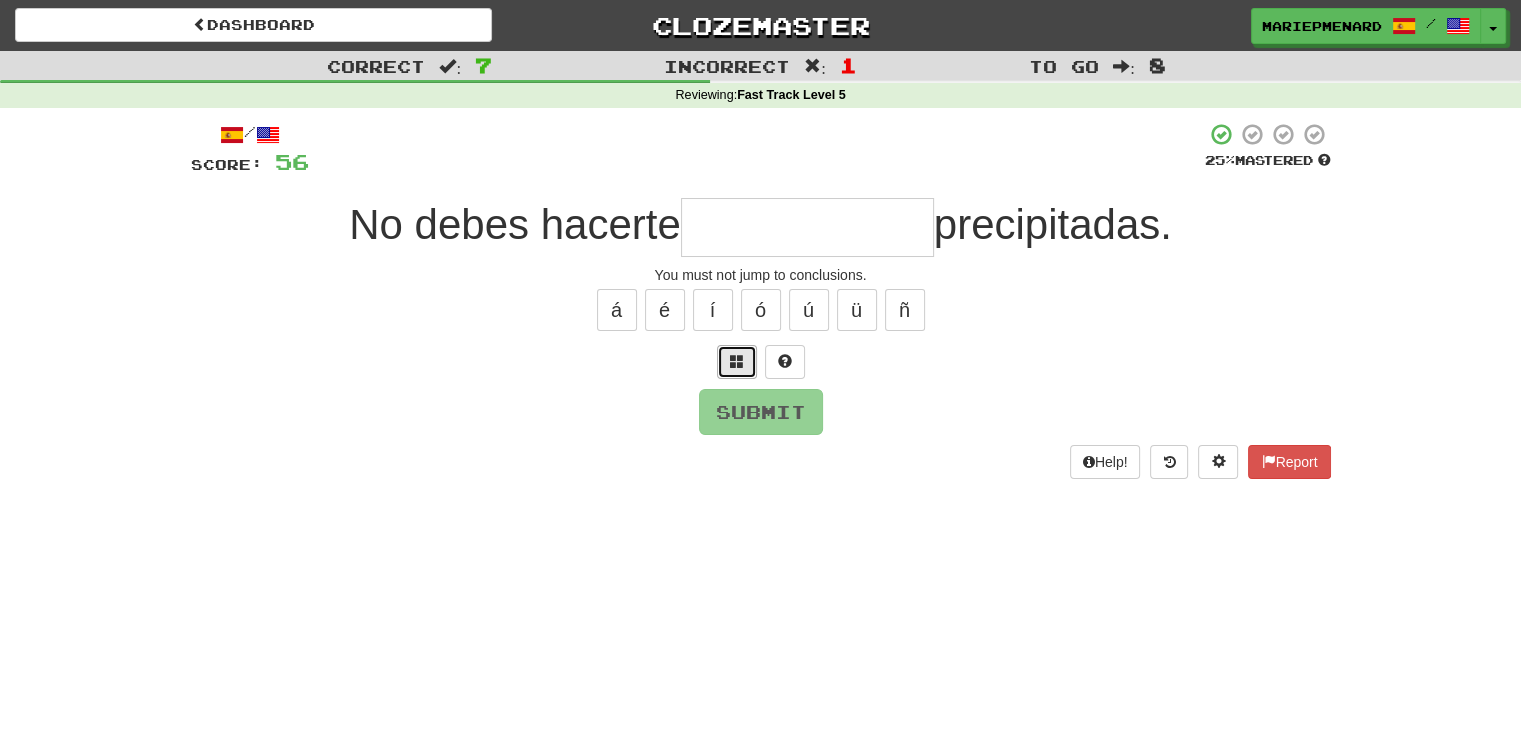 click at bounding box center [737, 362] 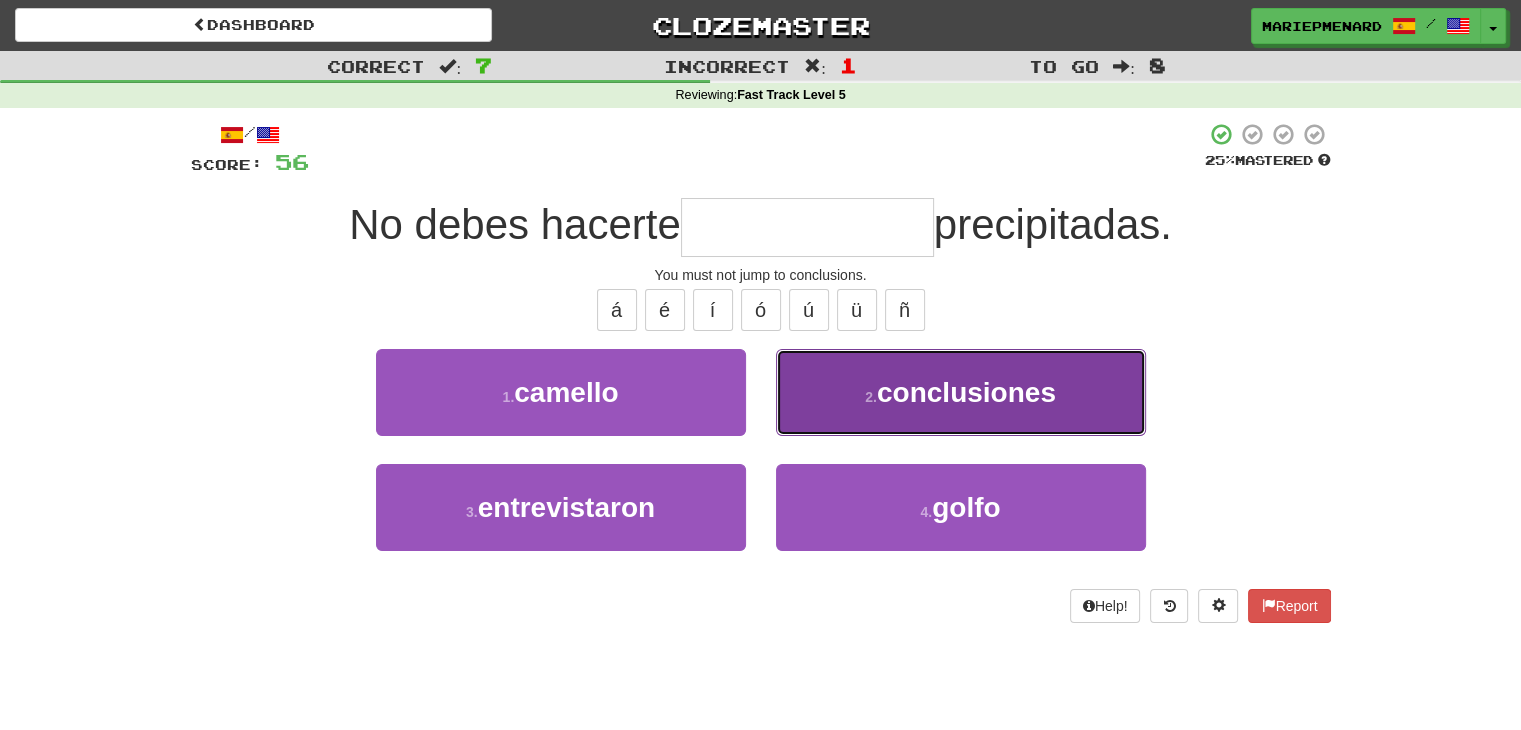 click on "2 .  conclusiones" at bounding box center (961, 392) 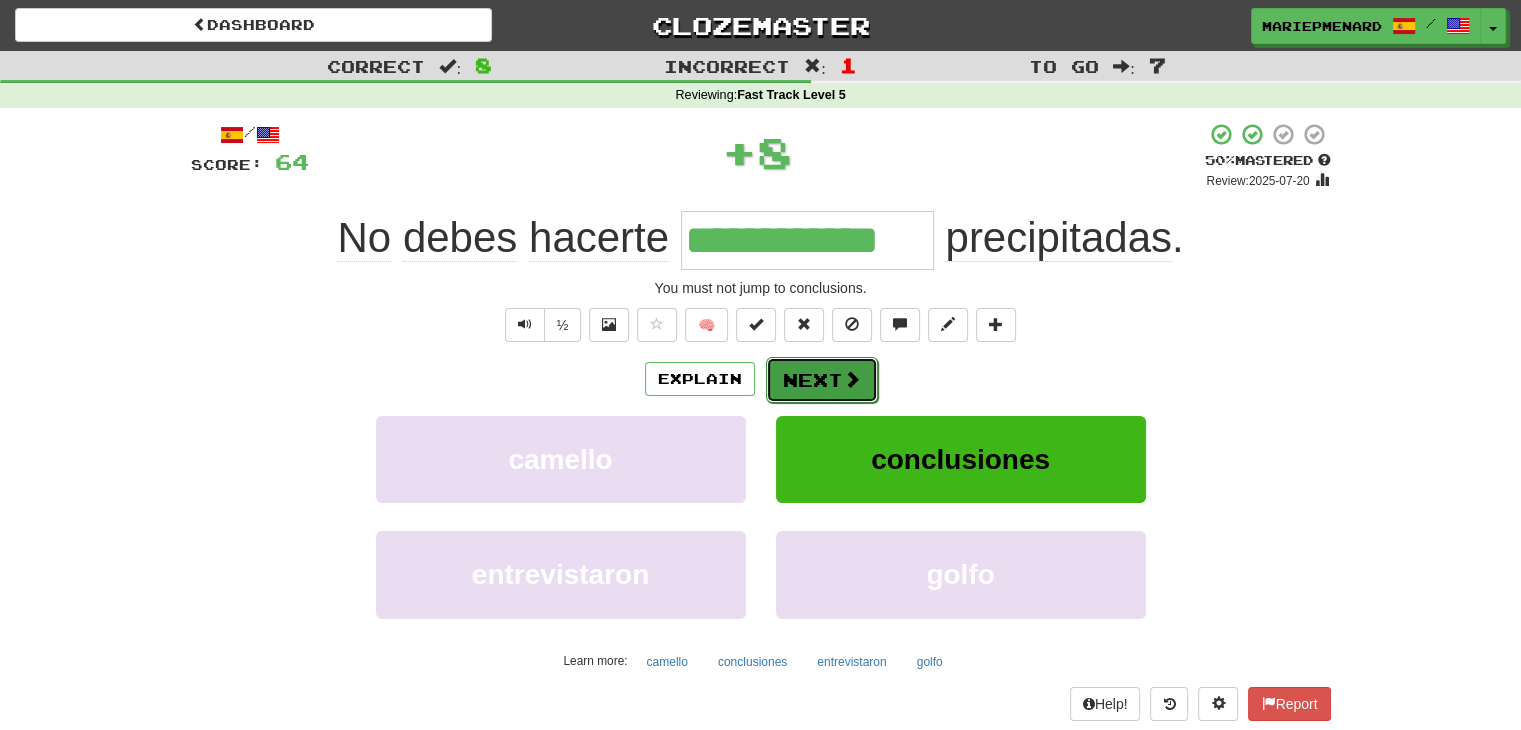 click on "Next" at bounding box center [822, 380] 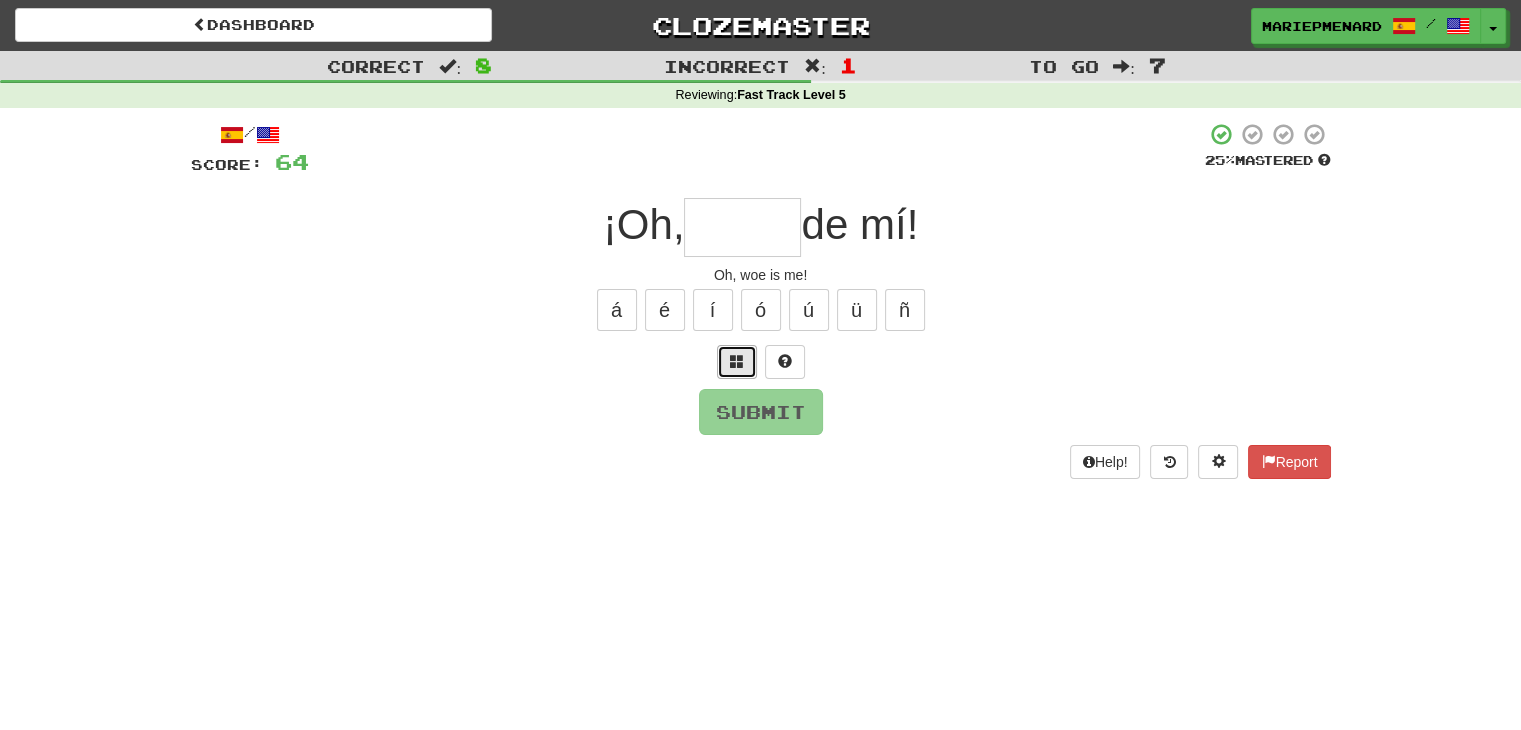 click at bounding box center [737, 362] 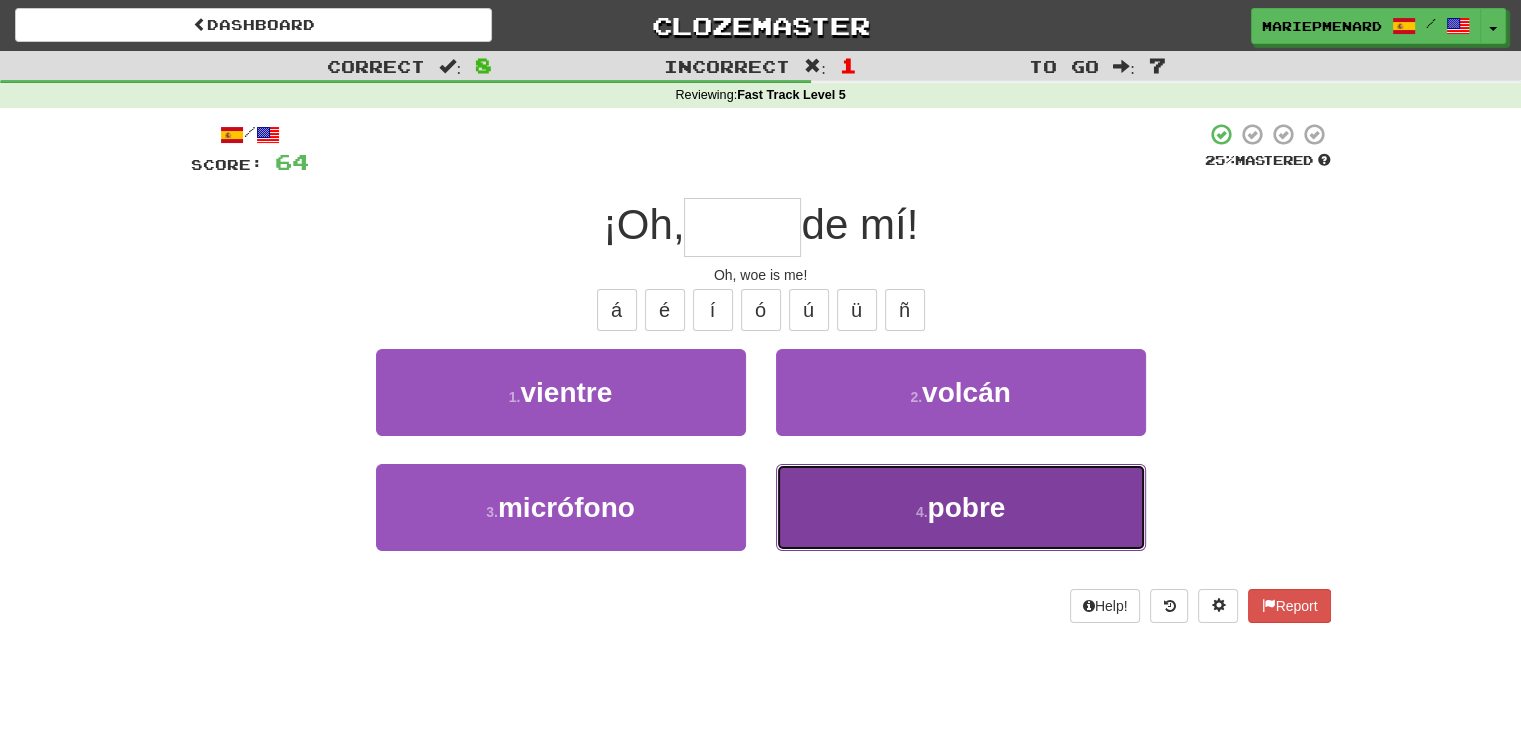 click on "4 .  pobre" at bounding box center (961, 507) 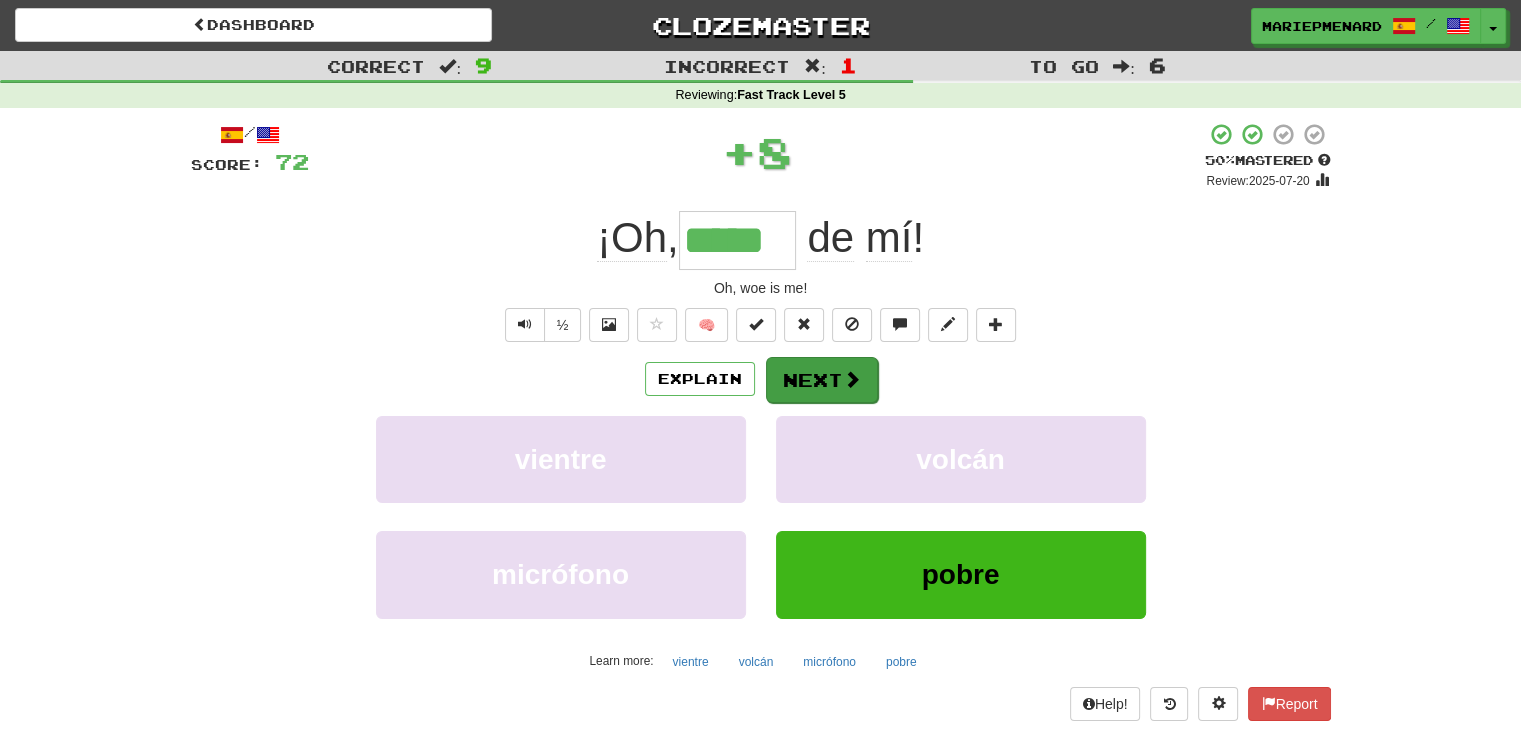 click on "Explain Next" at bounding box center (761, 379) 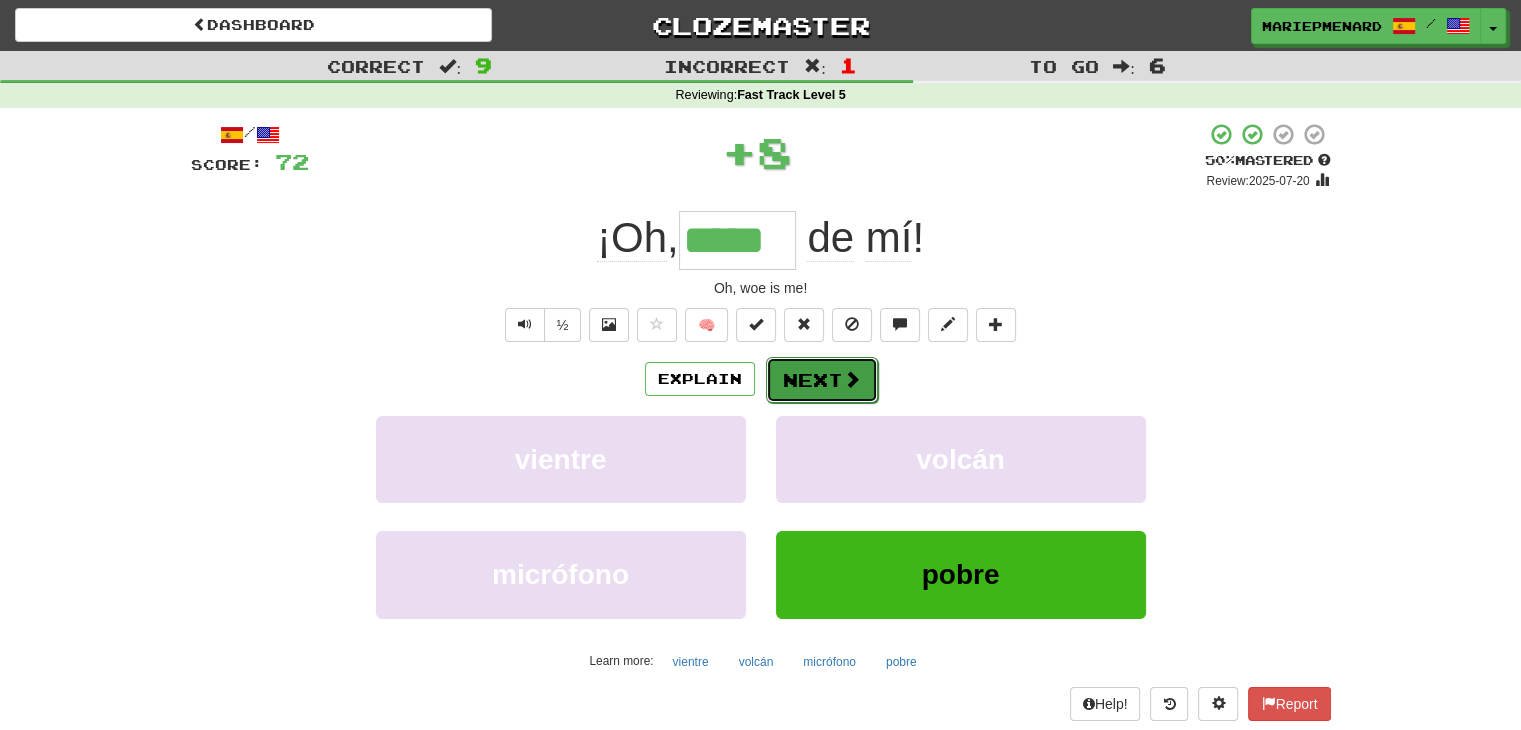 click at bounding box center [852, 379] 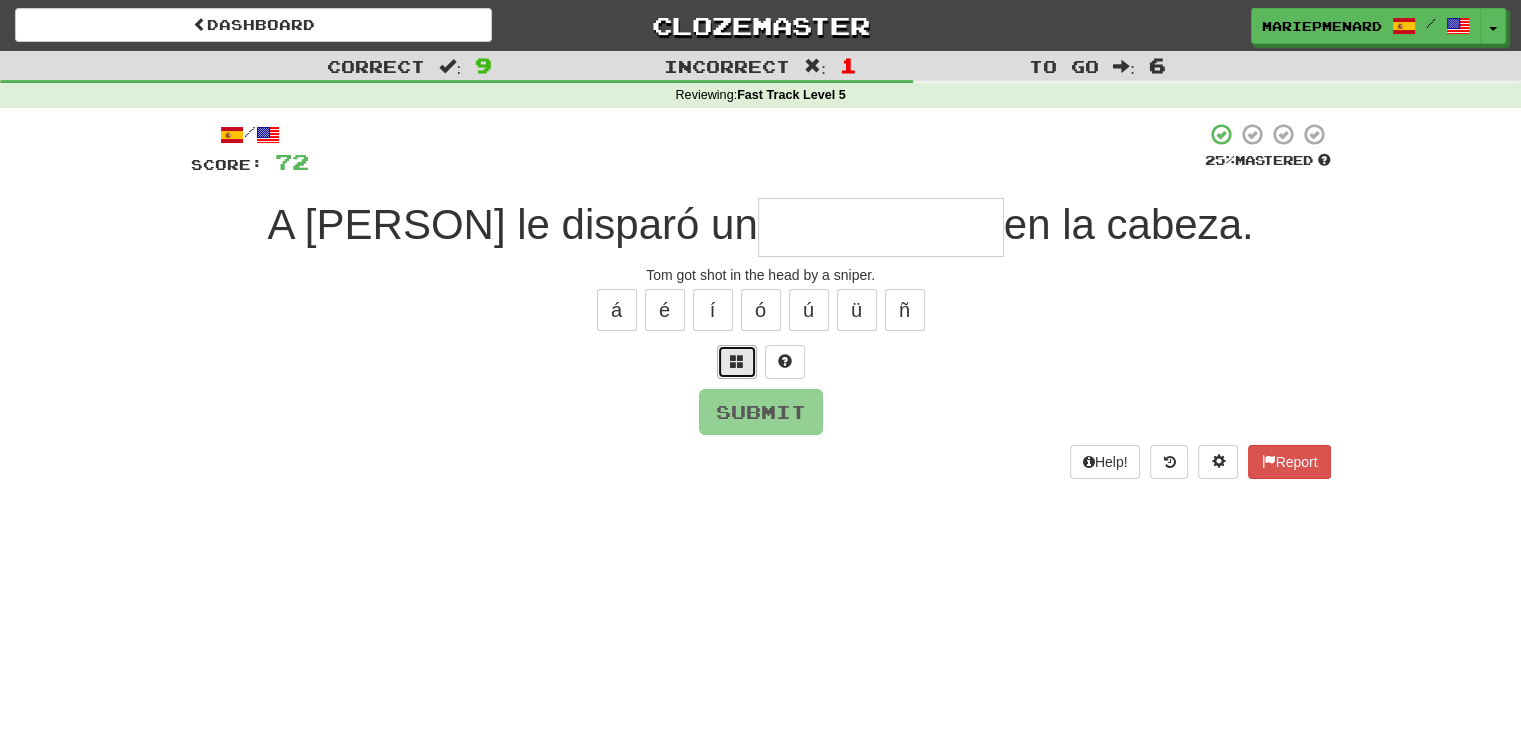 click at bounding box center [737, 362] 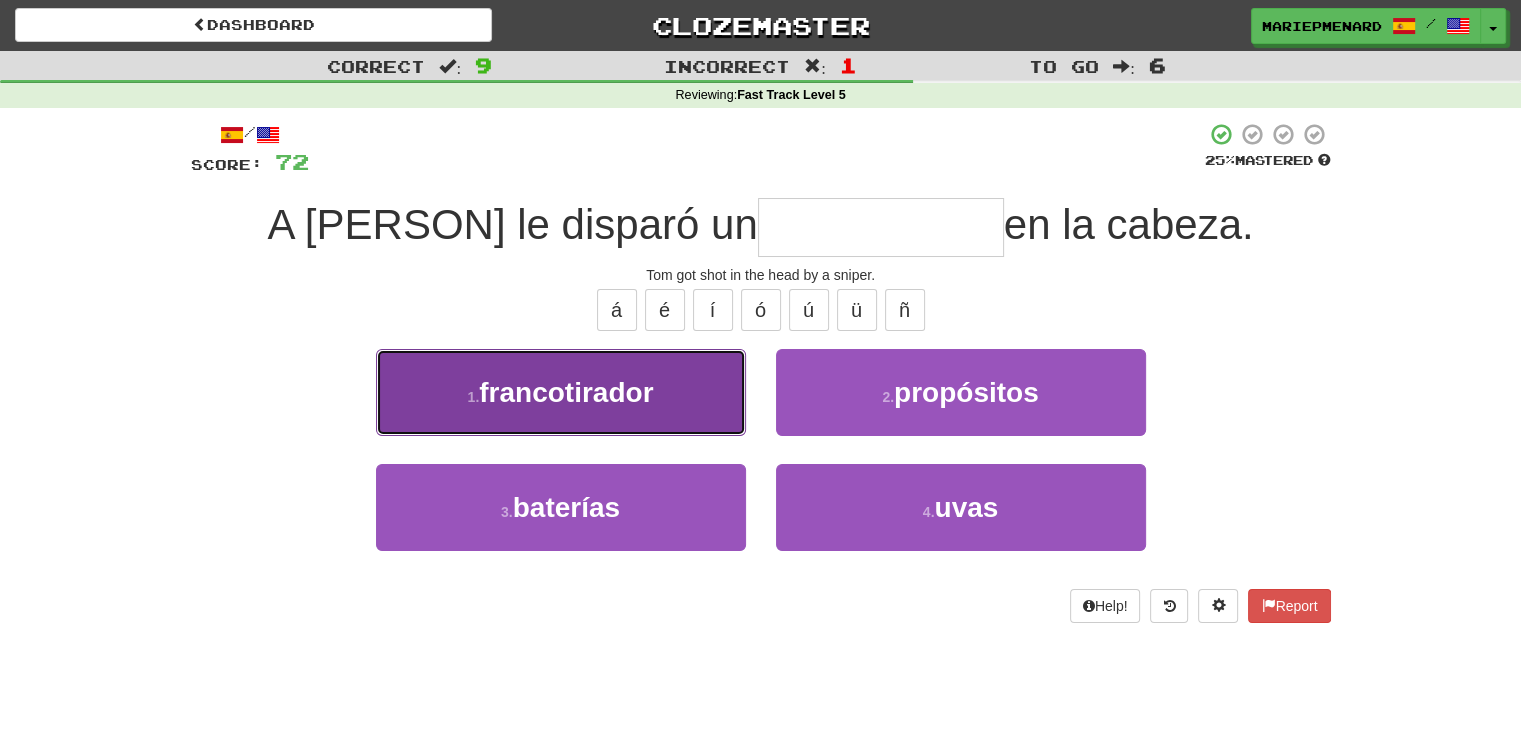 click on "1 .  francotirador" at bounding box center [561, 392] 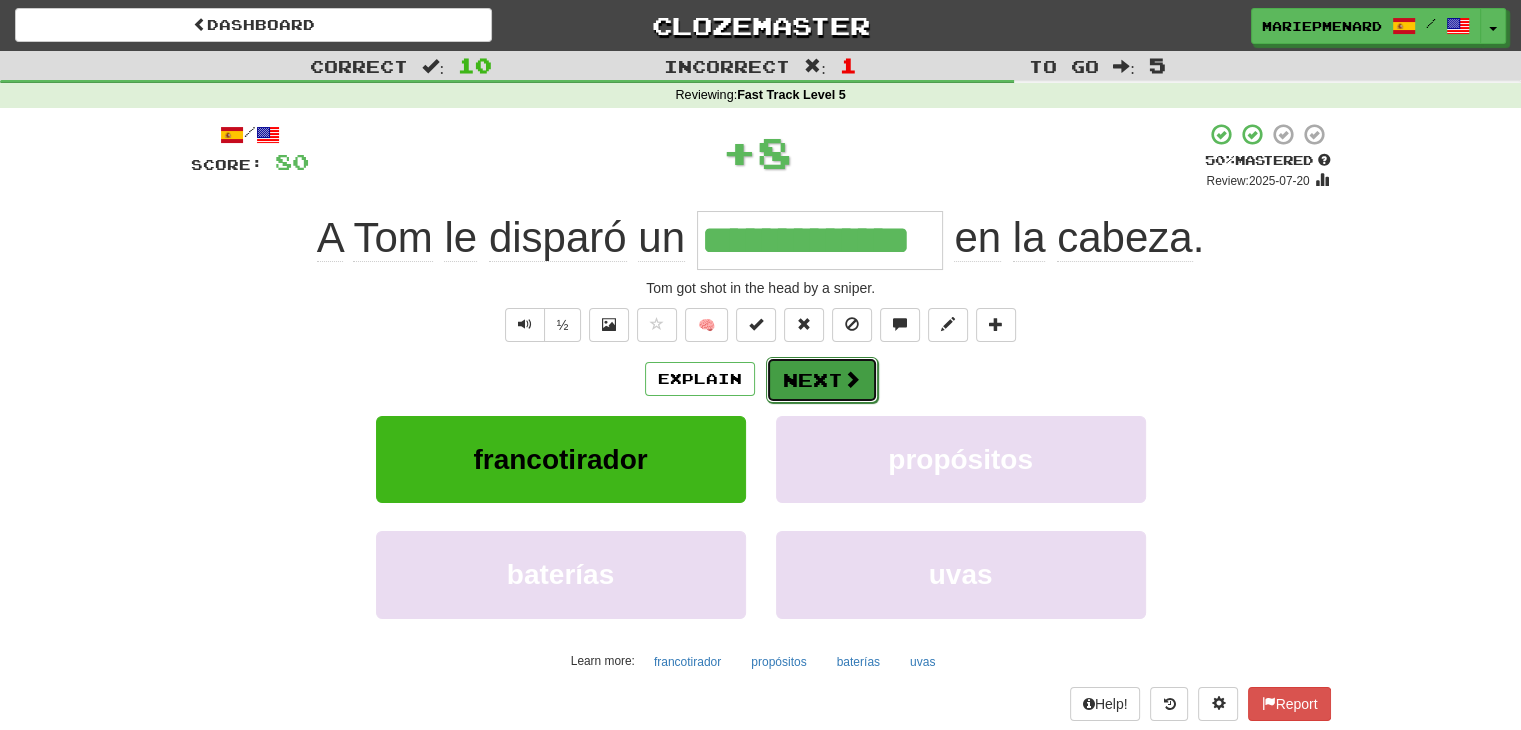 click on "Next" at bounding box center [822, 380] 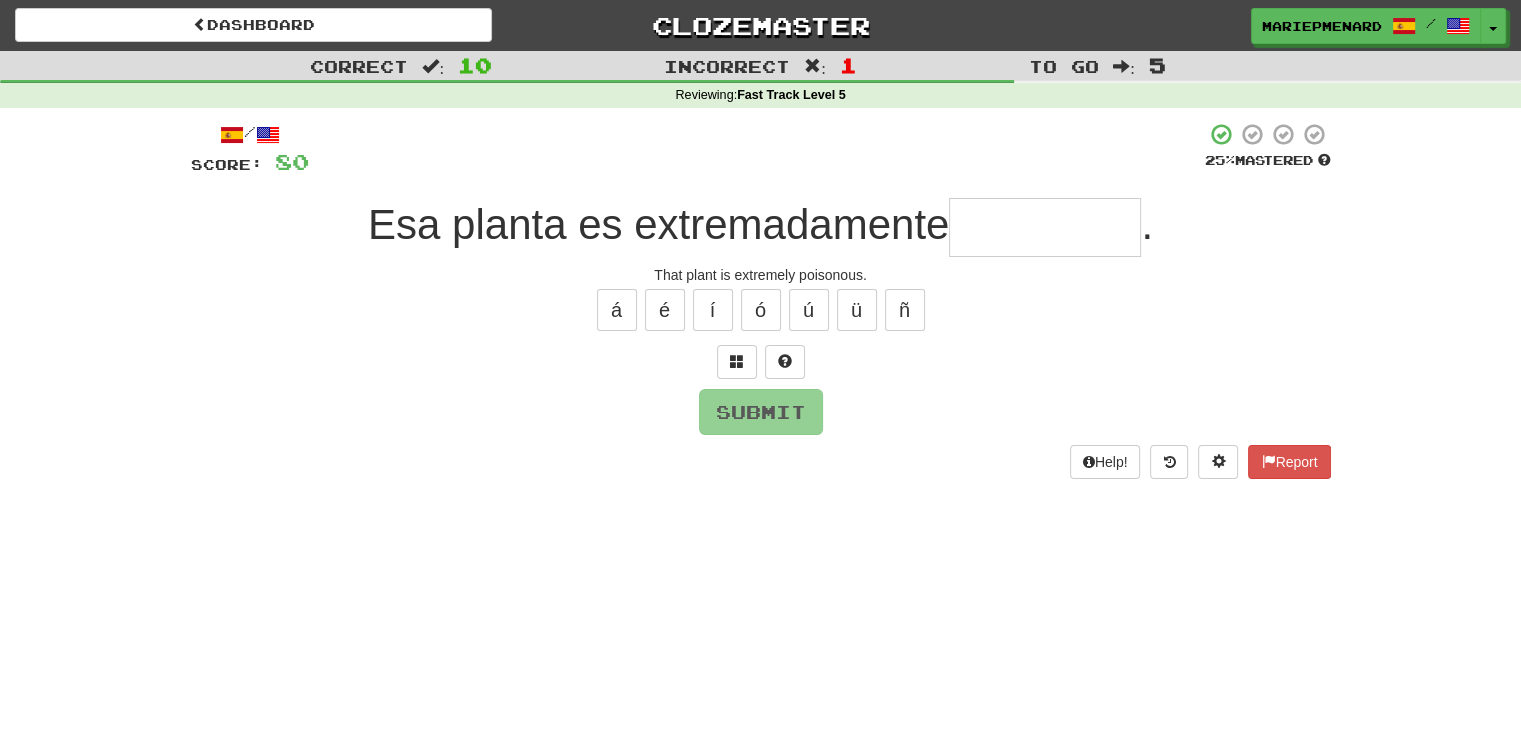 click at bounding box center [761, 362] 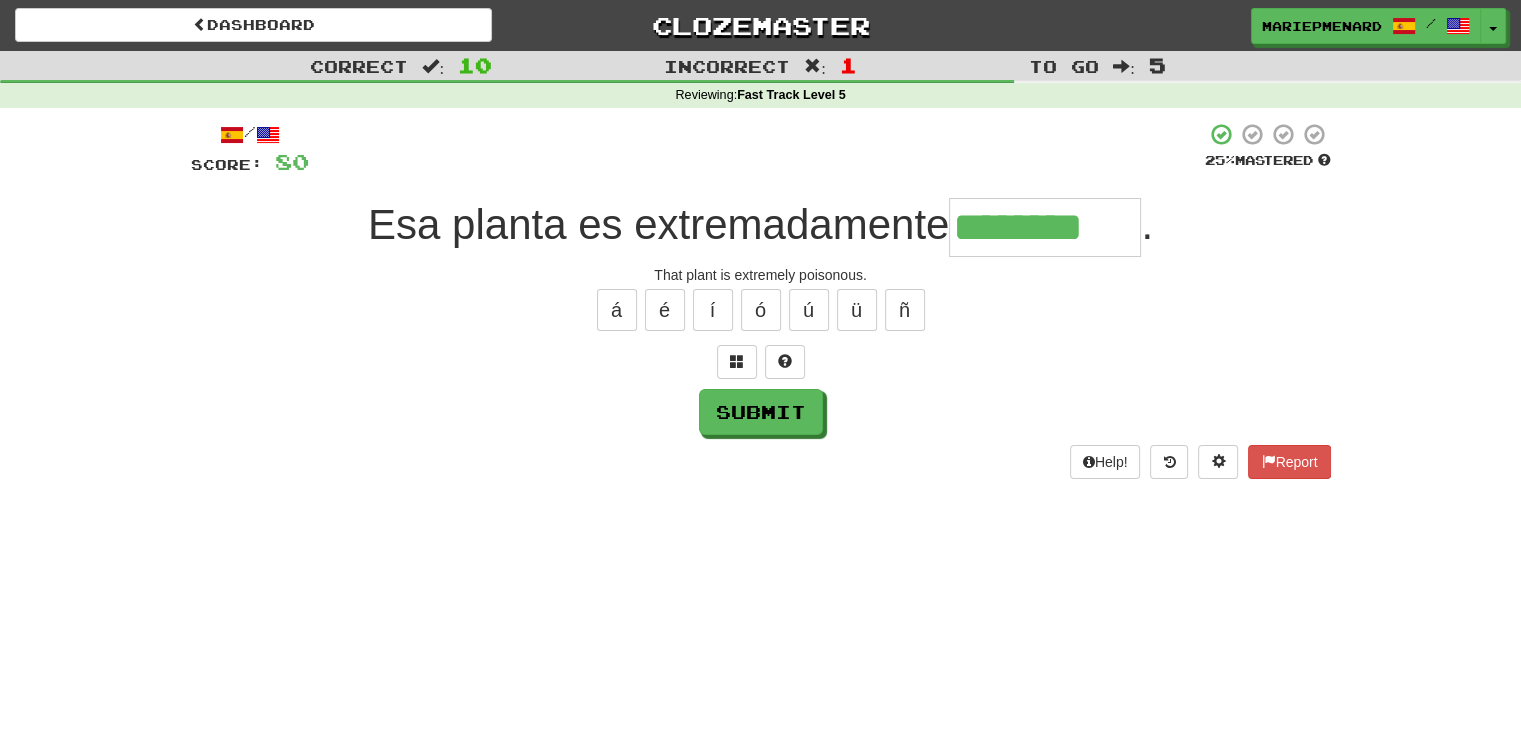 type on "********" 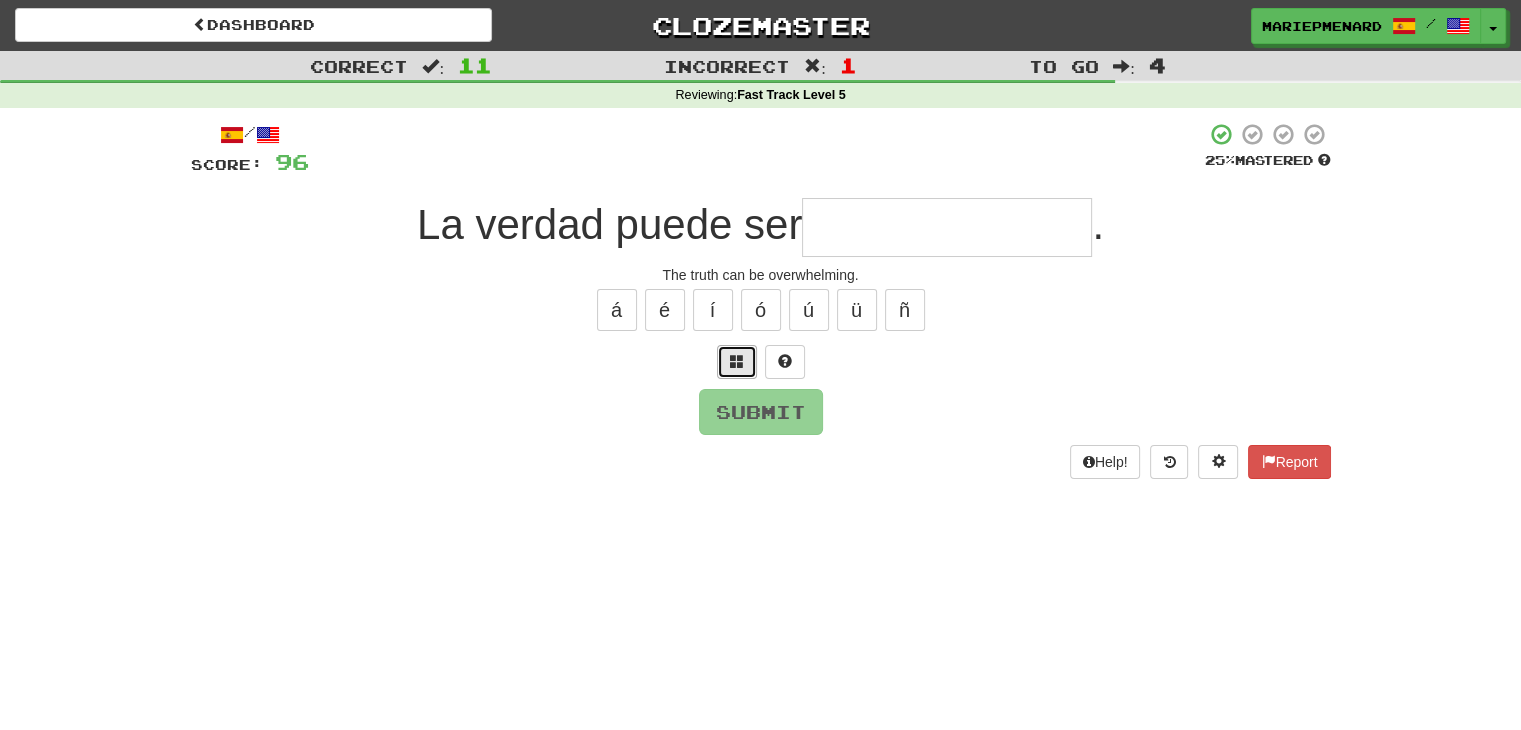 click at bounding box center [737, 362] 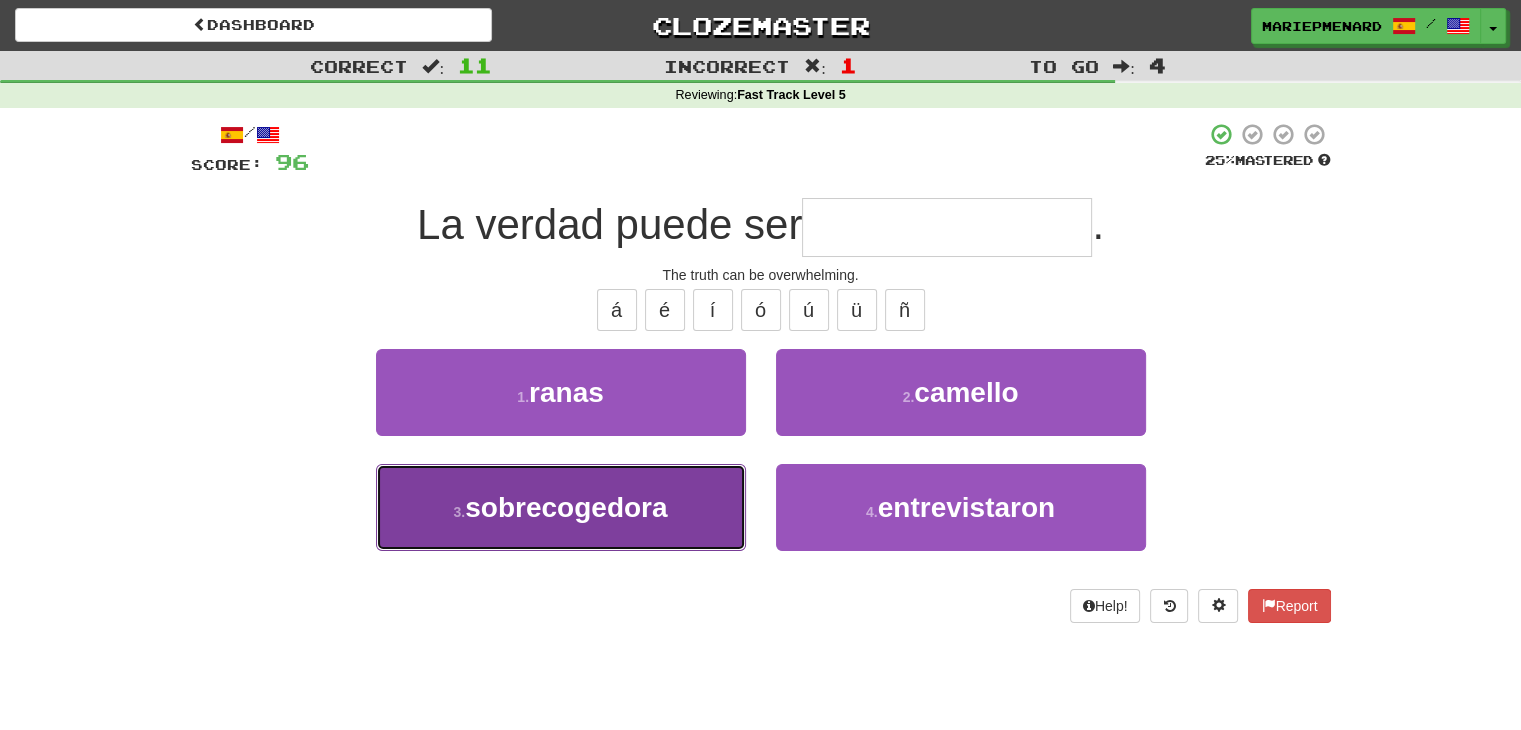 click on "3 .  sobrecogedora" at bounding box center [561, 507] 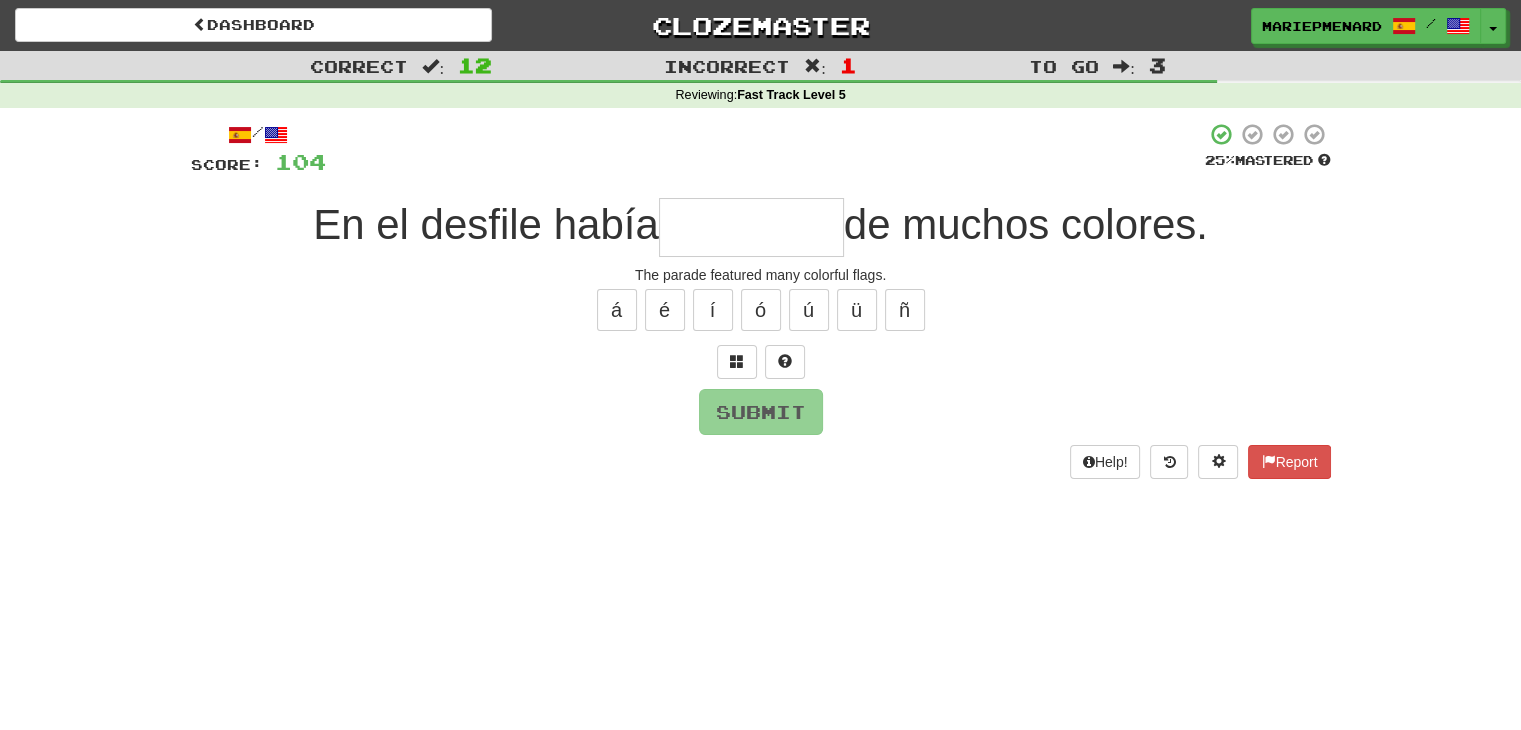 click at bounding box center (751, 227) 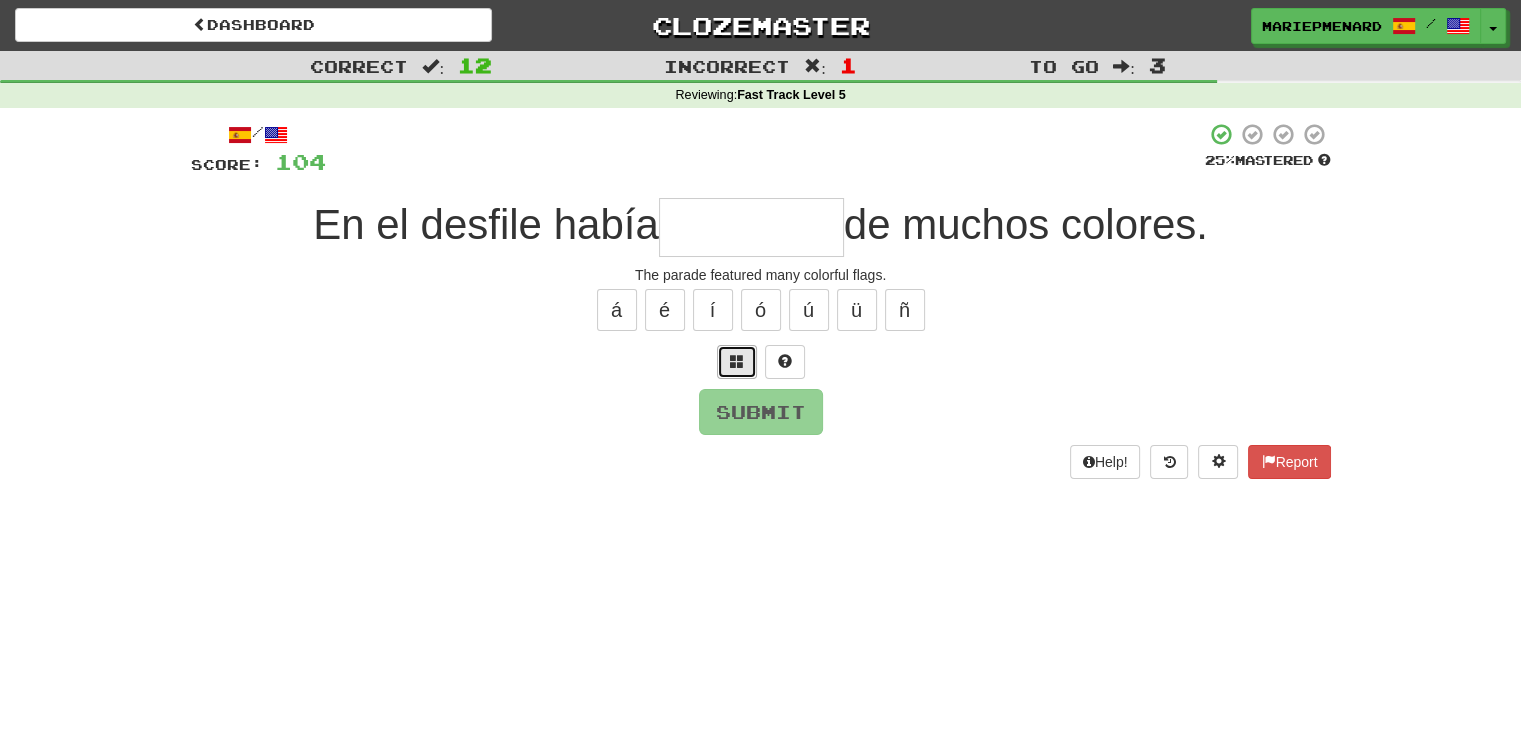 click at bounding box center (737, 362) 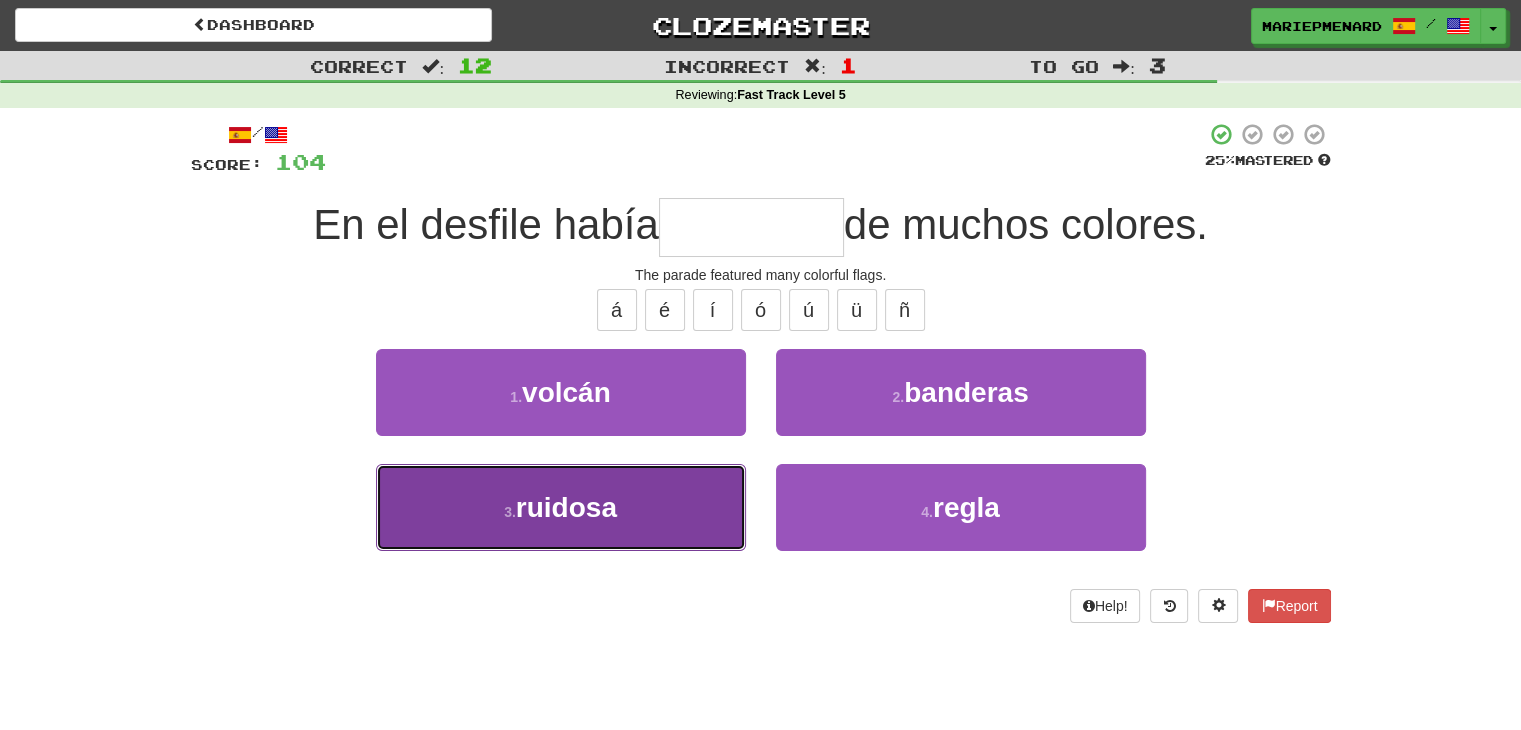 click on "3 .  ruidosa" at bounding box center [561, 507] 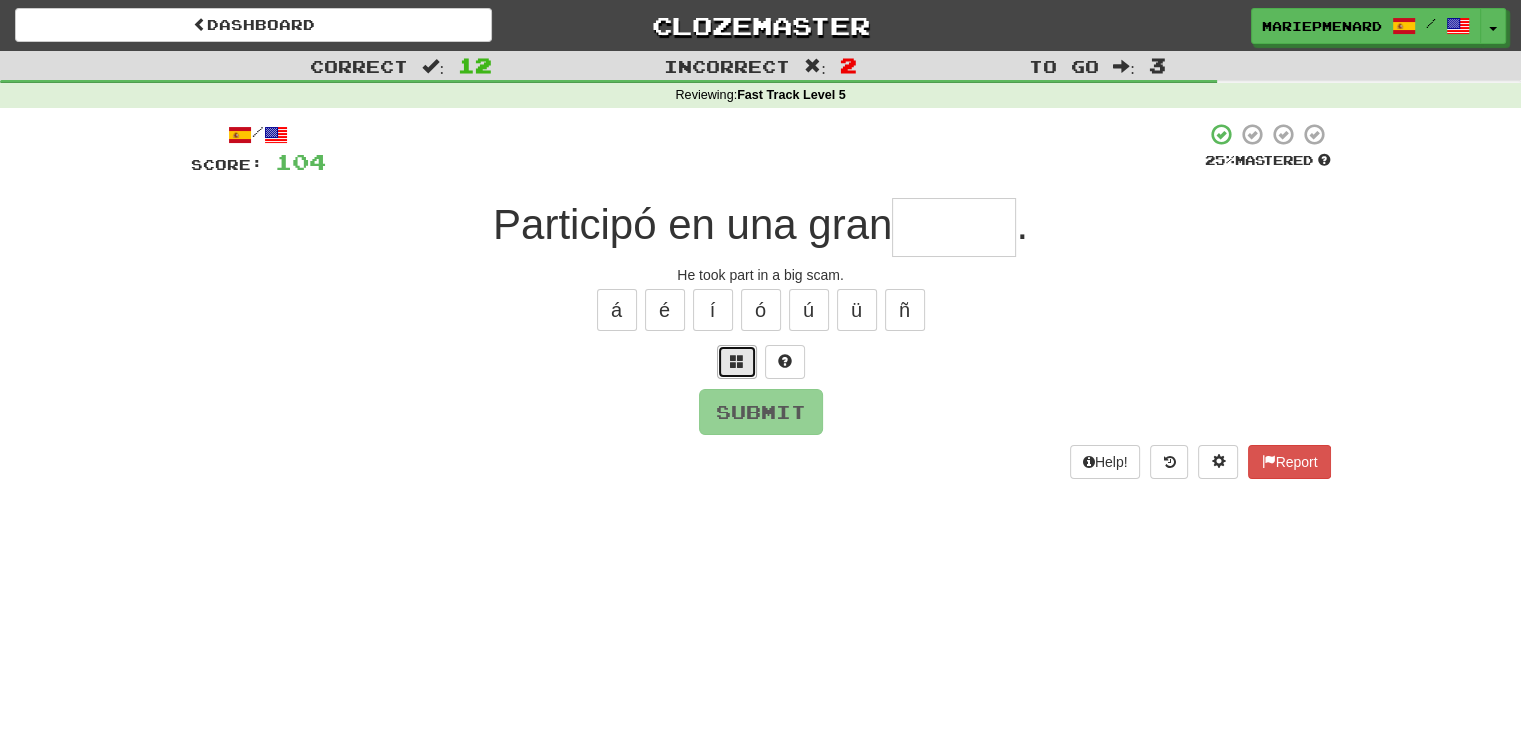 click at bounding box center [737, 361] 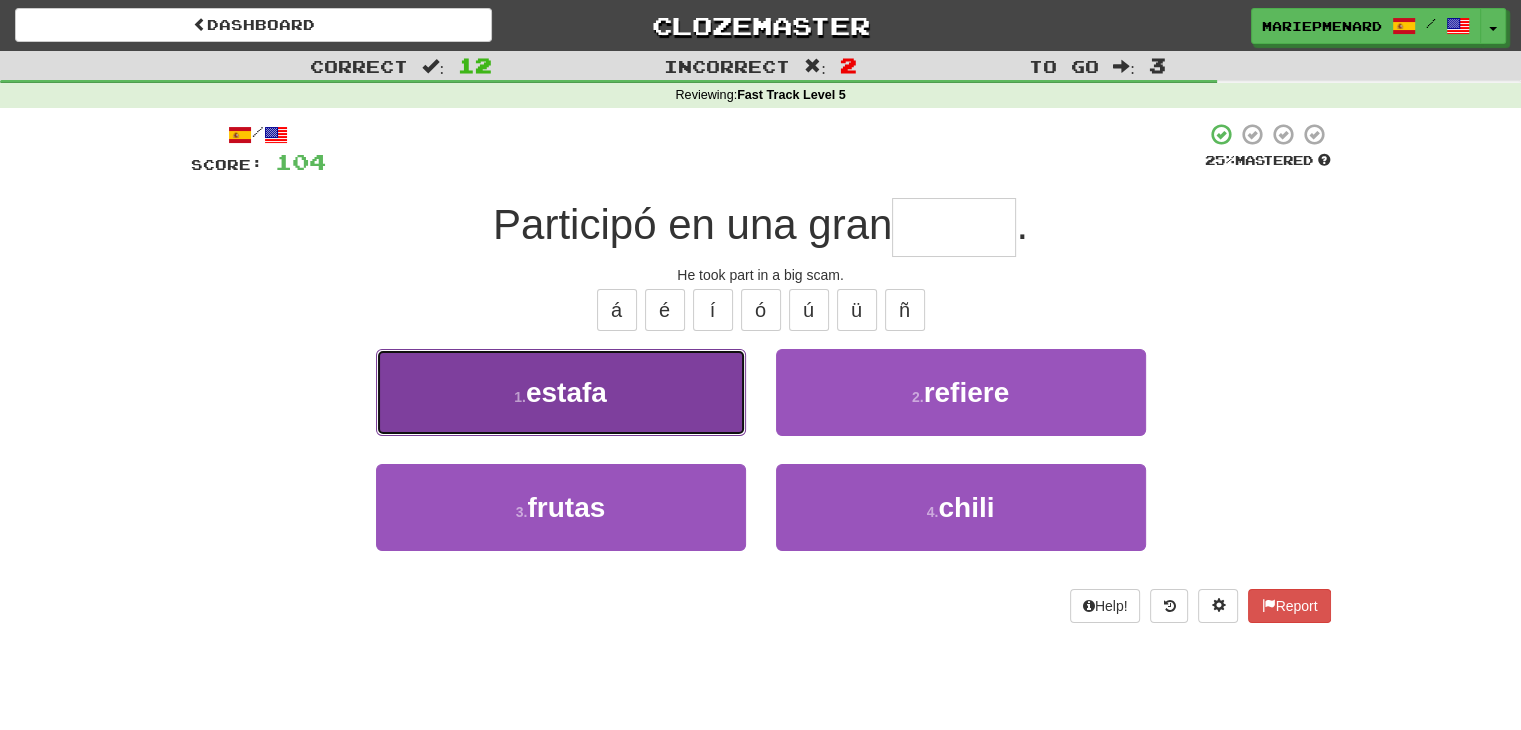 click on "1 .  estafa" at bounding box center [561, 392] 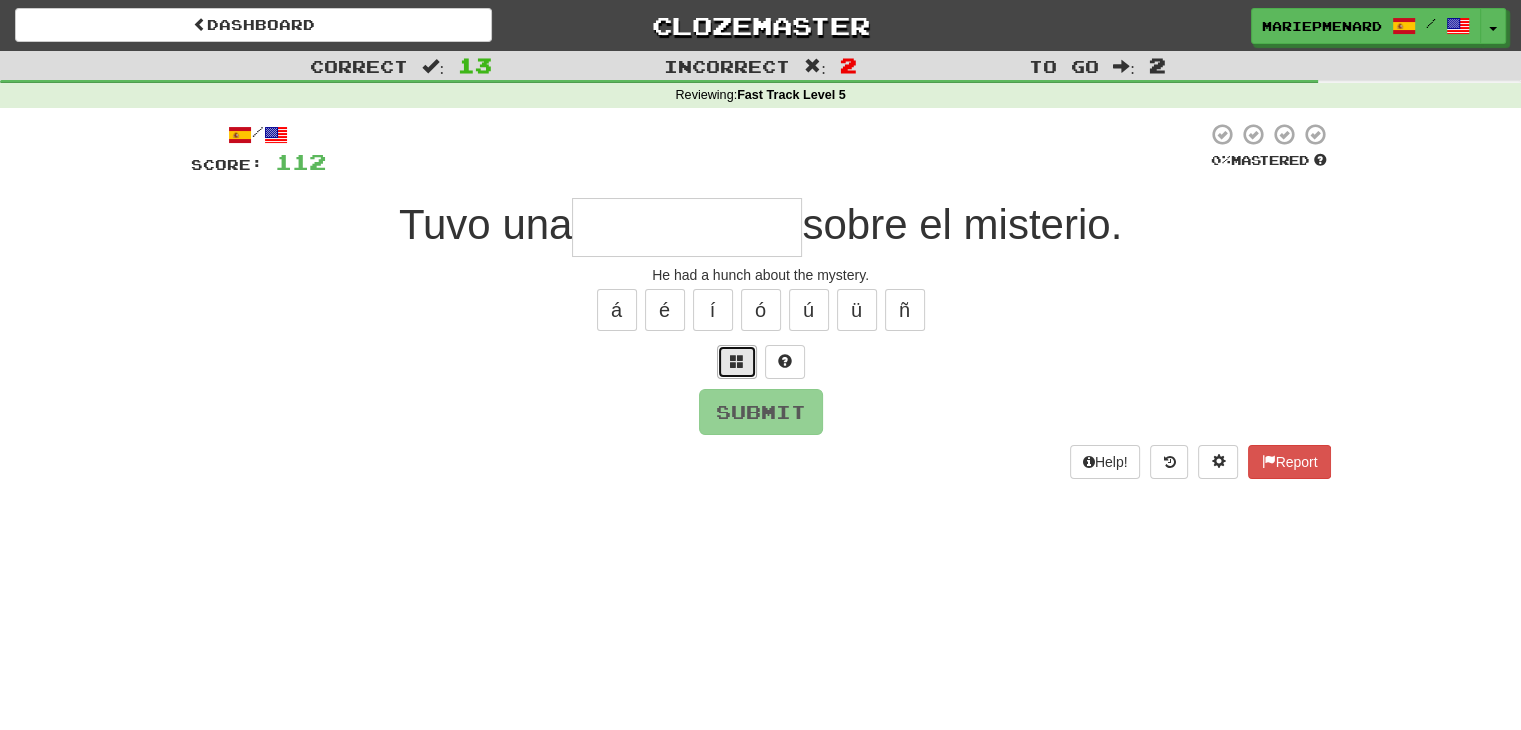 click at bounding box center (737, 361) 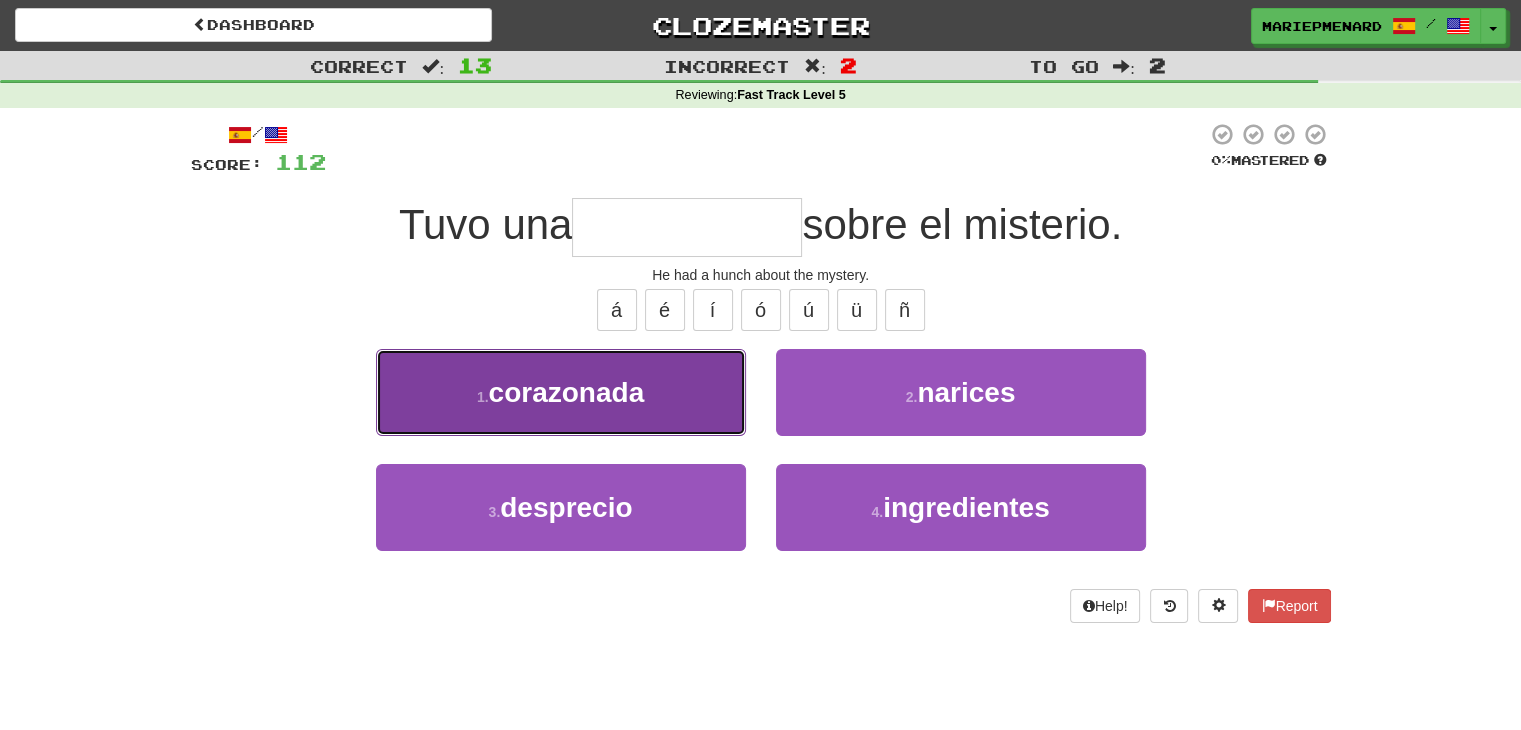 click on "corazonada" at bounding box center (567, 392) 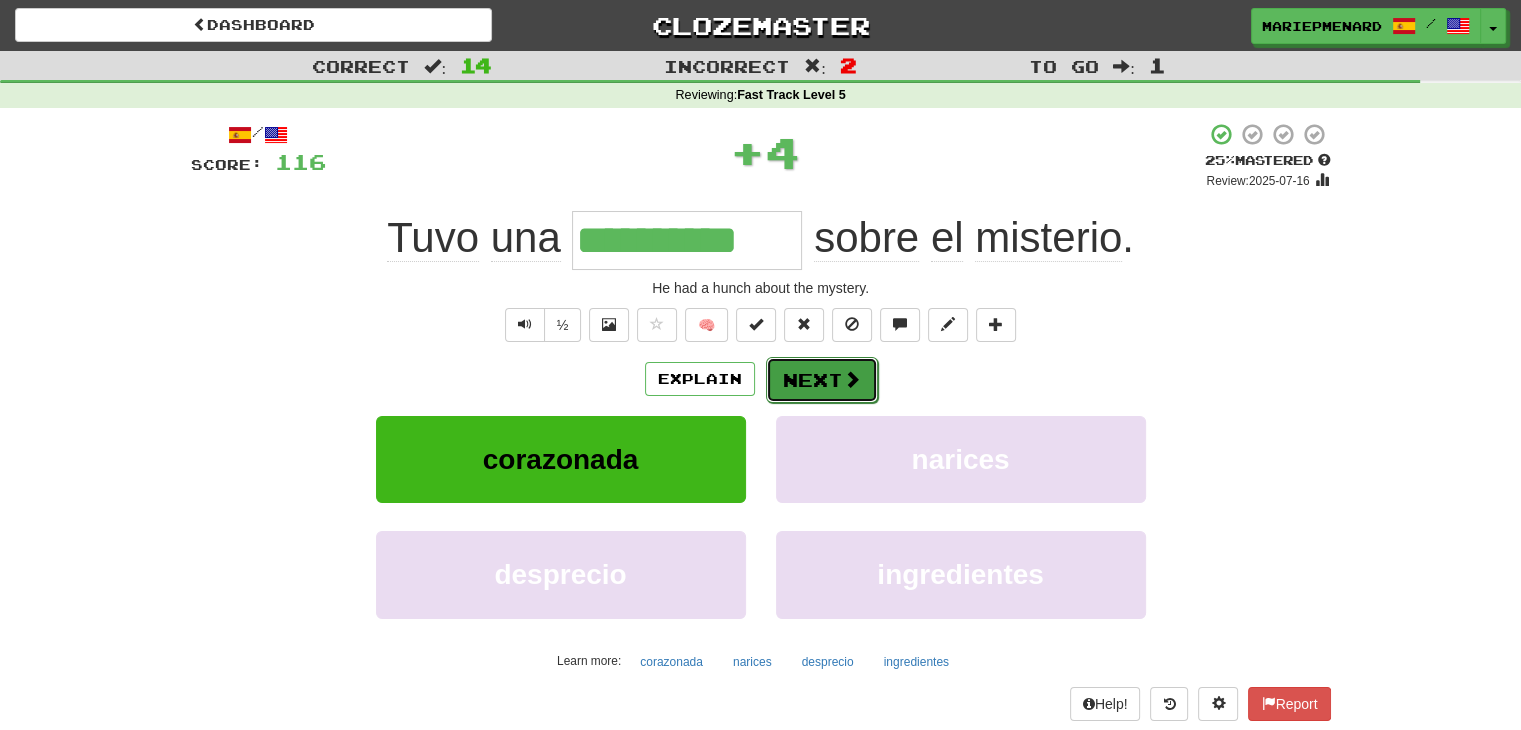 click on "Next" at bounding box center (822, 380) 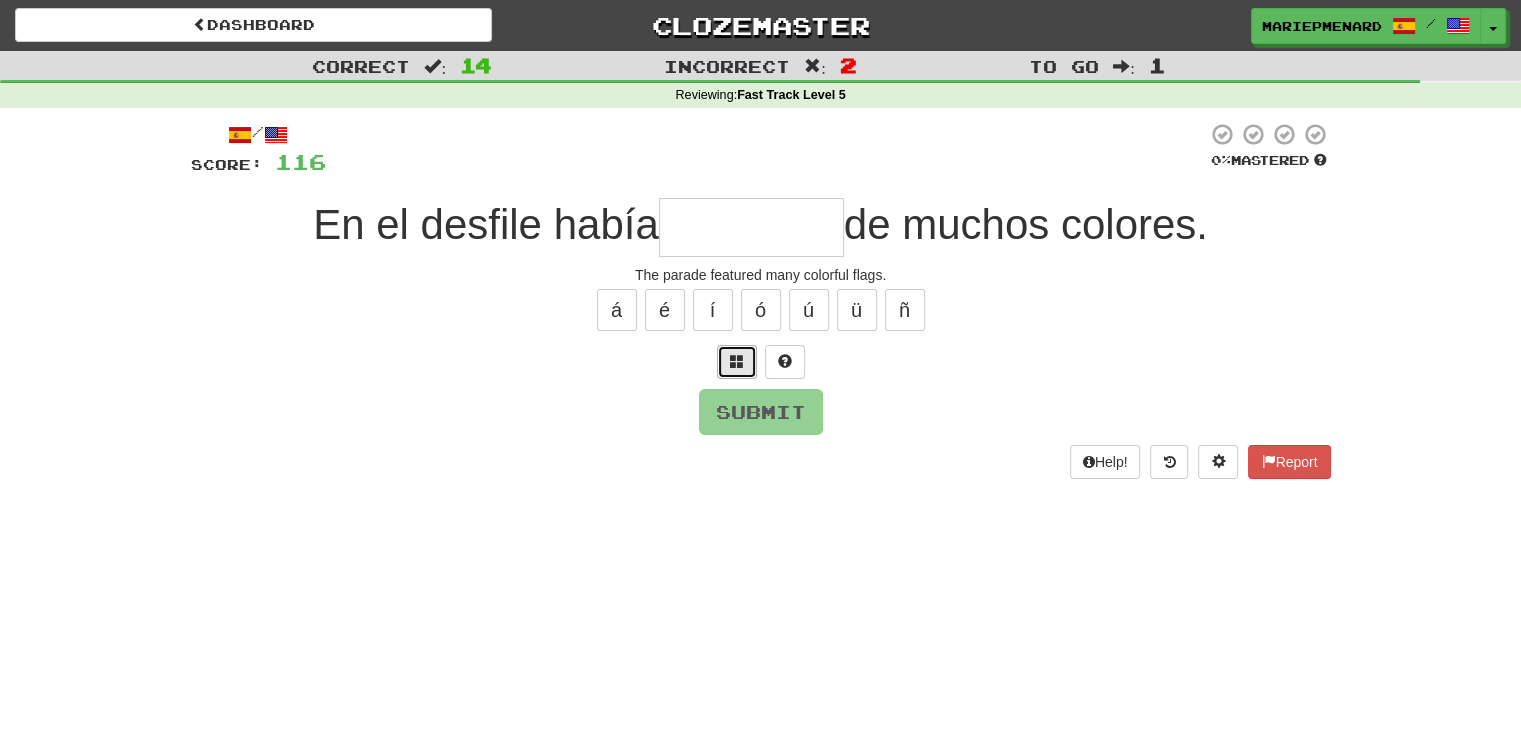 click at bounding box center (737, 362) 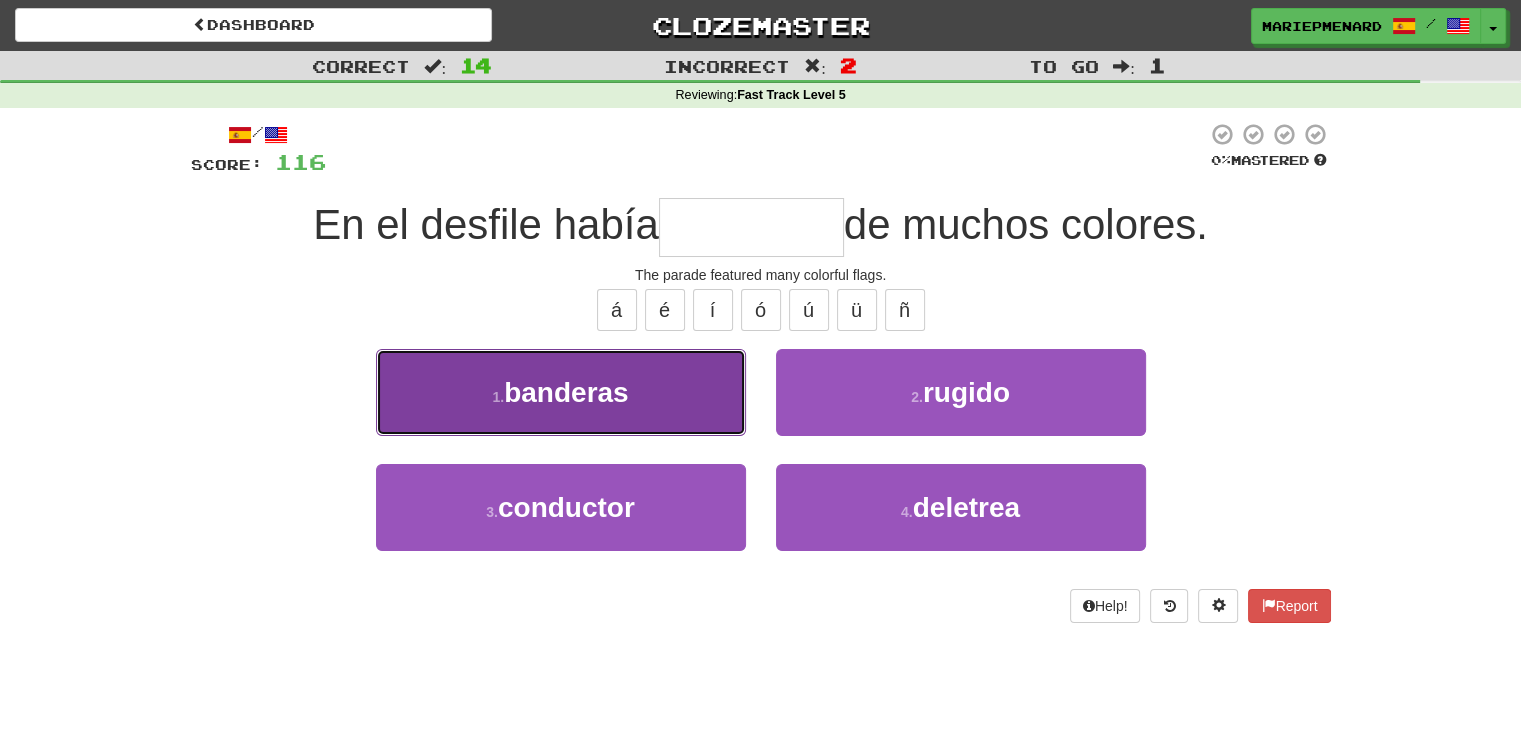 click on "1 .  banderas" at bounding box center [561, 392] 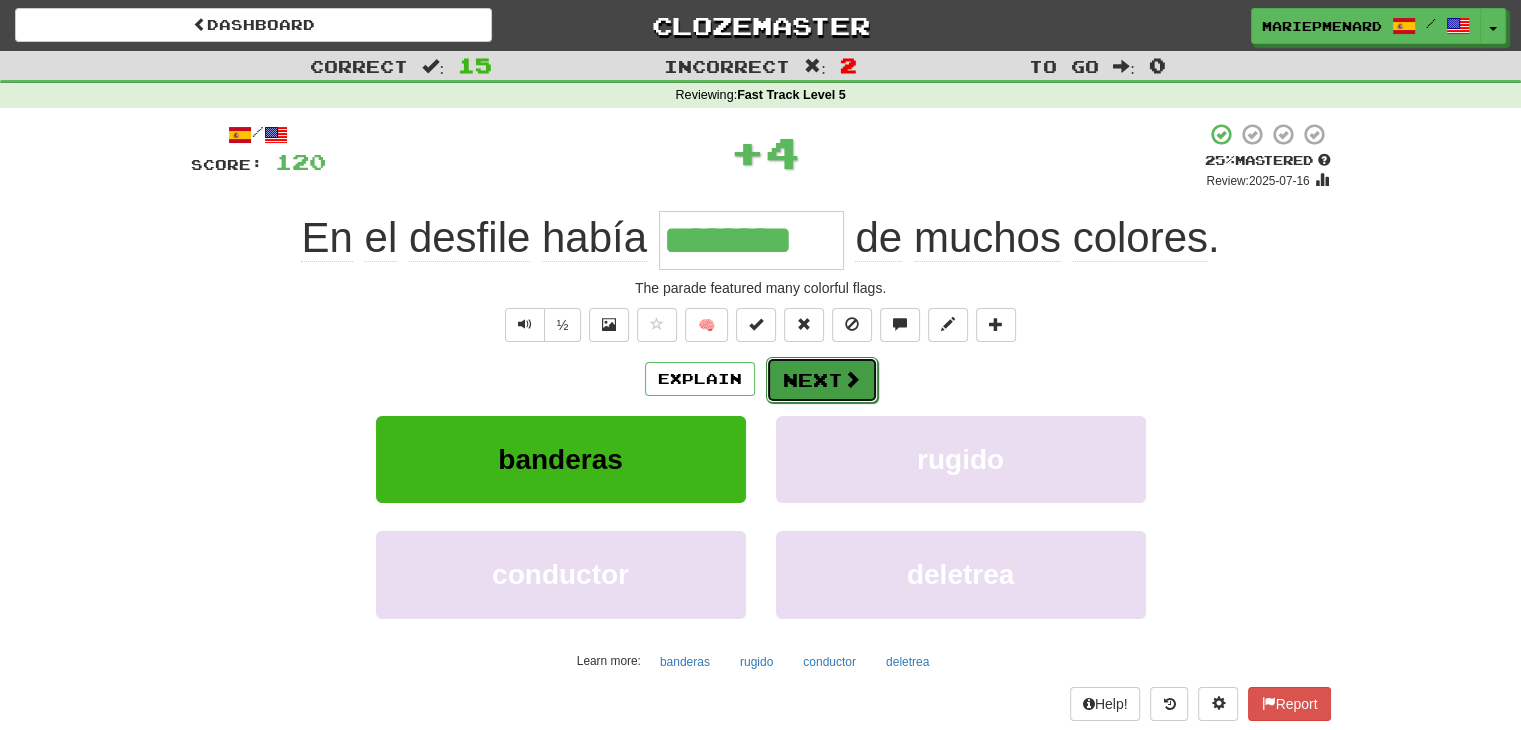 click on "Next" at bounding box center [822, 380] 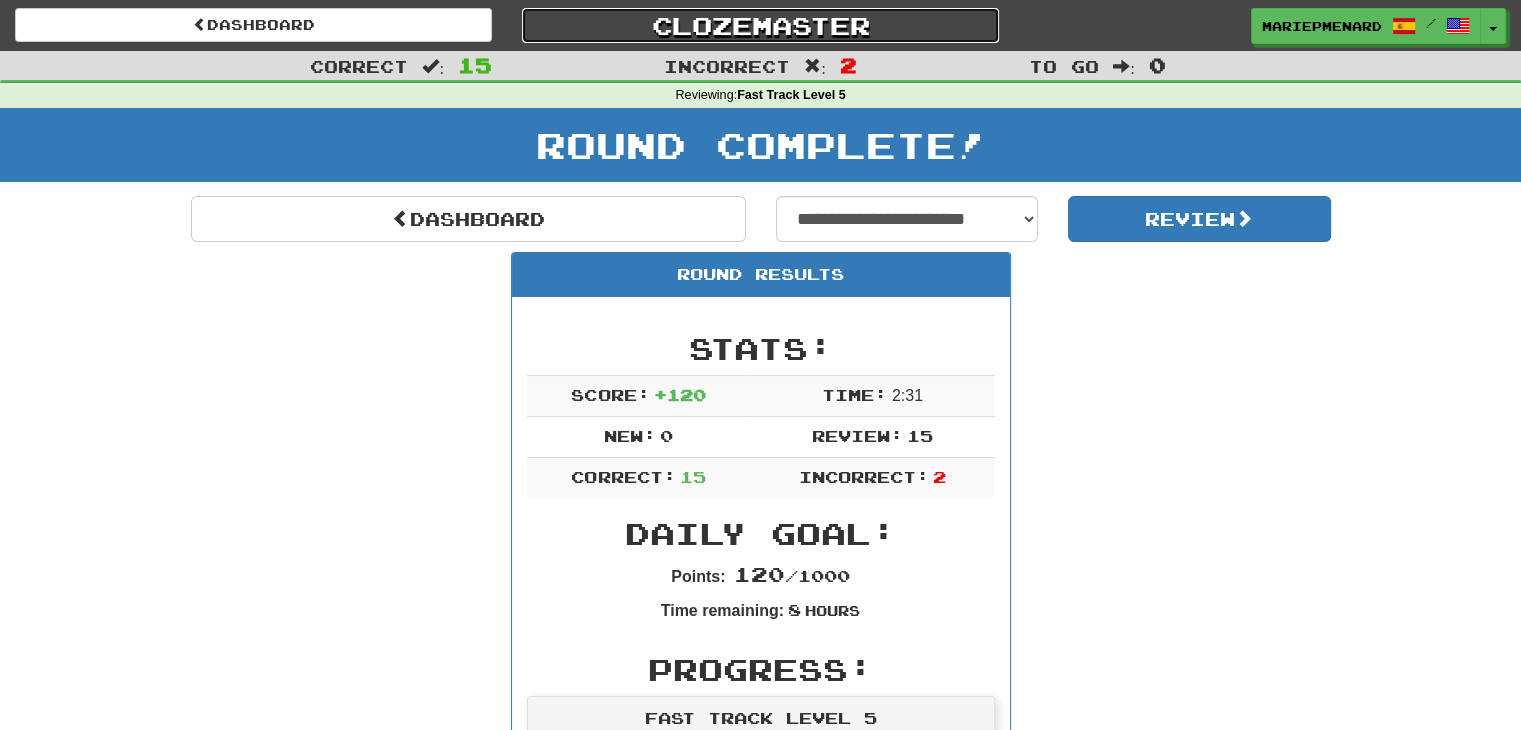 click on "Clozemaster" at bounding box center [760, 25] 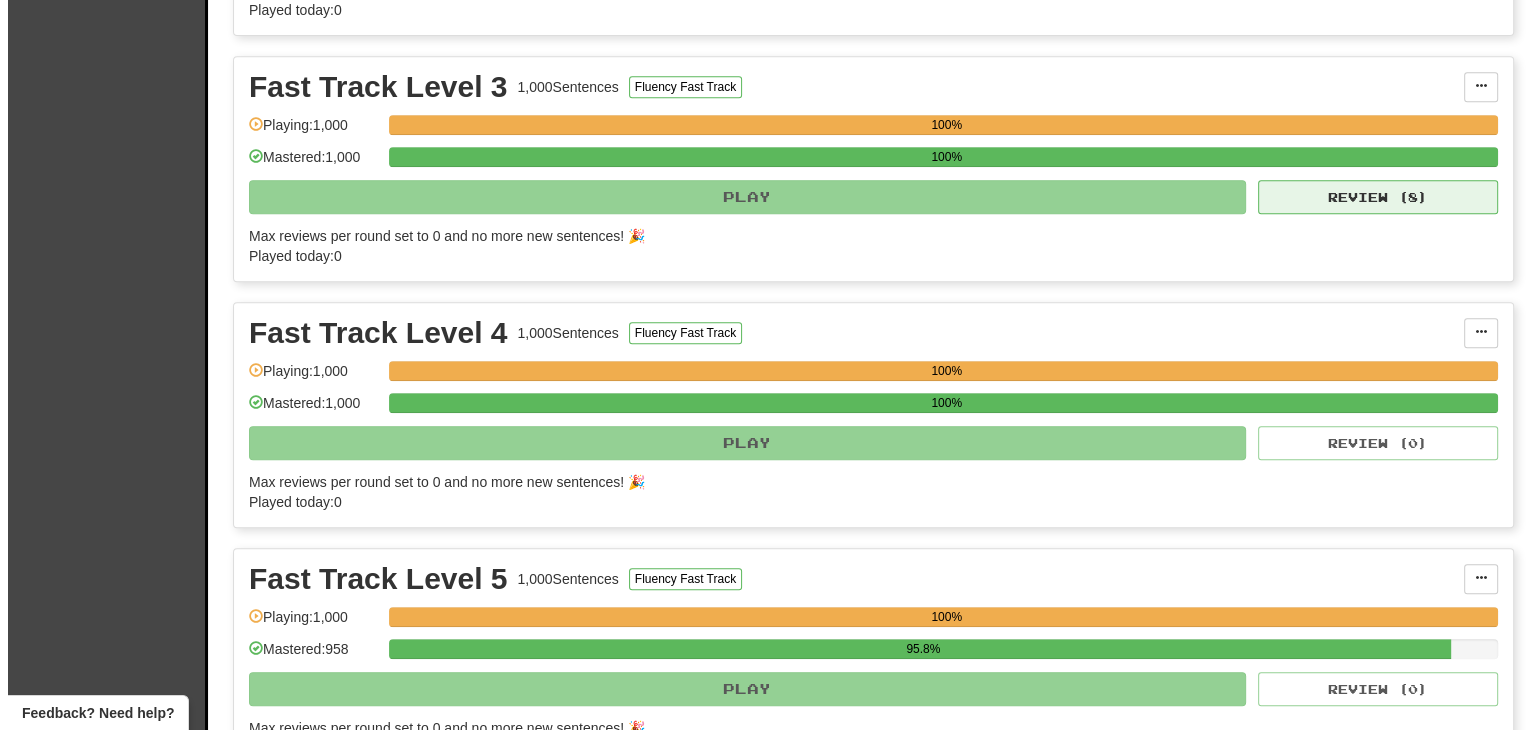 scroll, scrollTop: 600, scrollLeft: 0, axis: vertical 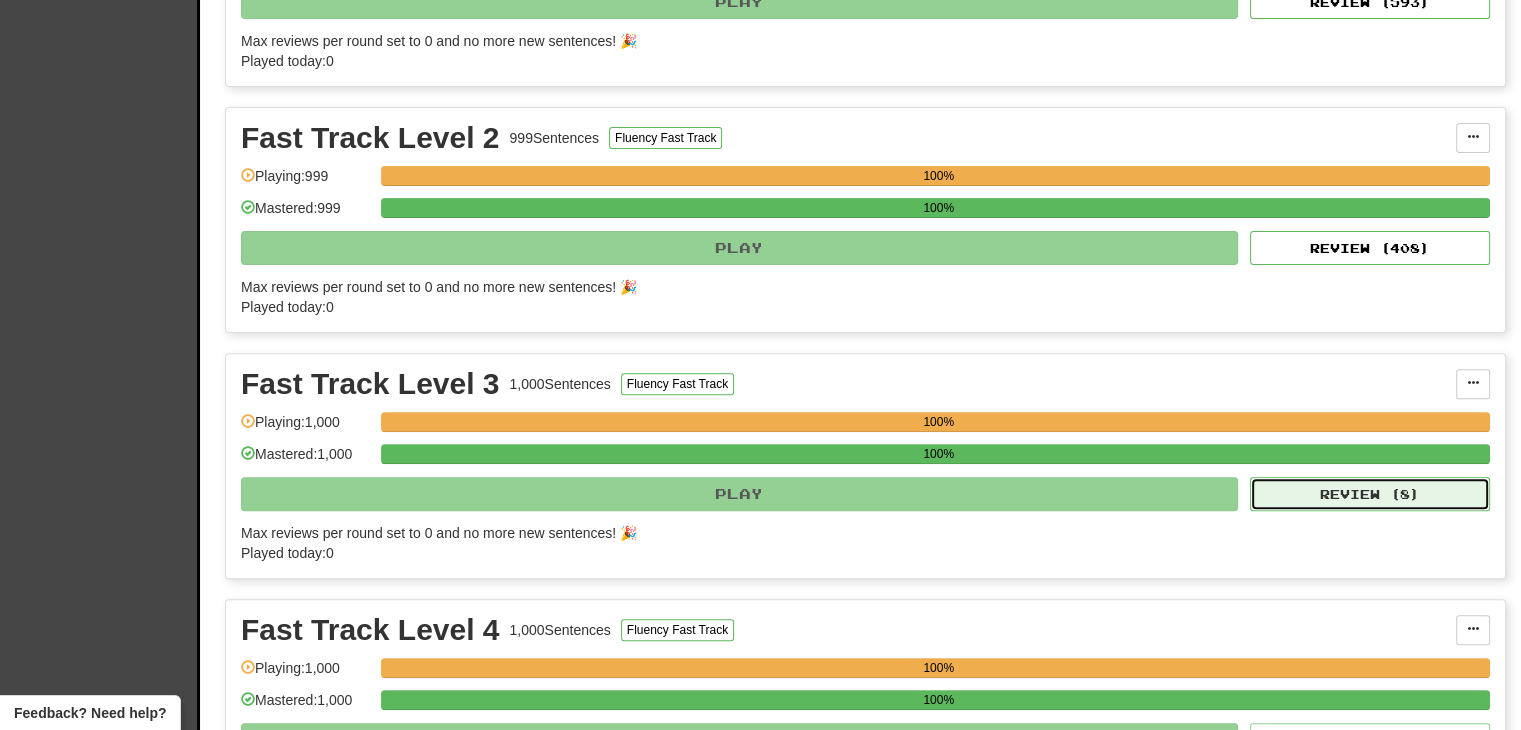 click on "Review ( 8 )" at bounding box center (1370, 494) 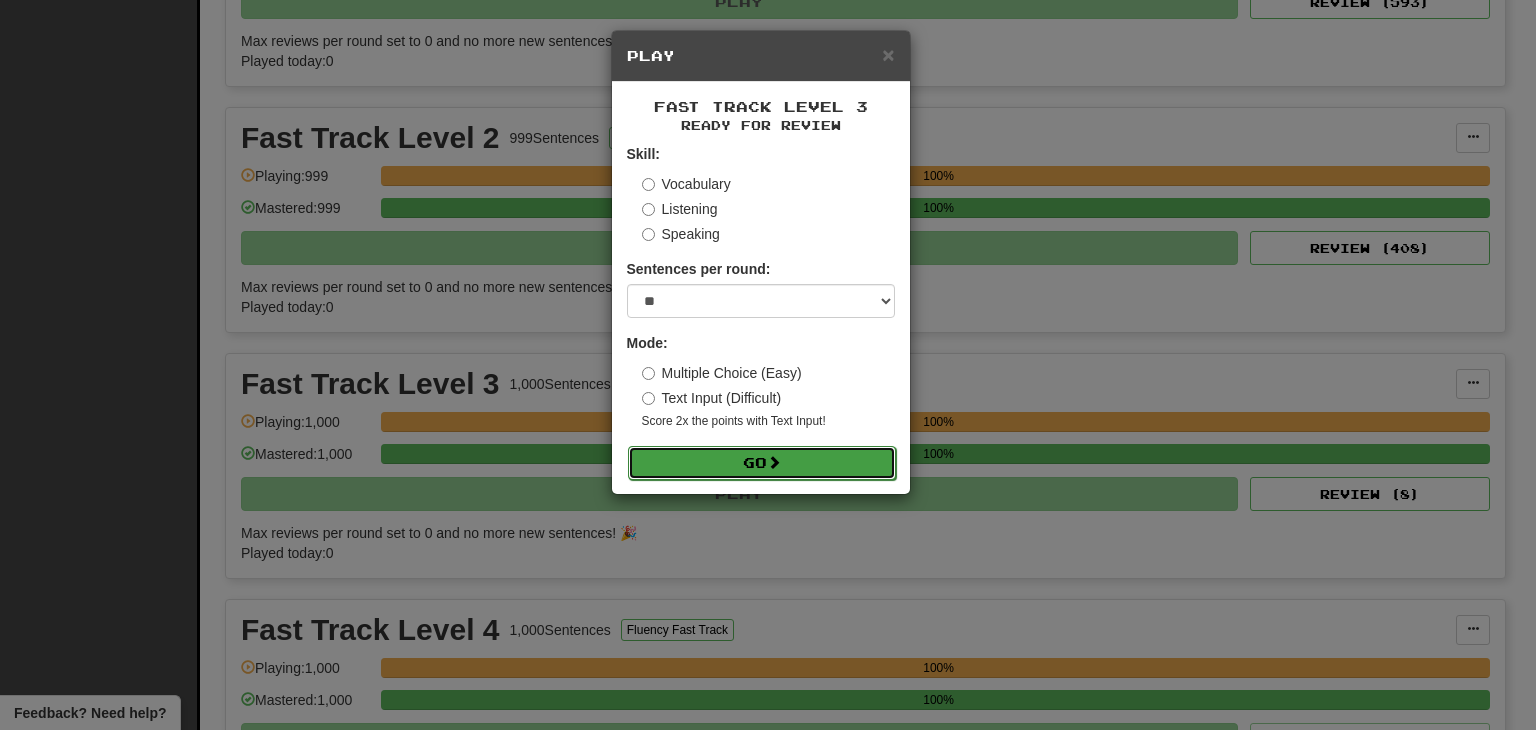click on "Go" at bounding box center (762, 463) 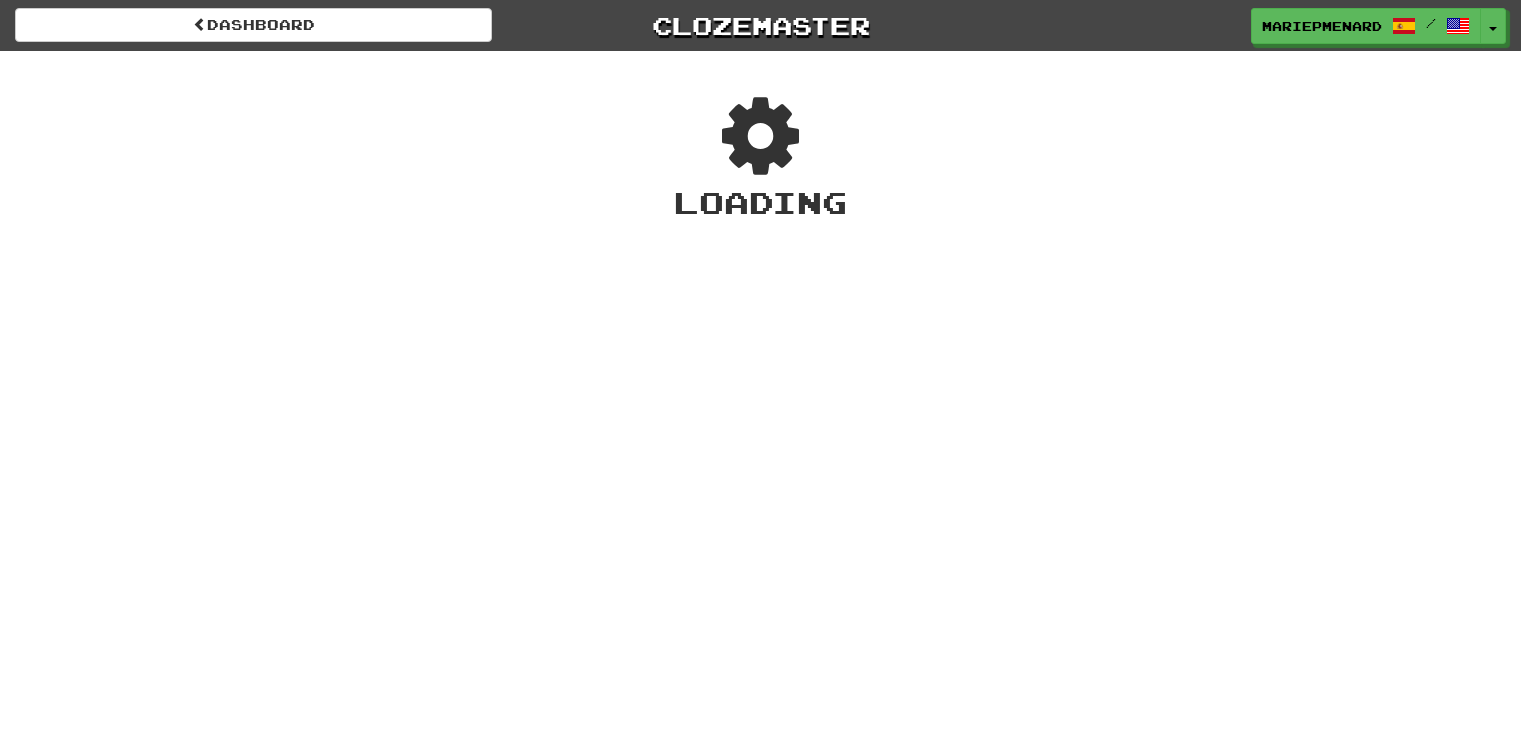 scroll, scrollTop: 0, scrollLeft: 0, axis: both 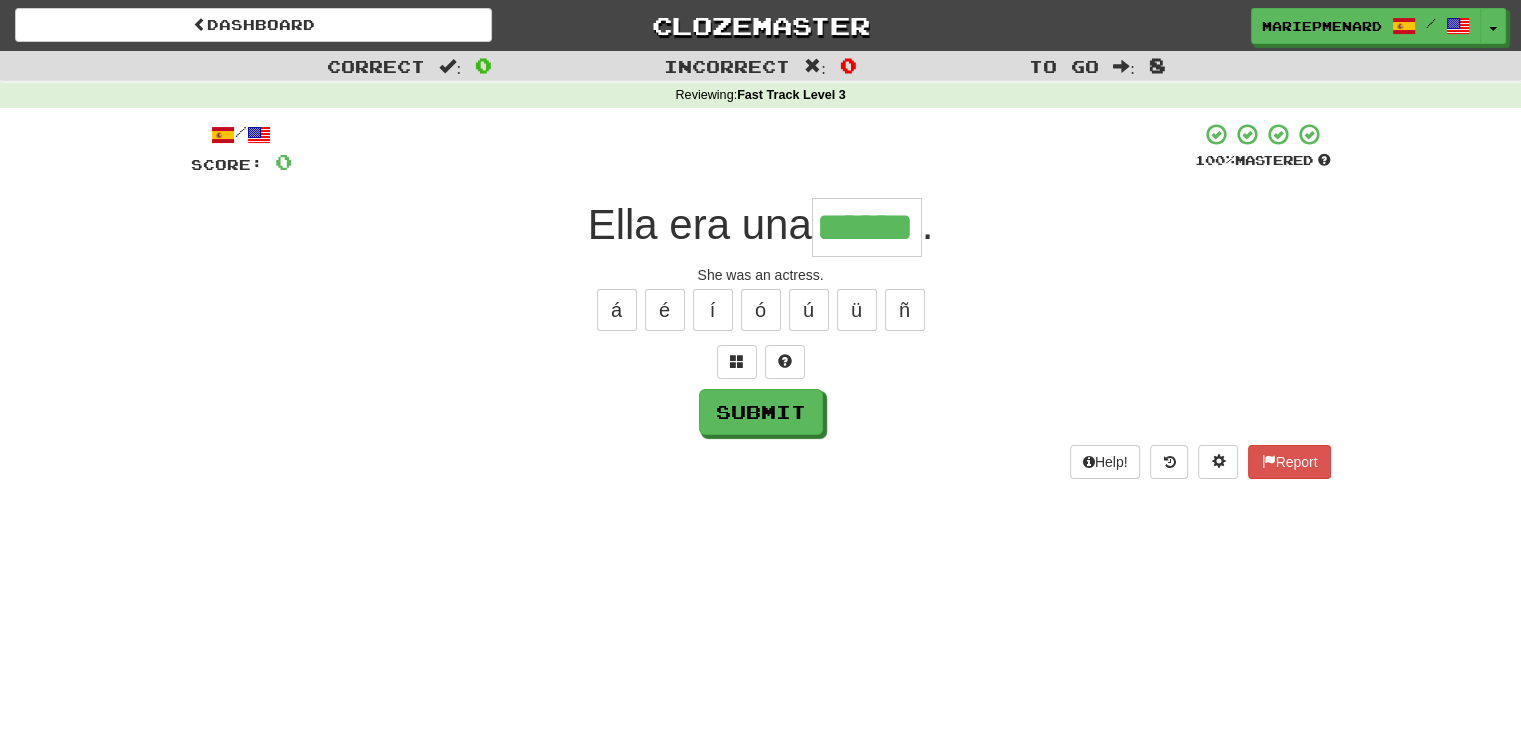 type on "******" 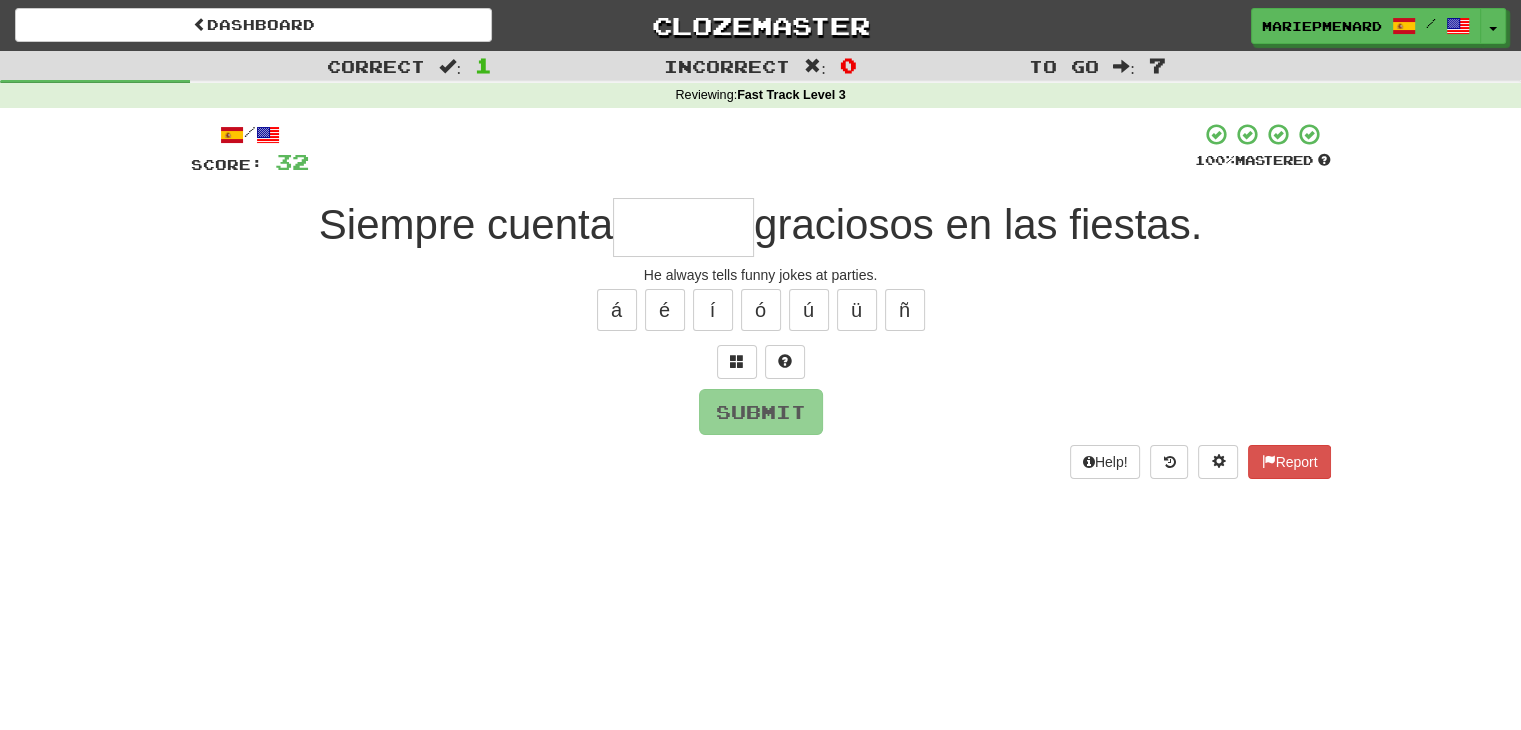 click at bounding box center (683, 227) 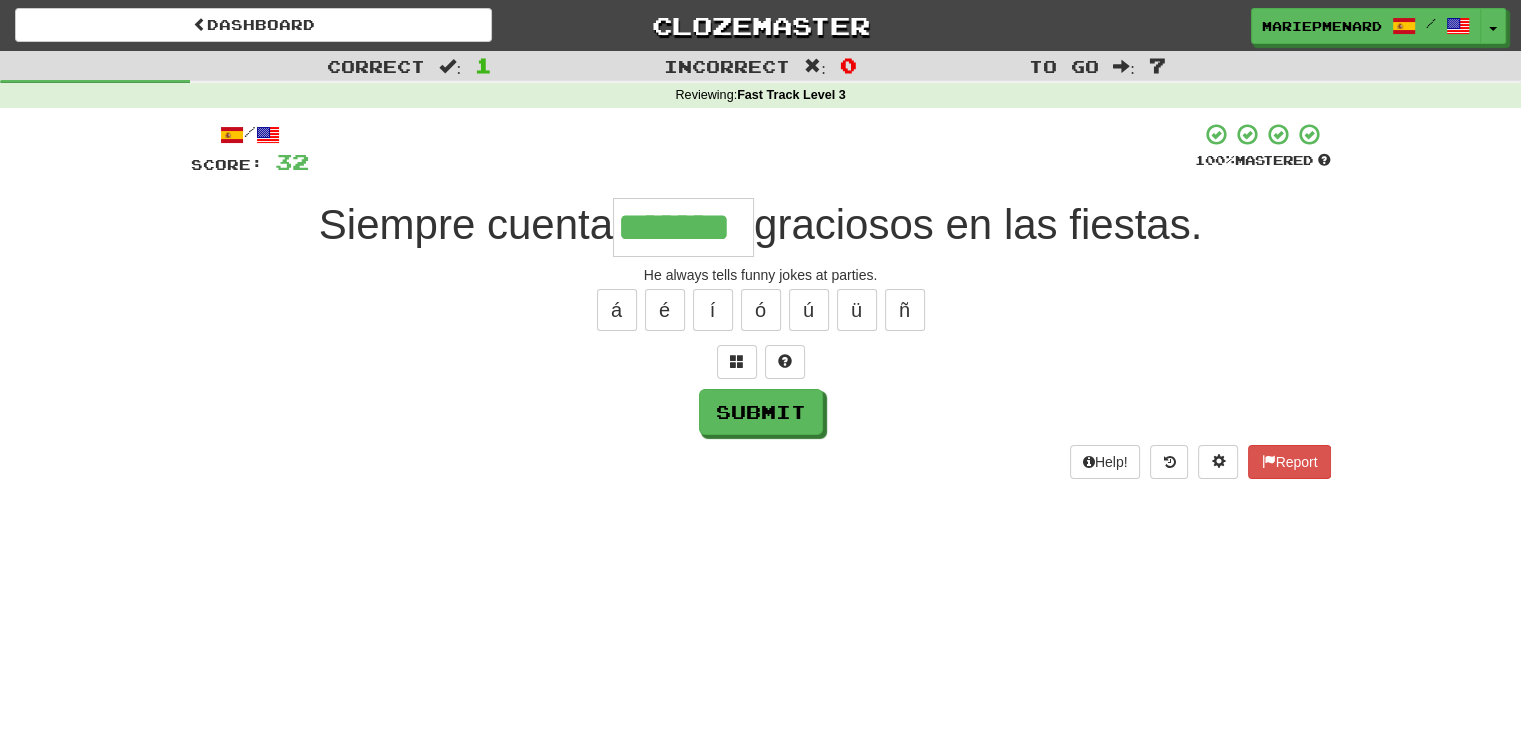 type on "*******" 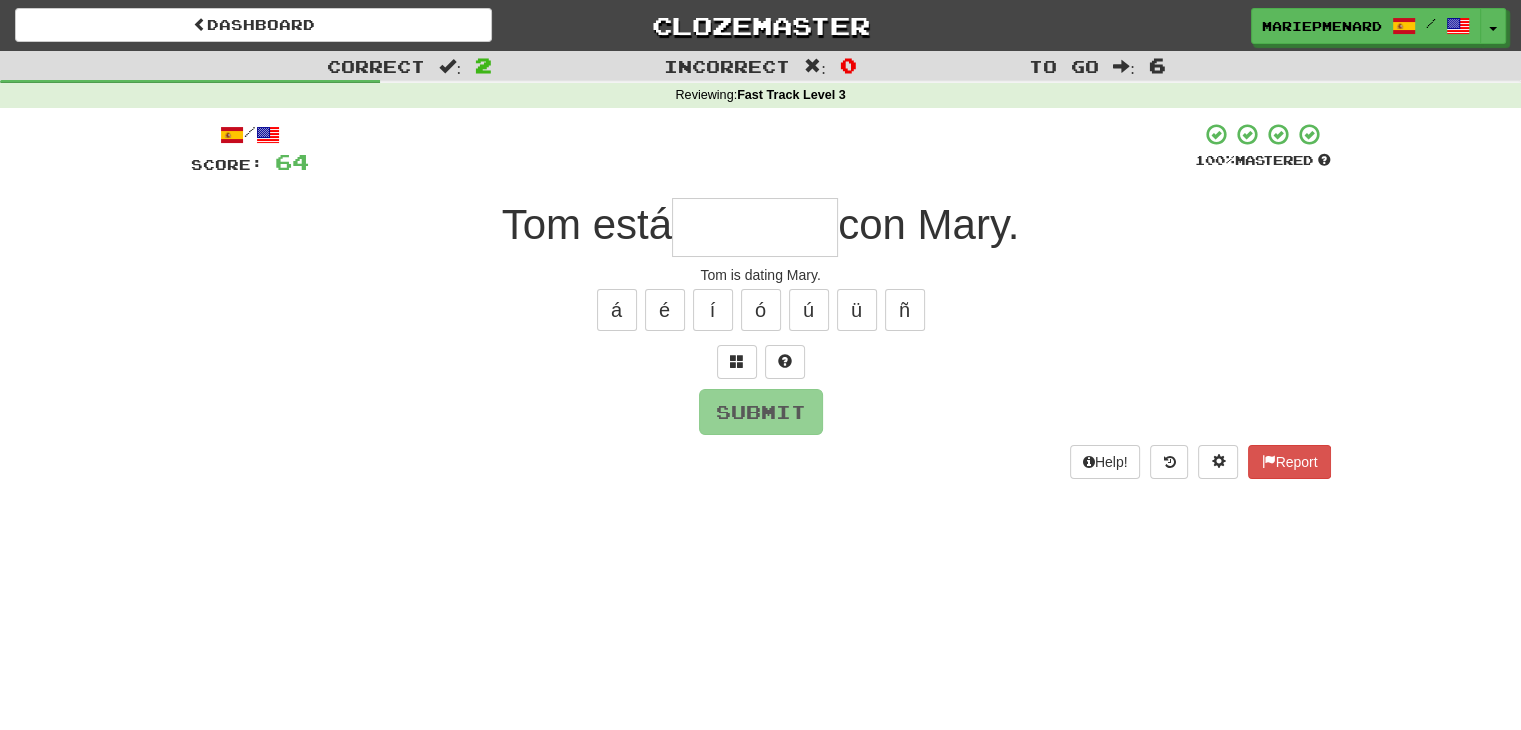 click at bounding box center [755, 227] 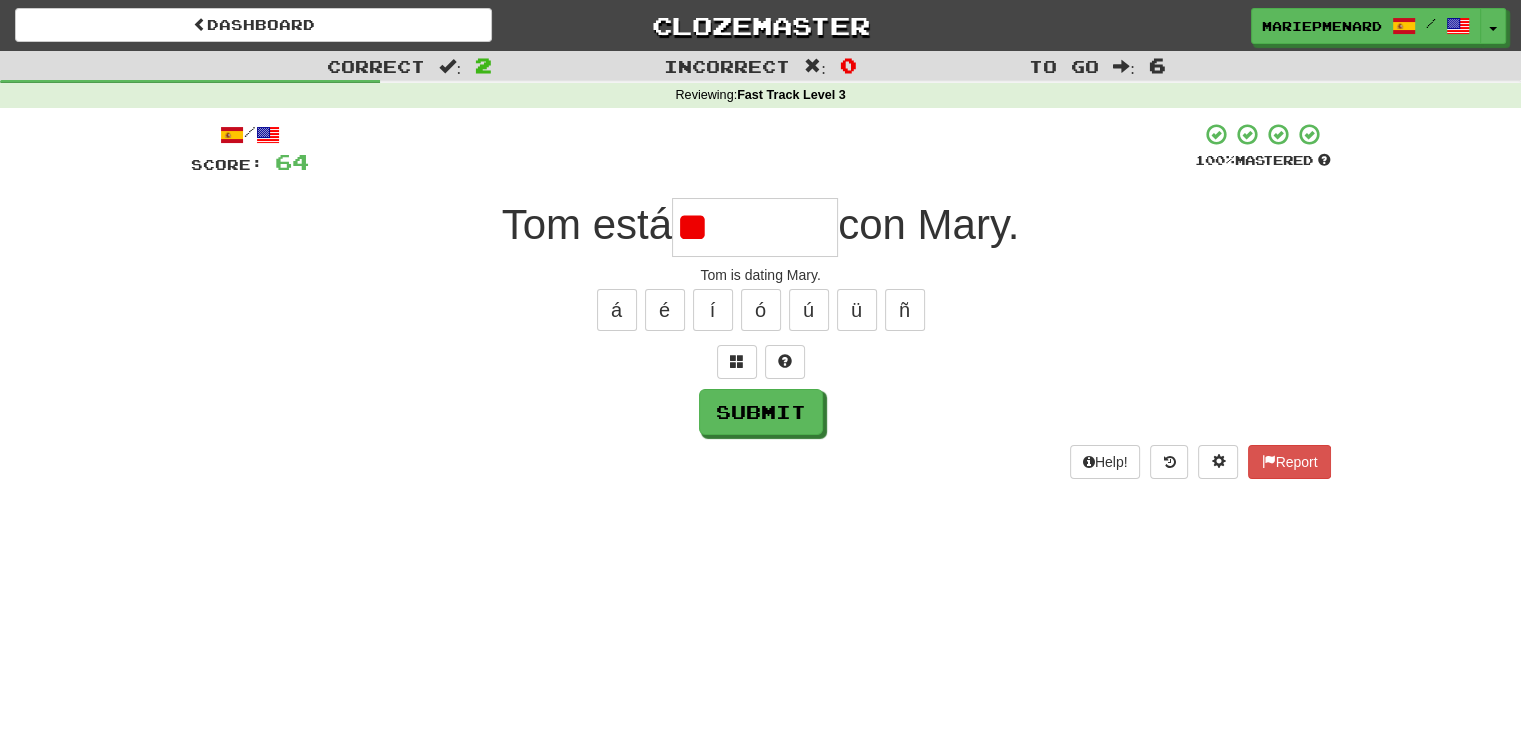 type on "*" 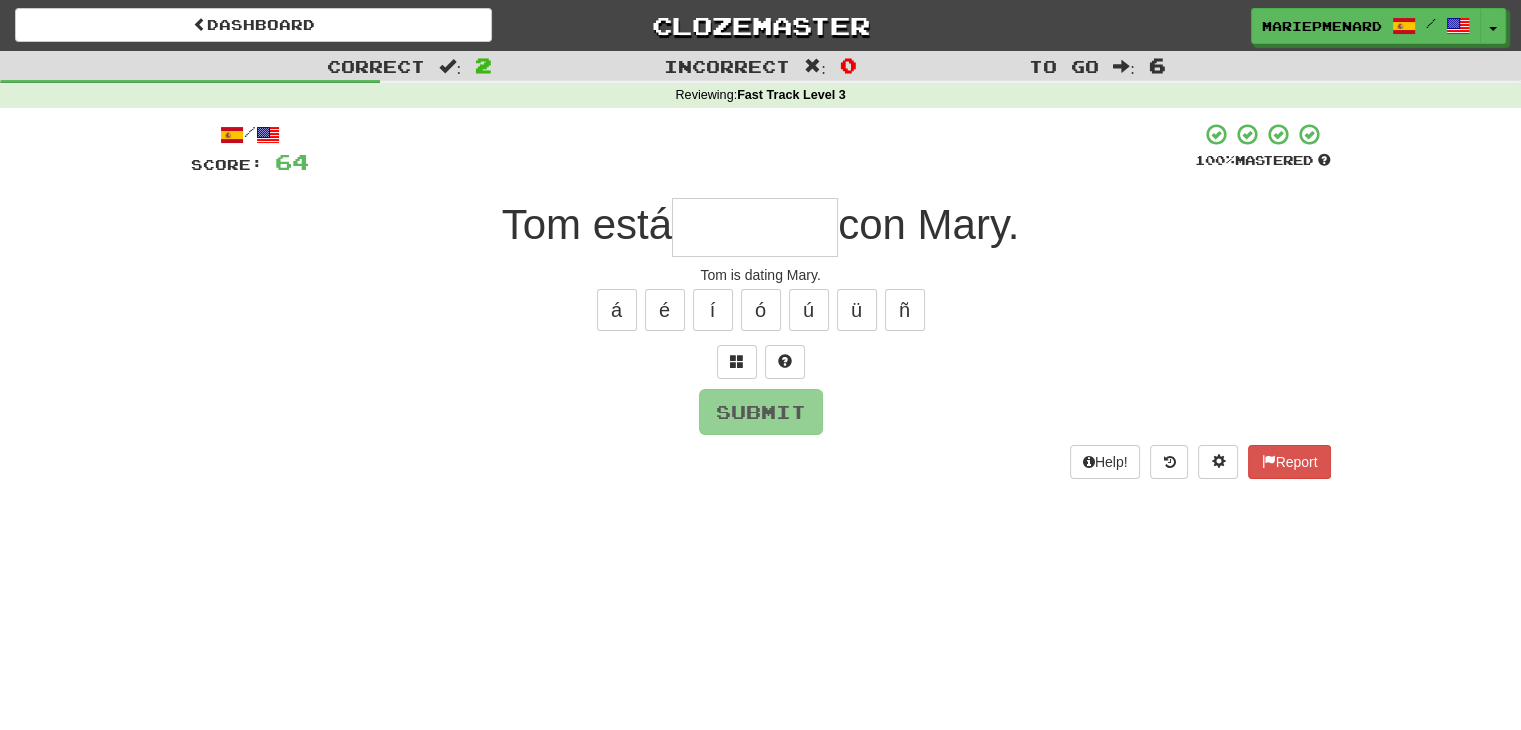 type on "*" 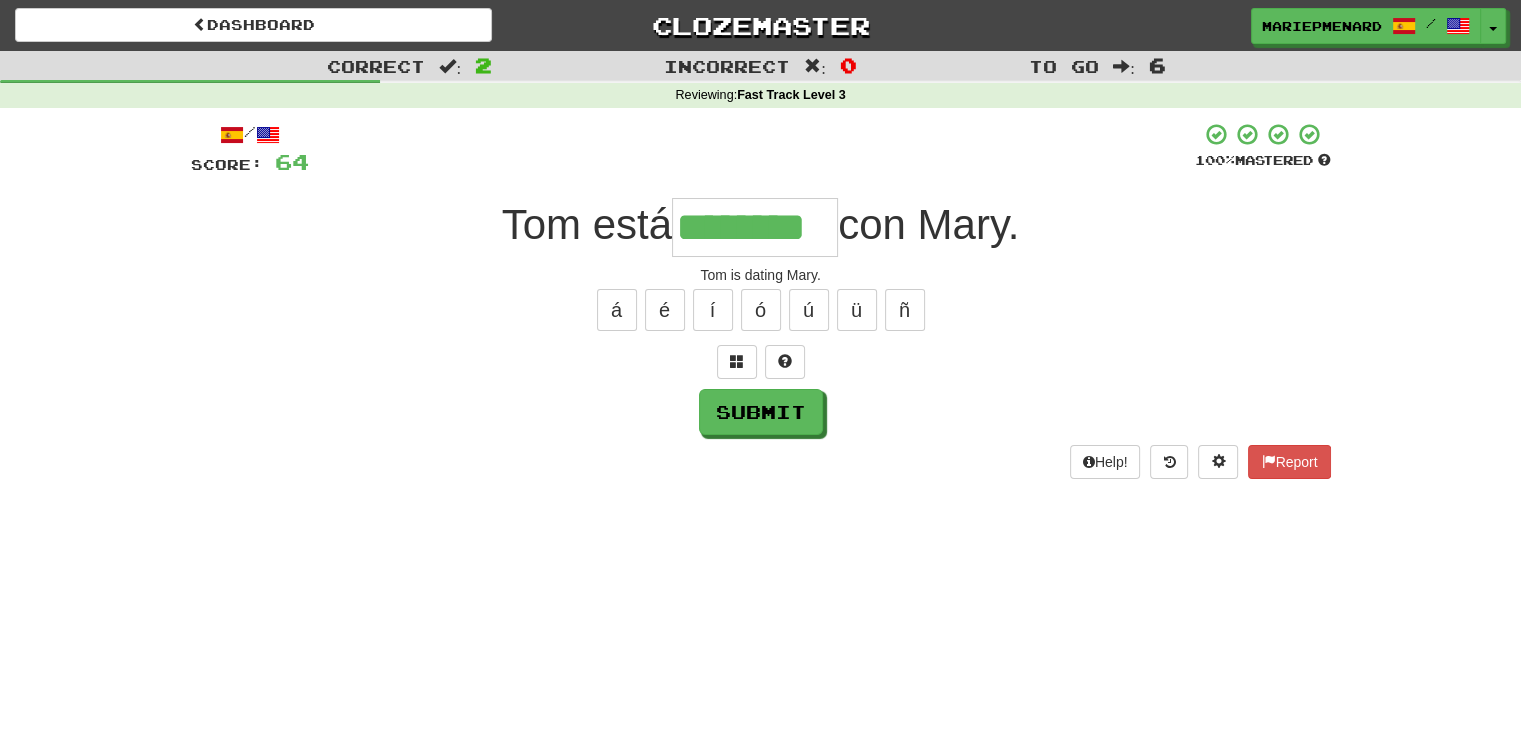 type on "********" 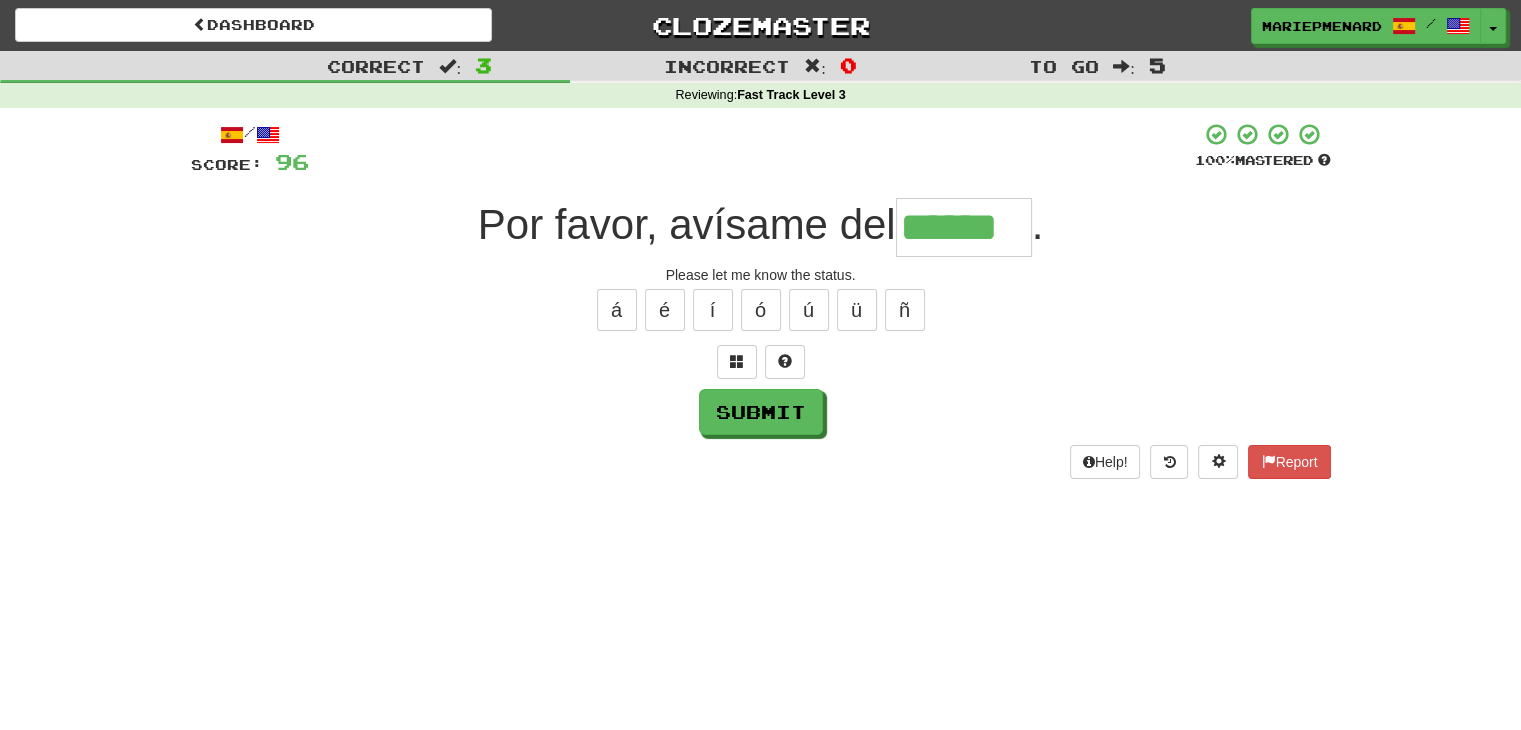 type on "******" 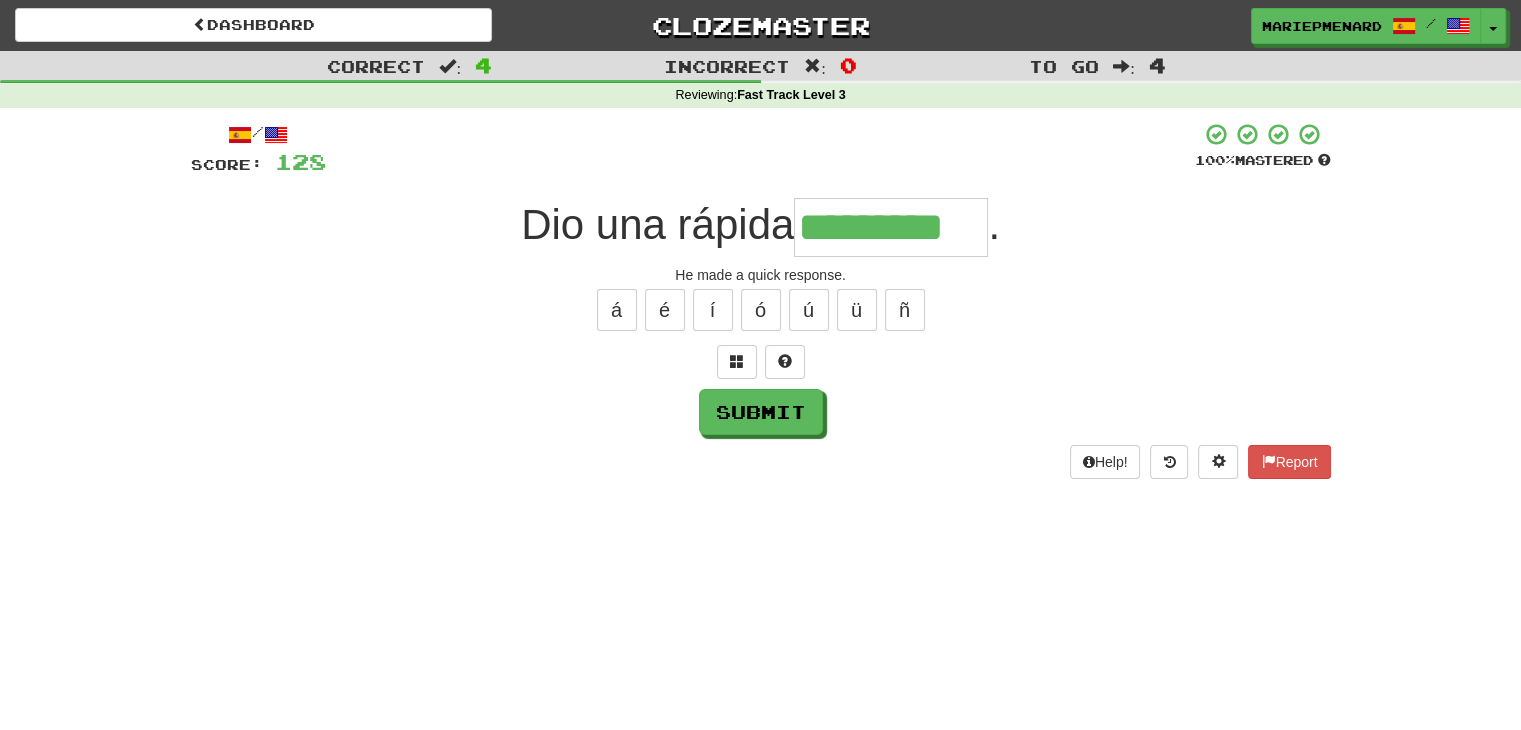 type on "*********" 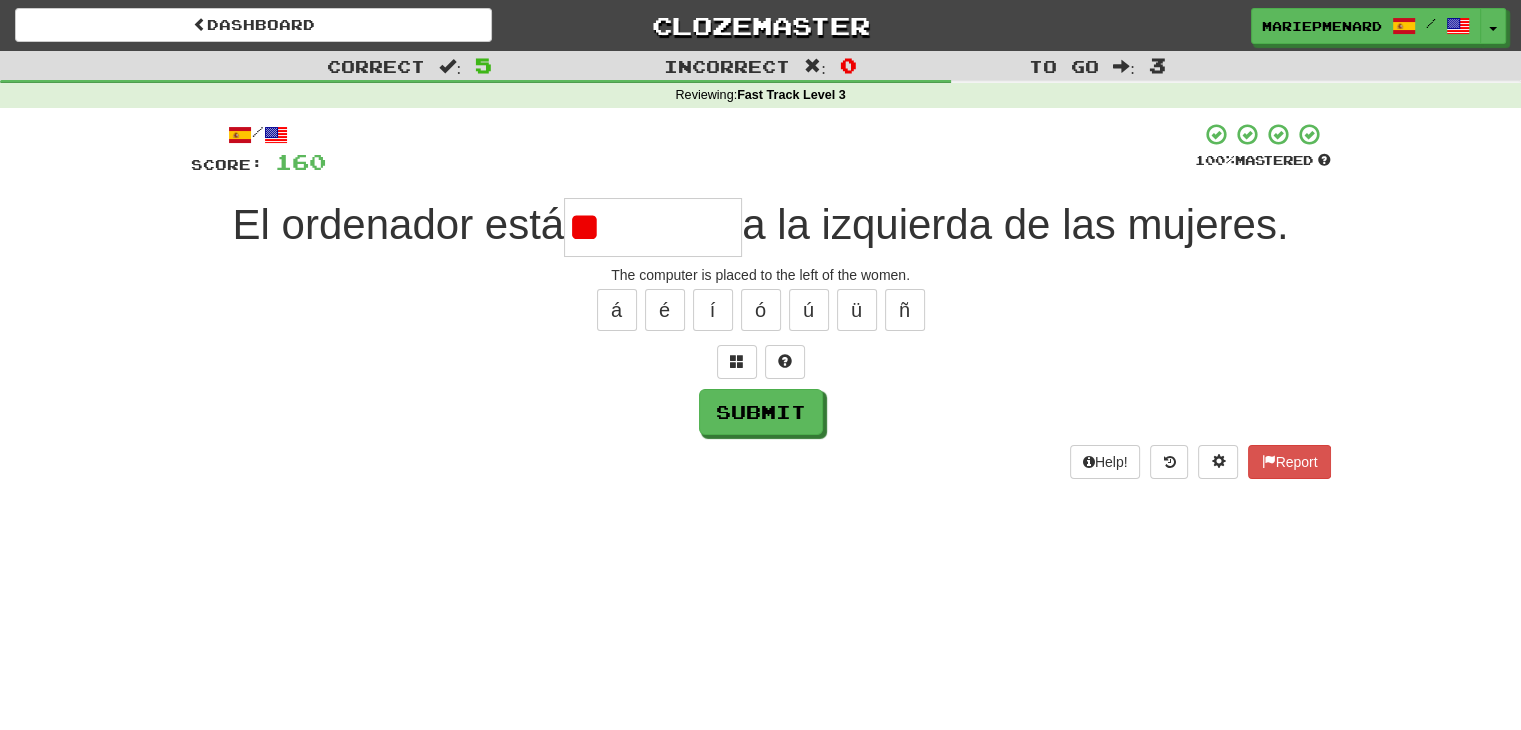 type on "*" 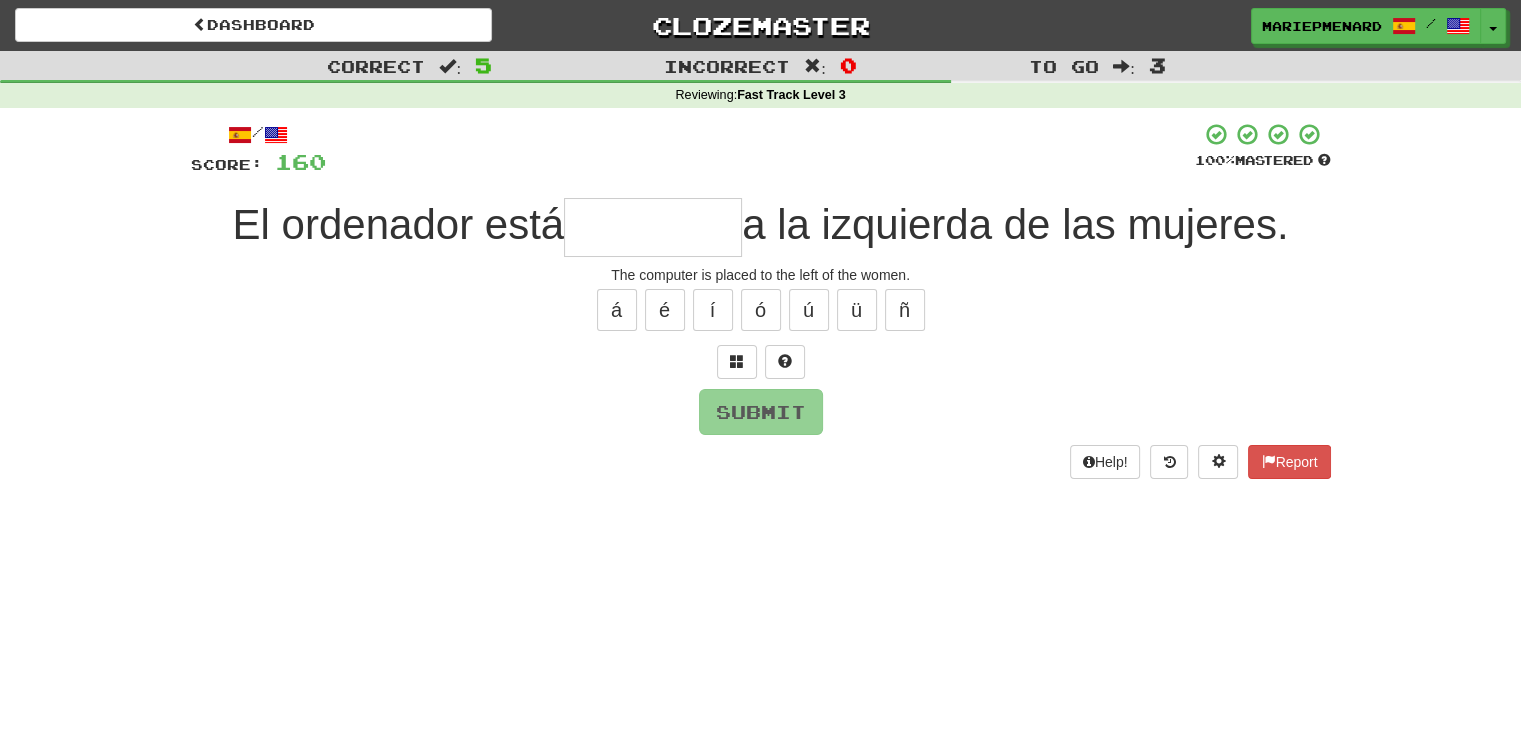 type on "*" 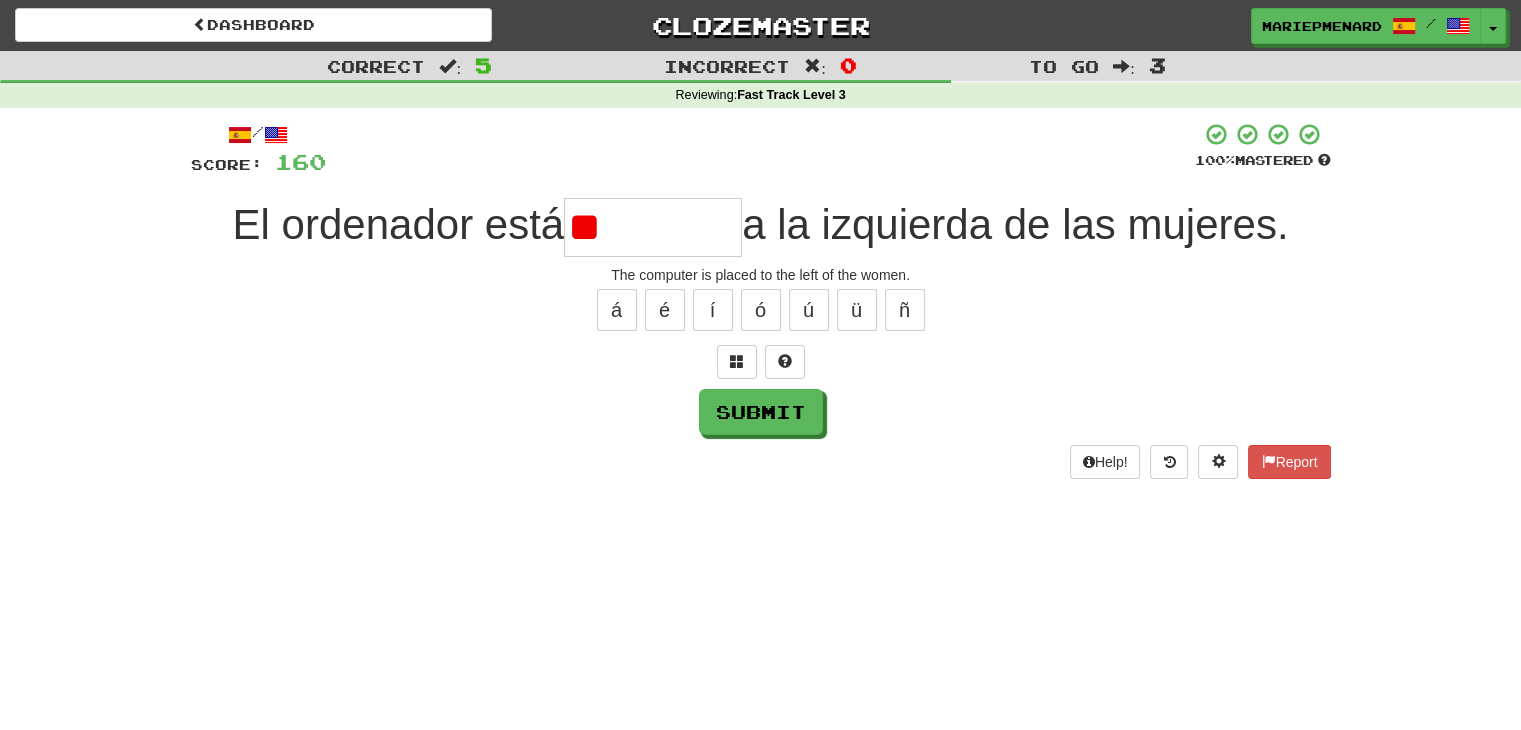 type on "*" 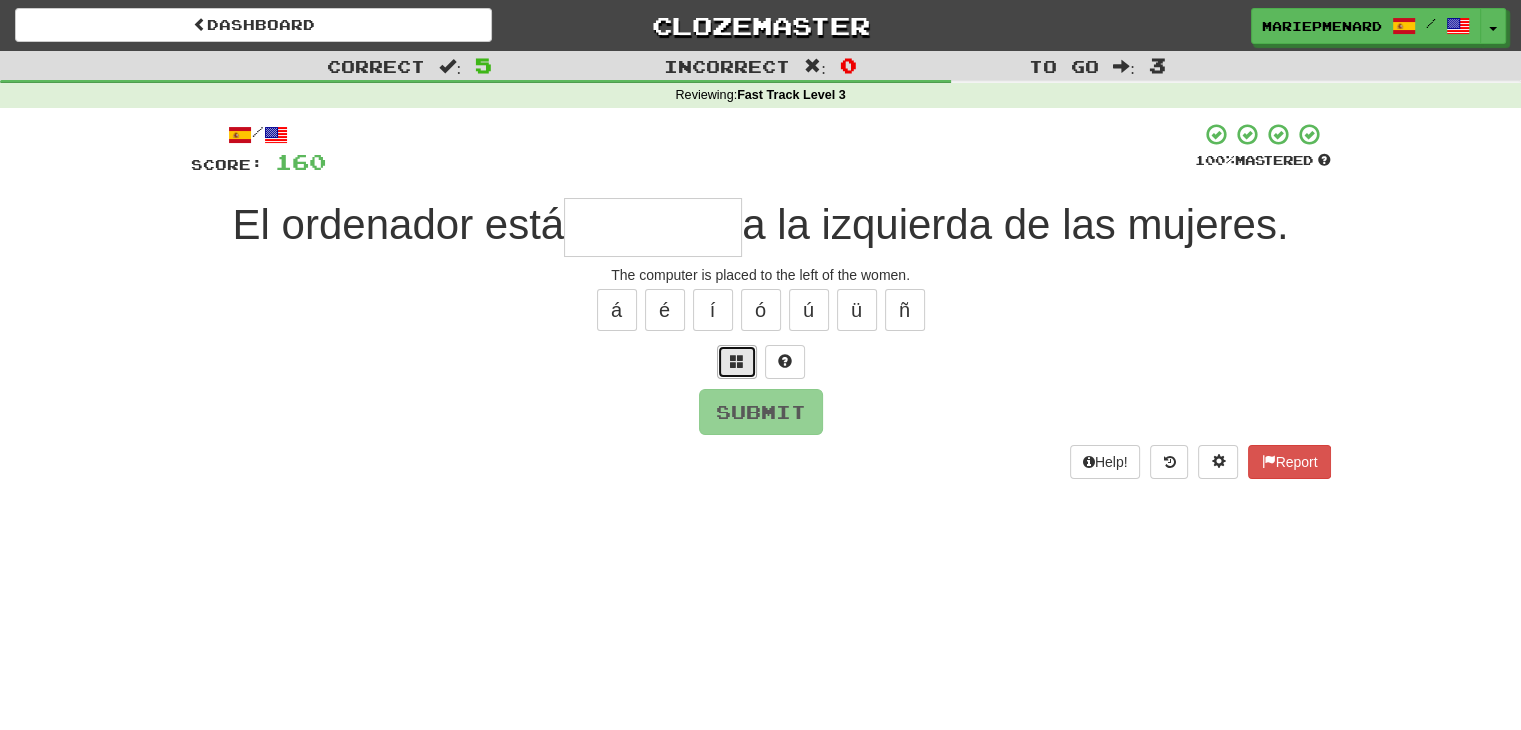 click at bounding box center [737, 362] 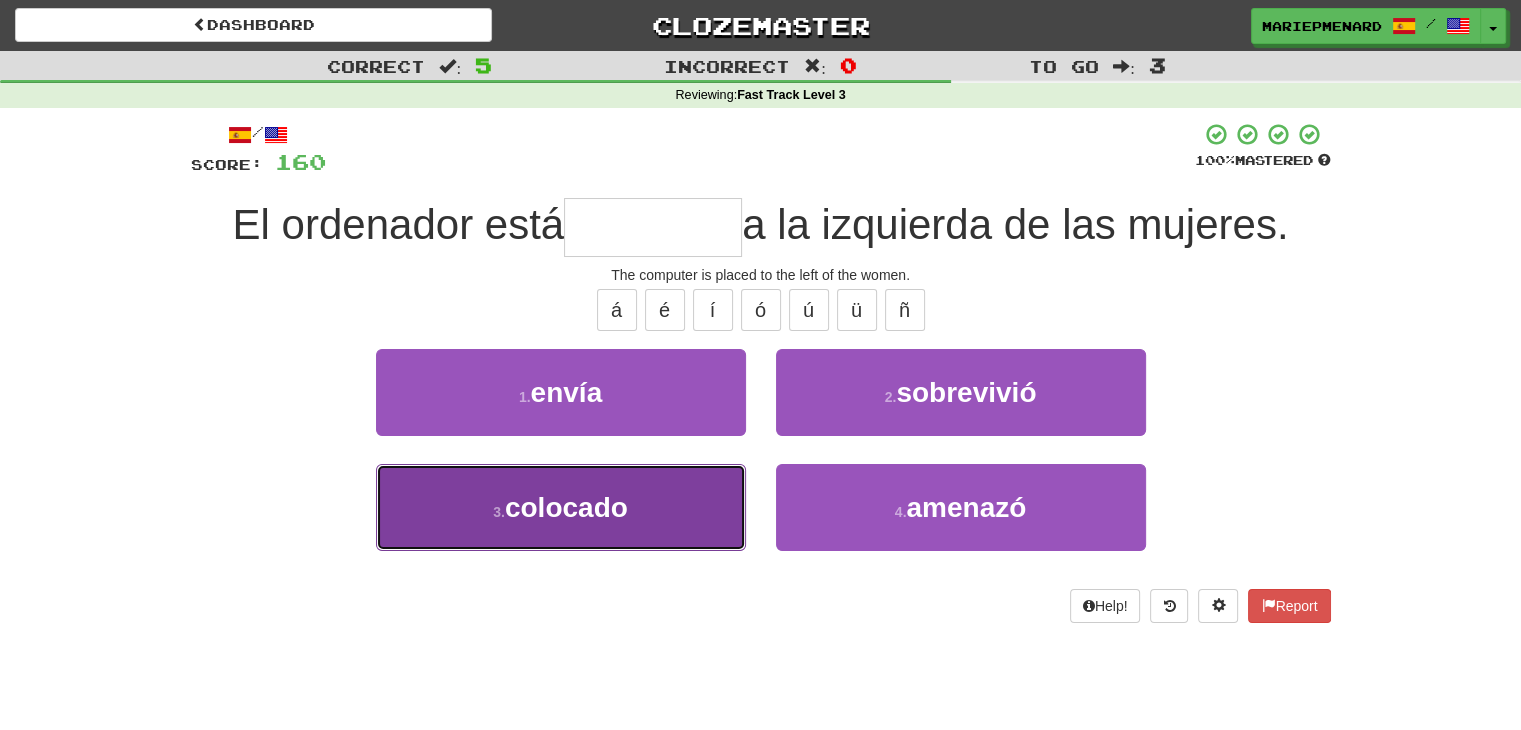 click on "colocado" at bounding box center (566, 507) 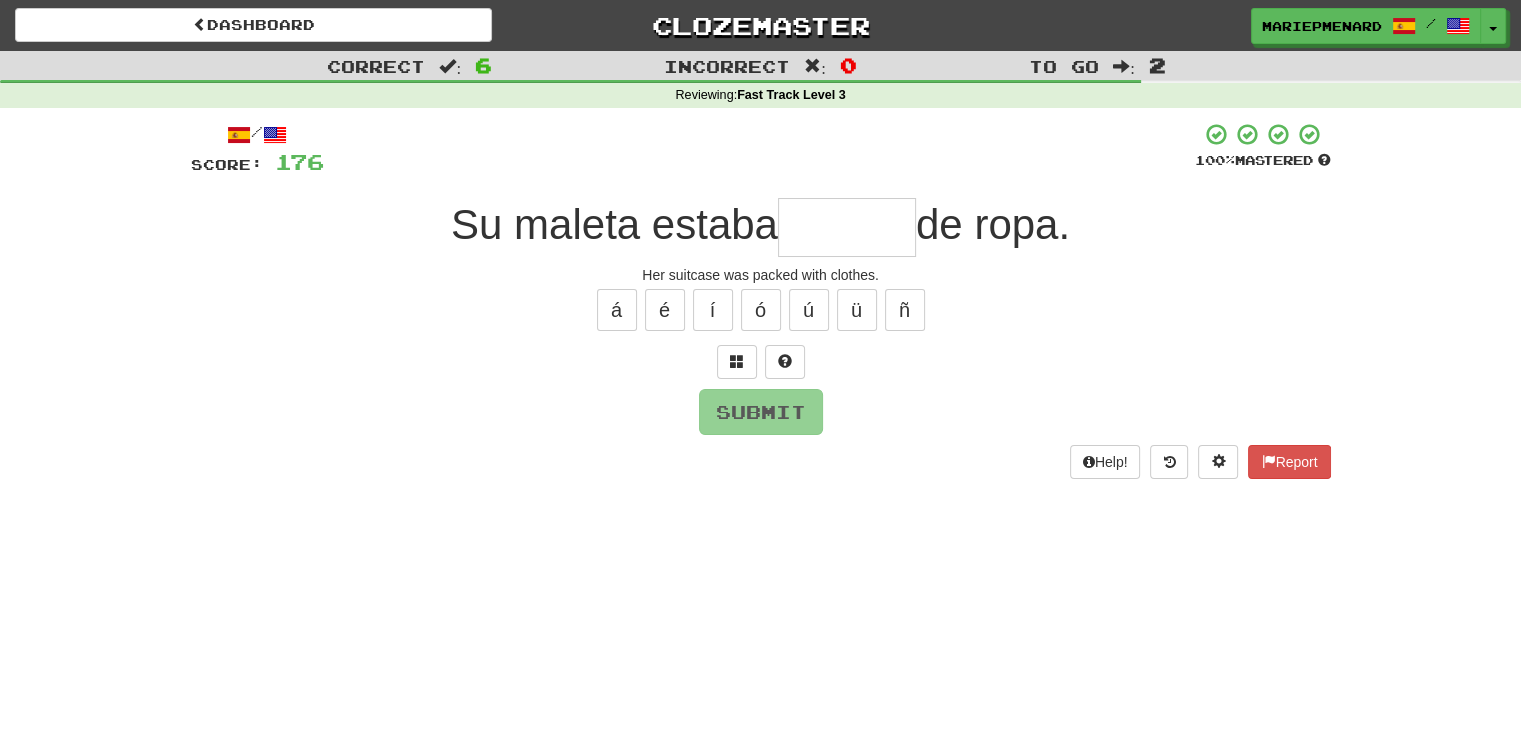 click at bounding box center (847, 227) 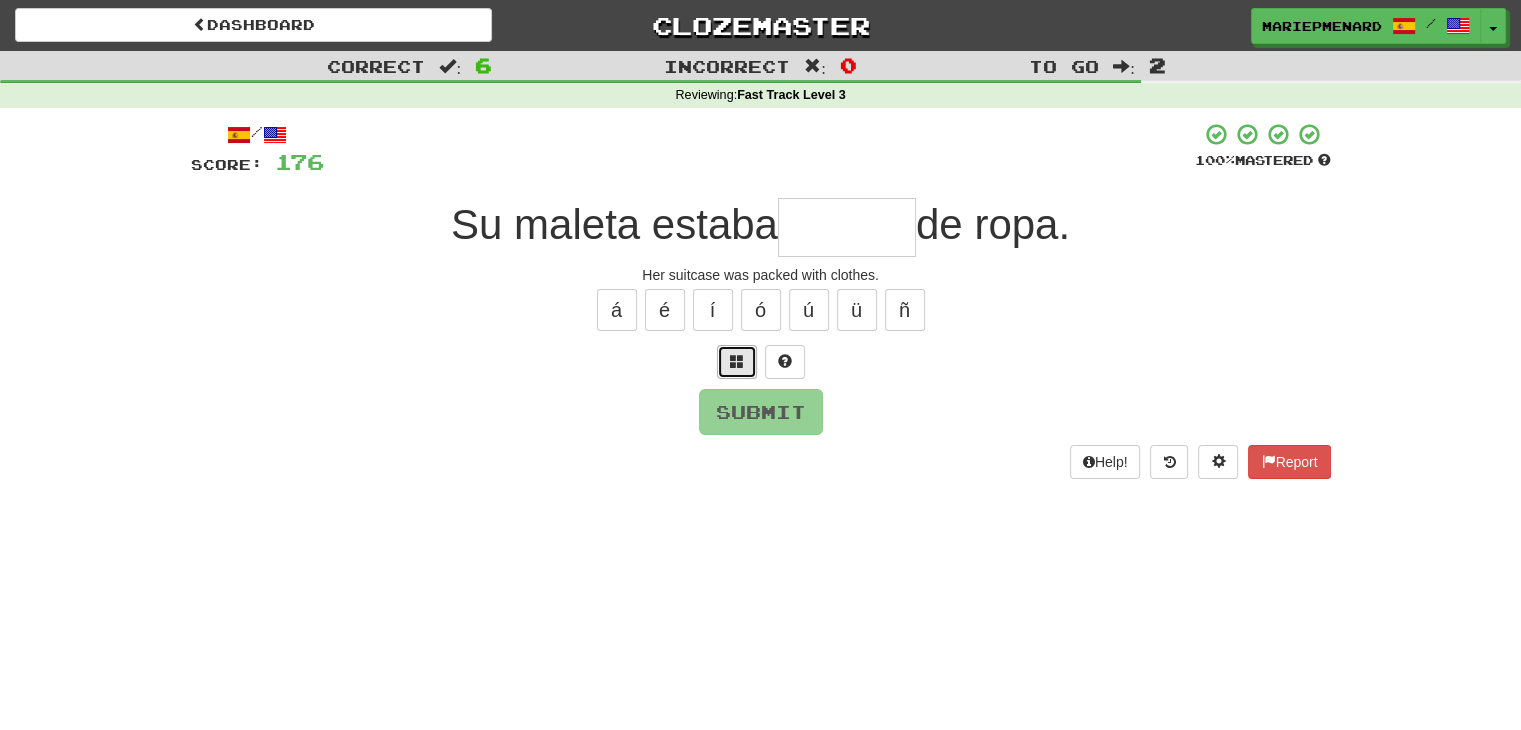 click at bounding box center [737, 362] 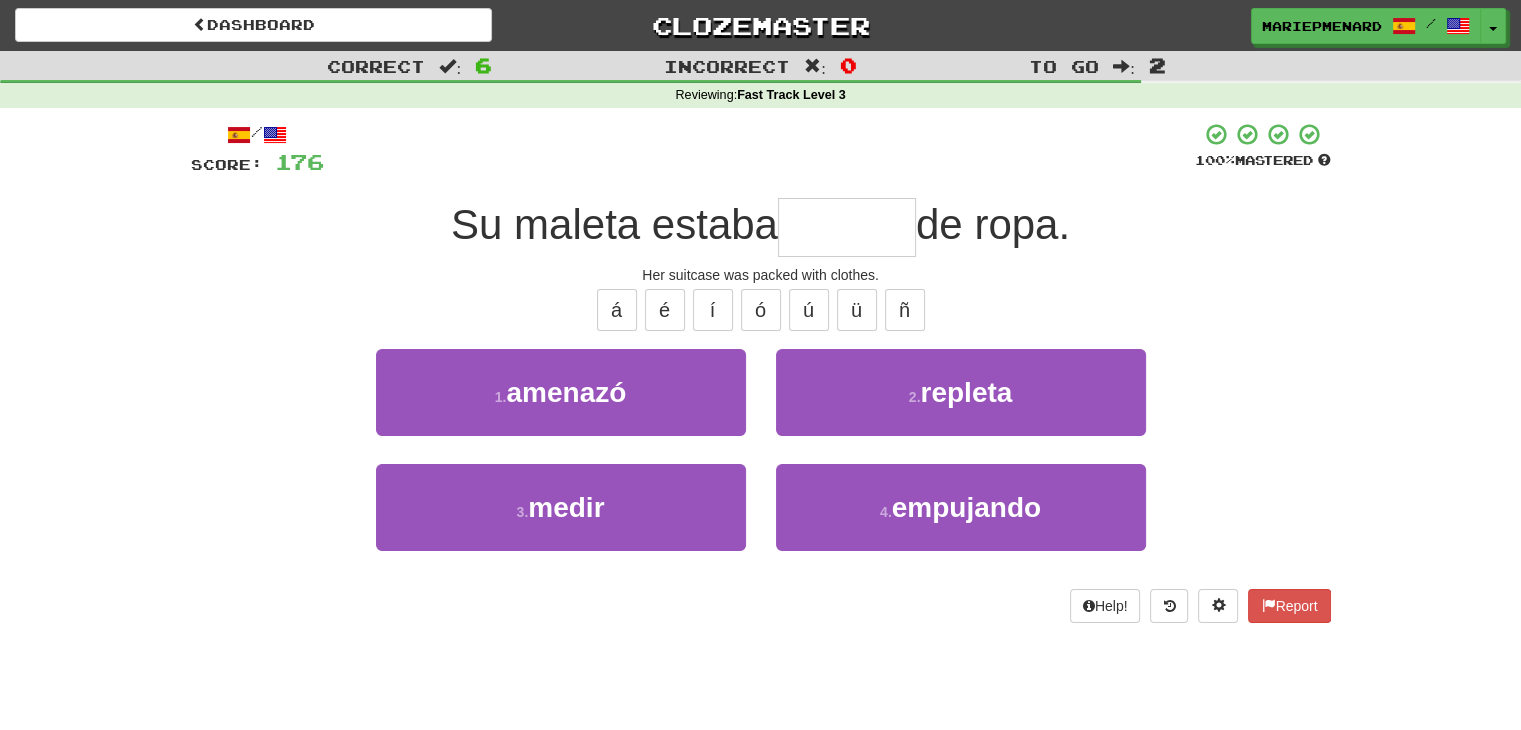 click on "2 .  repleta" at bounding box center [961, 406] 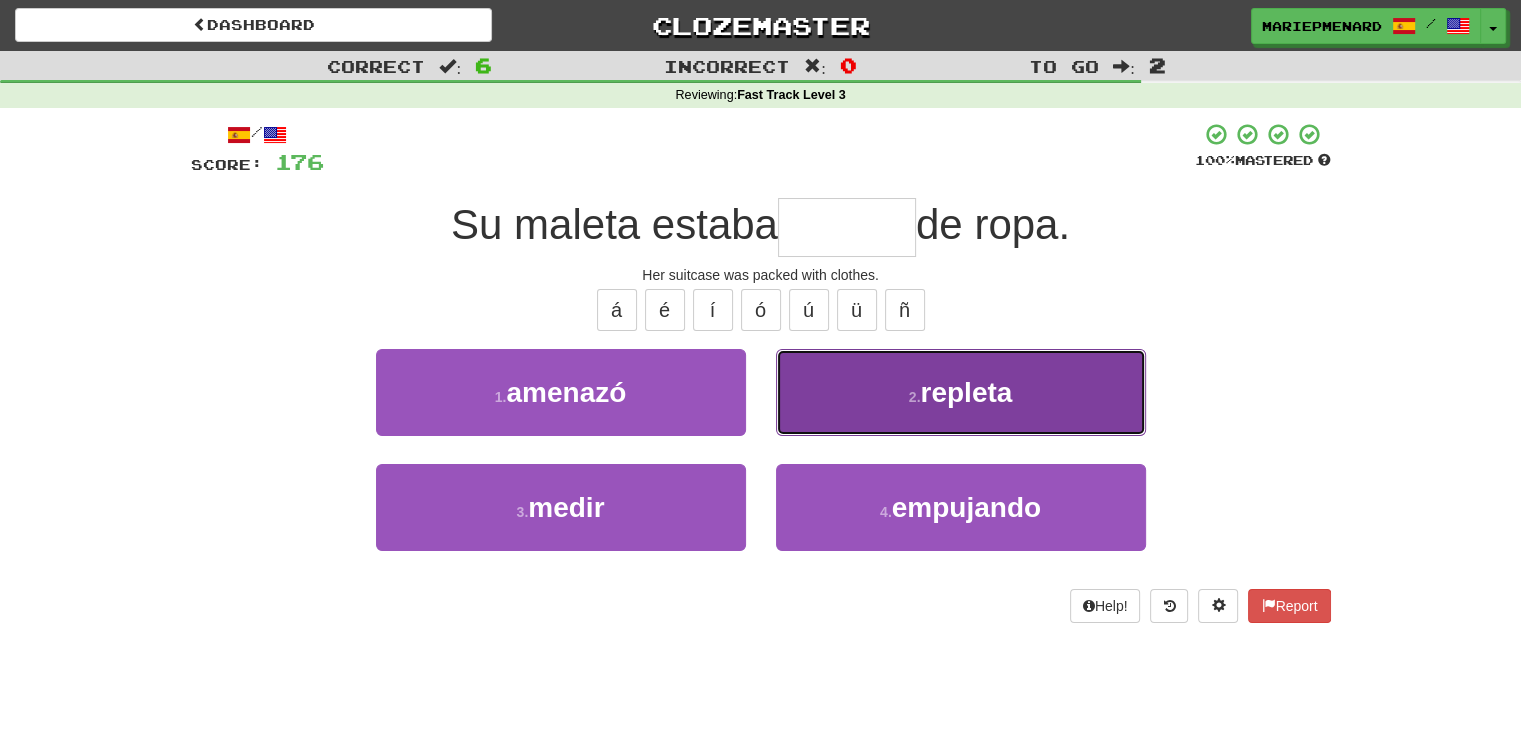 click on "2 .  repleta" at bounding box center (961, 392) 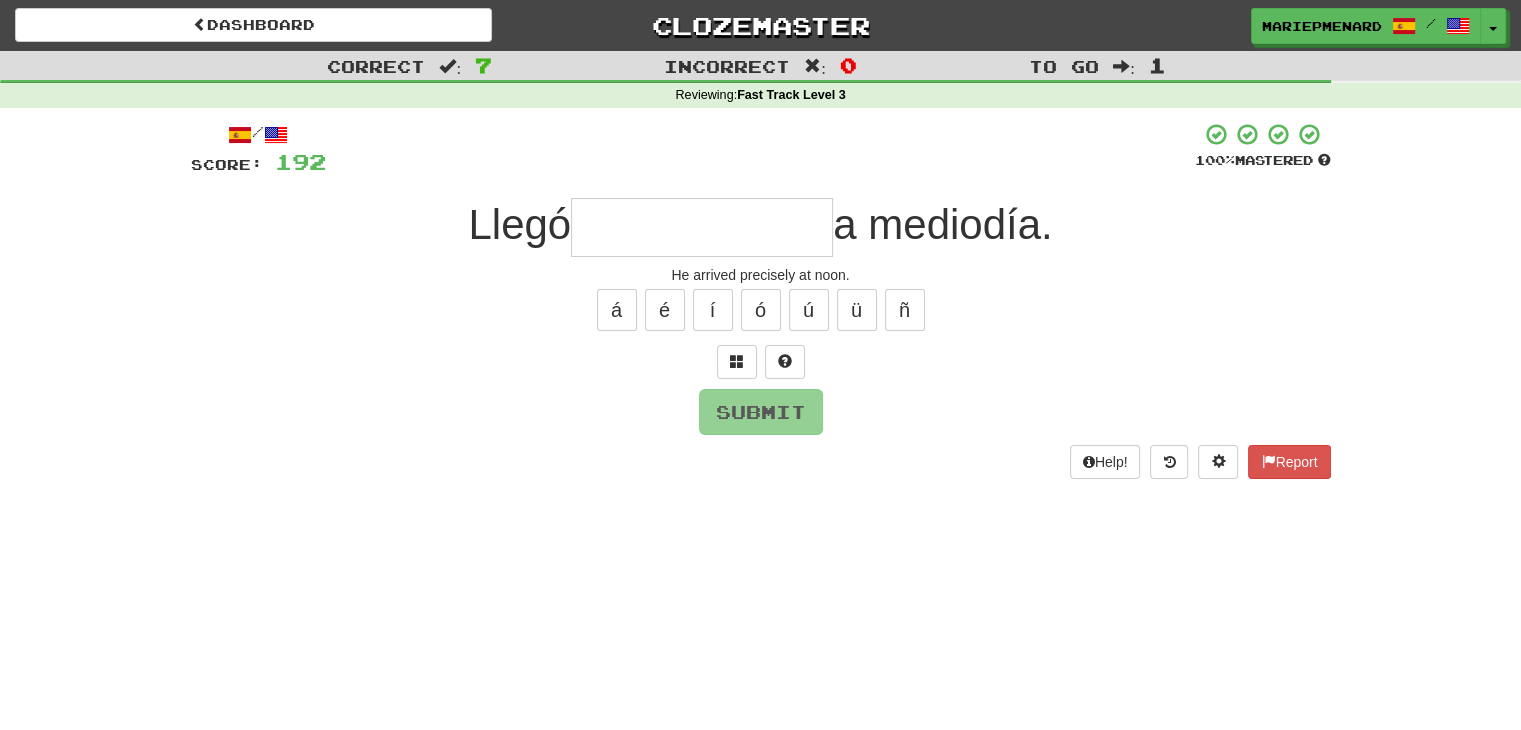 click at bounding box center (702, 227) 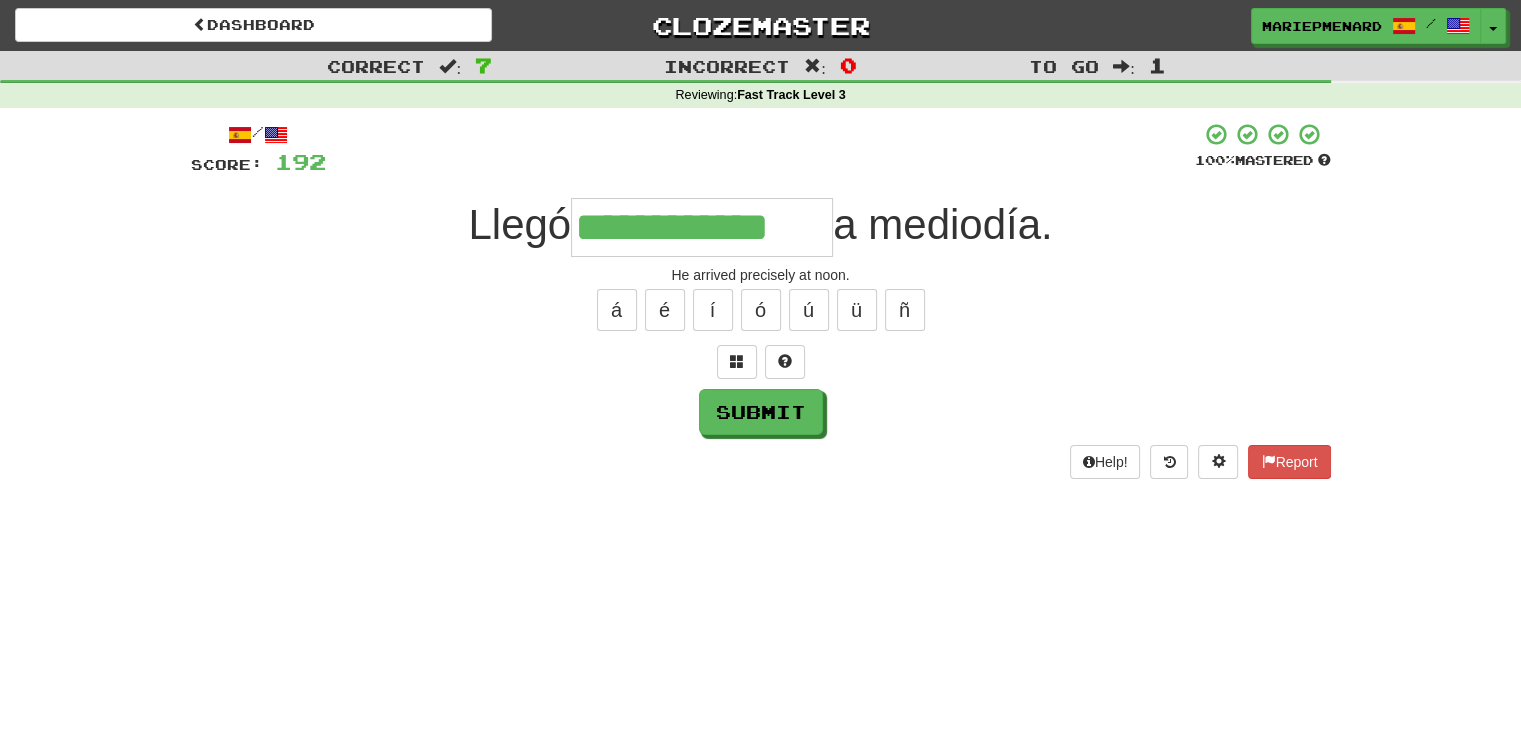 type on "**********" 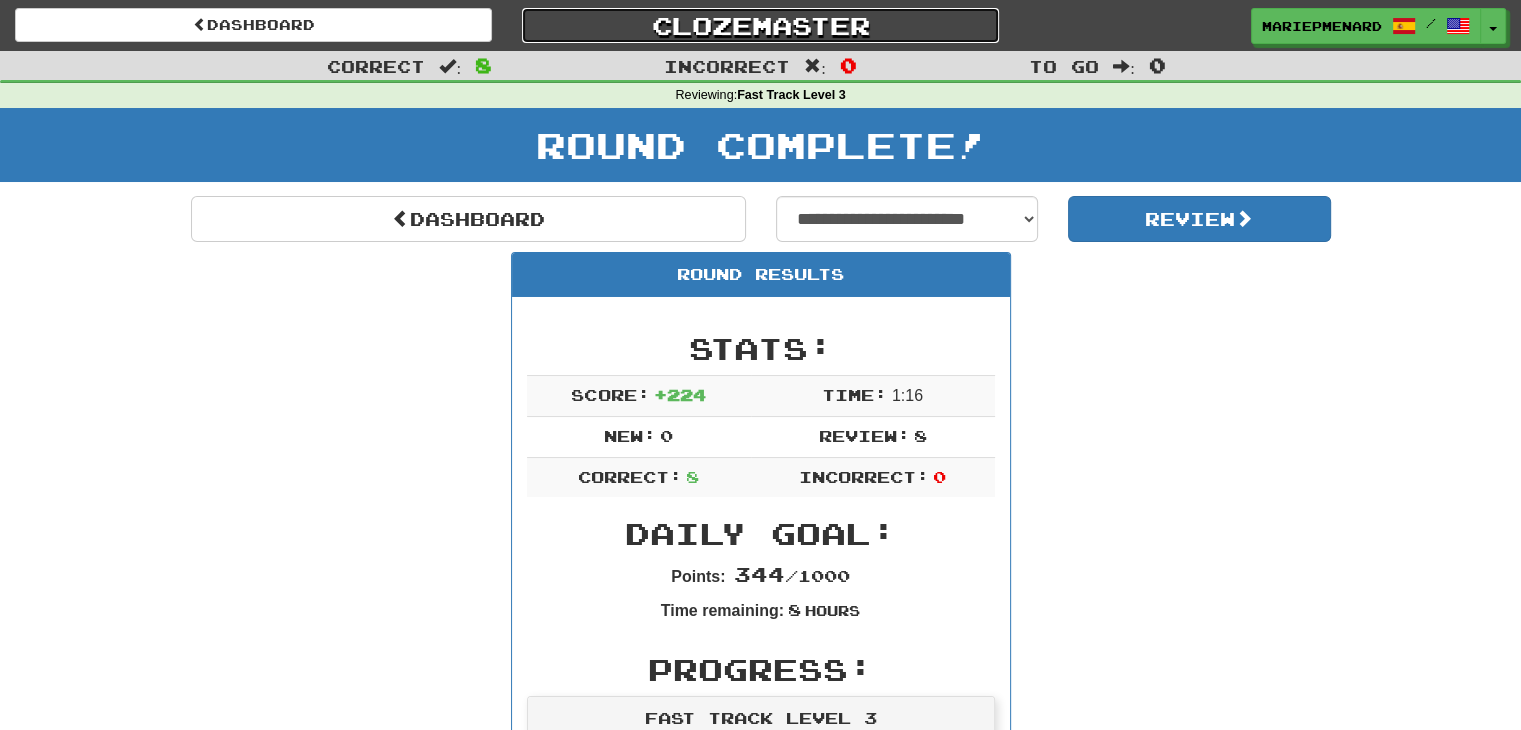 click on "Clozemaster" at bounding box center [760, 25] 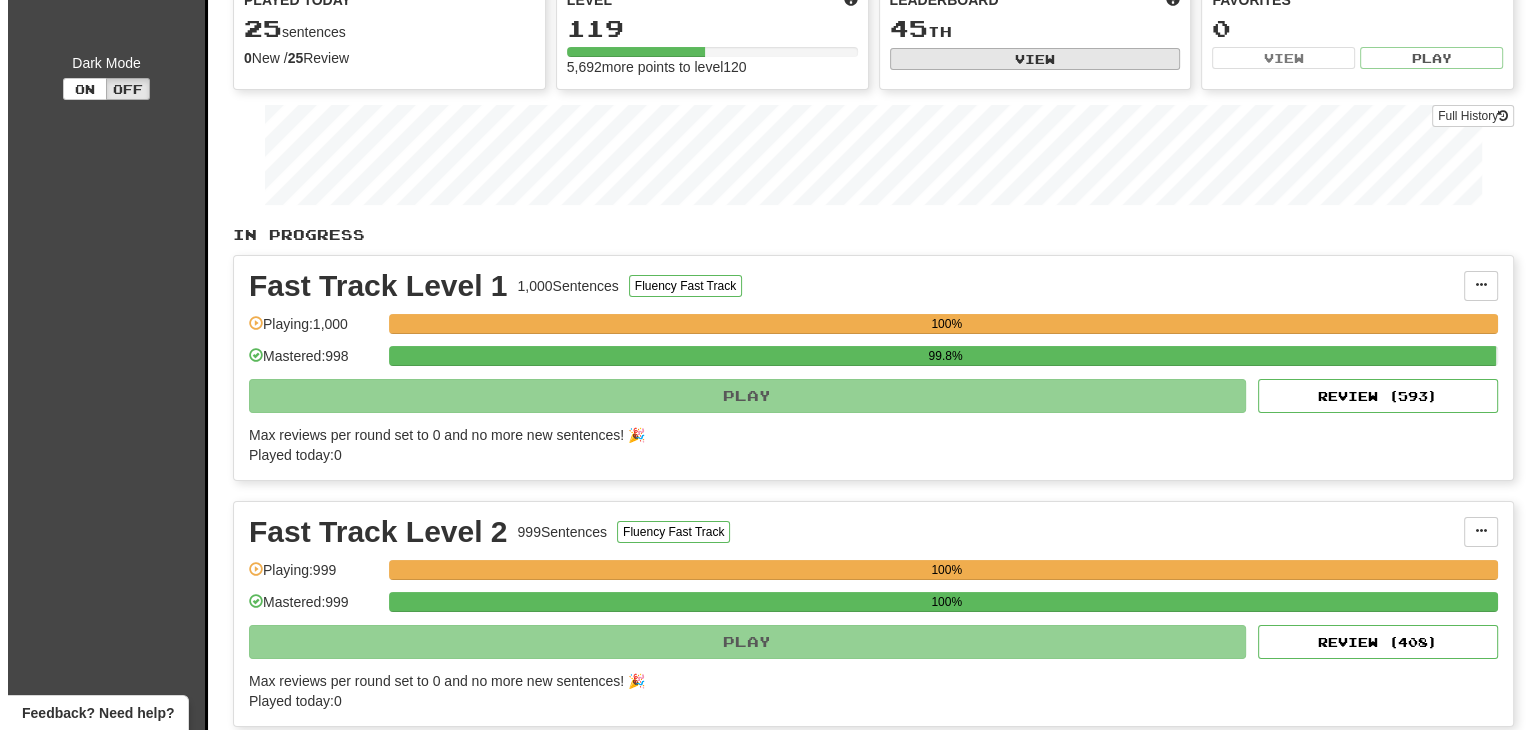 scroll, scrollTop: 0, scrollLeft: 0, axis: both 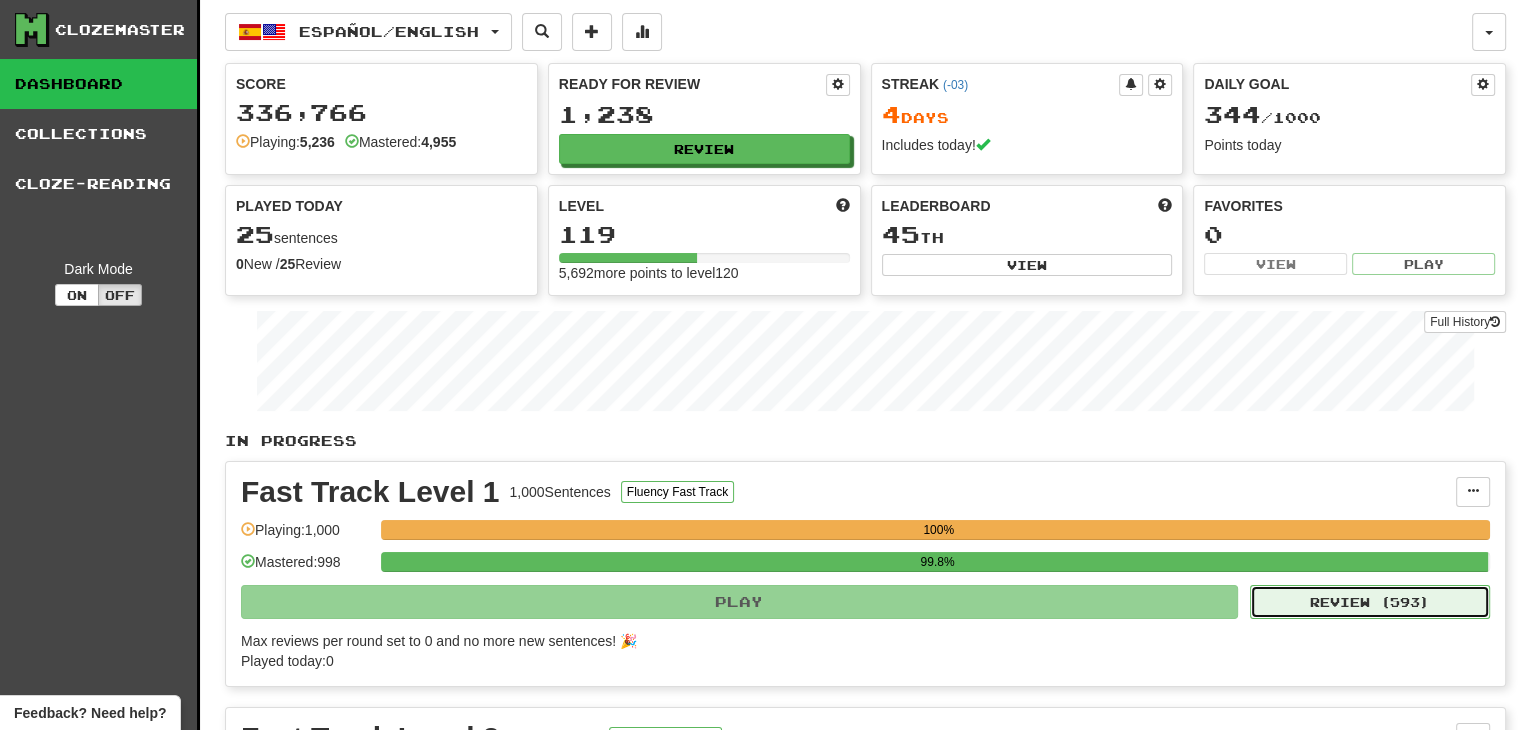 click on "Review ( 593 )" at bounding box center [1370, 602] 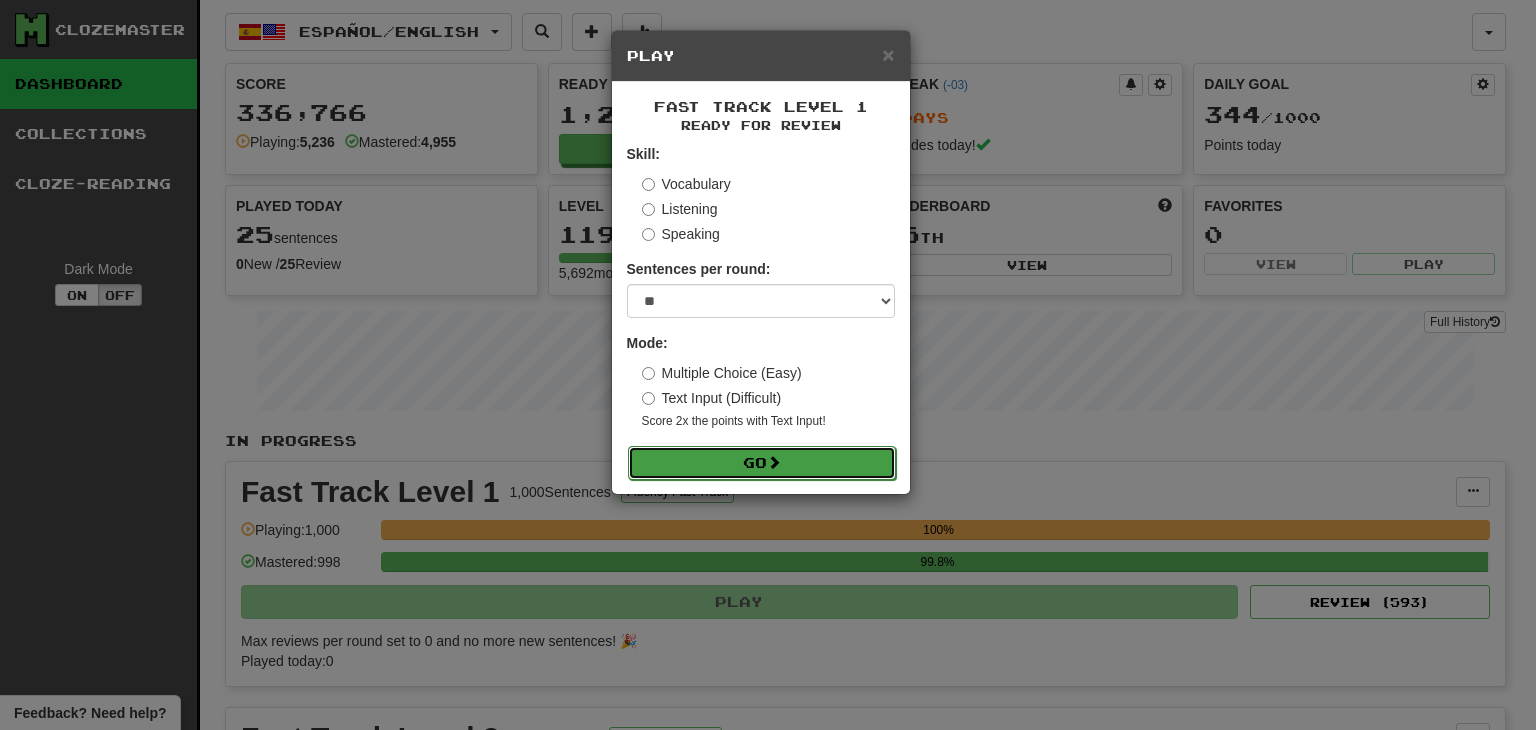click on "Go" at bounding box center (762, 463) 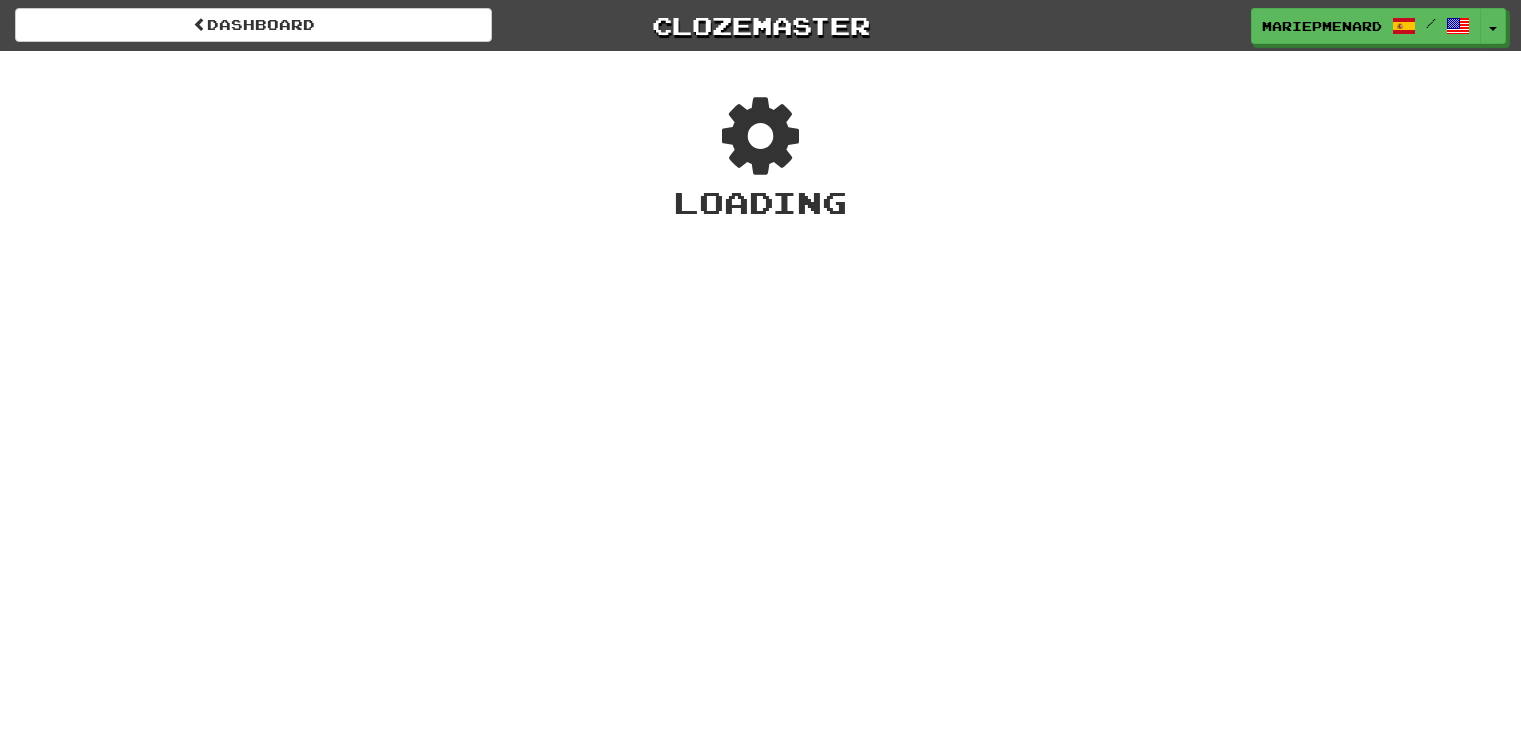 scroll, scrollTop: 0, scrollLeft: 0, axis: both 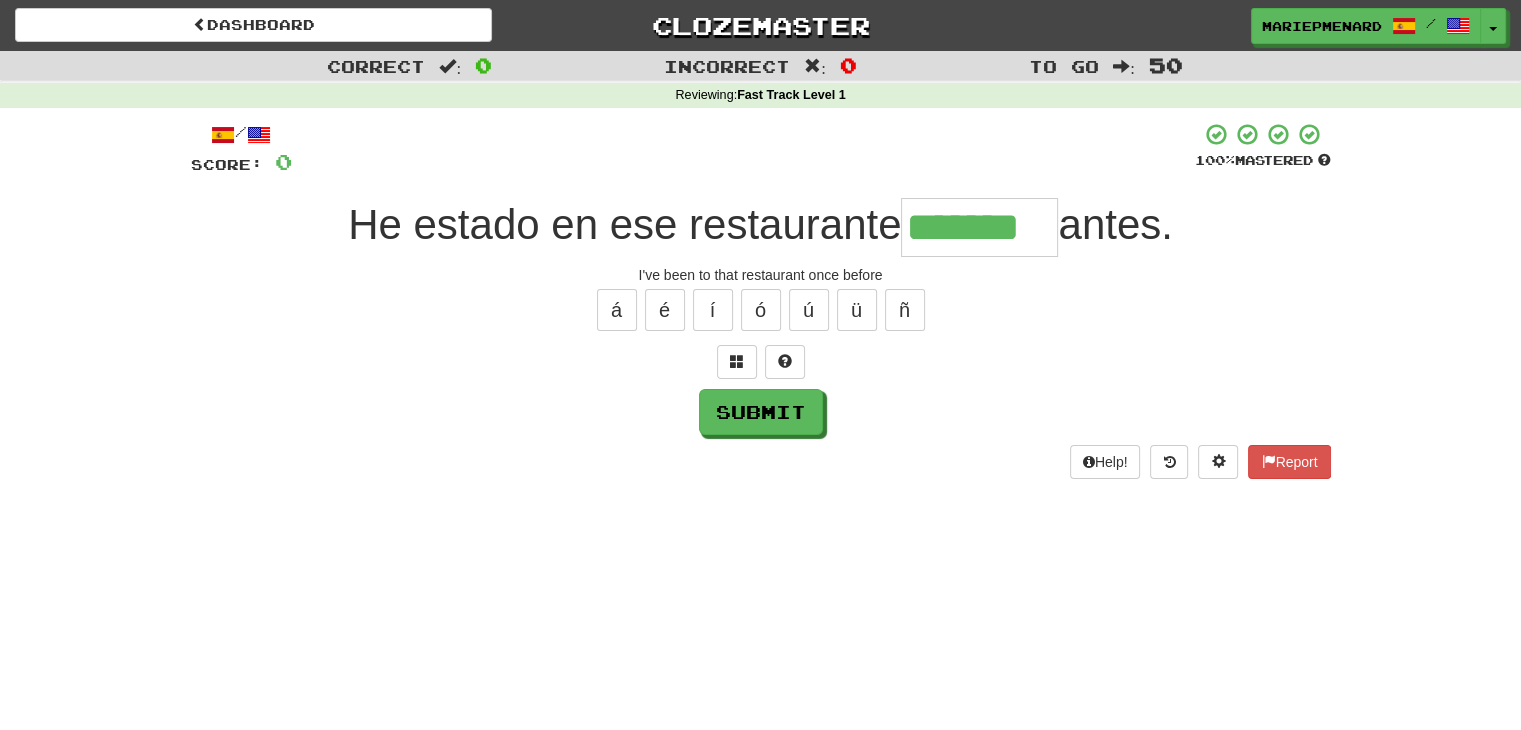 type on "*******" 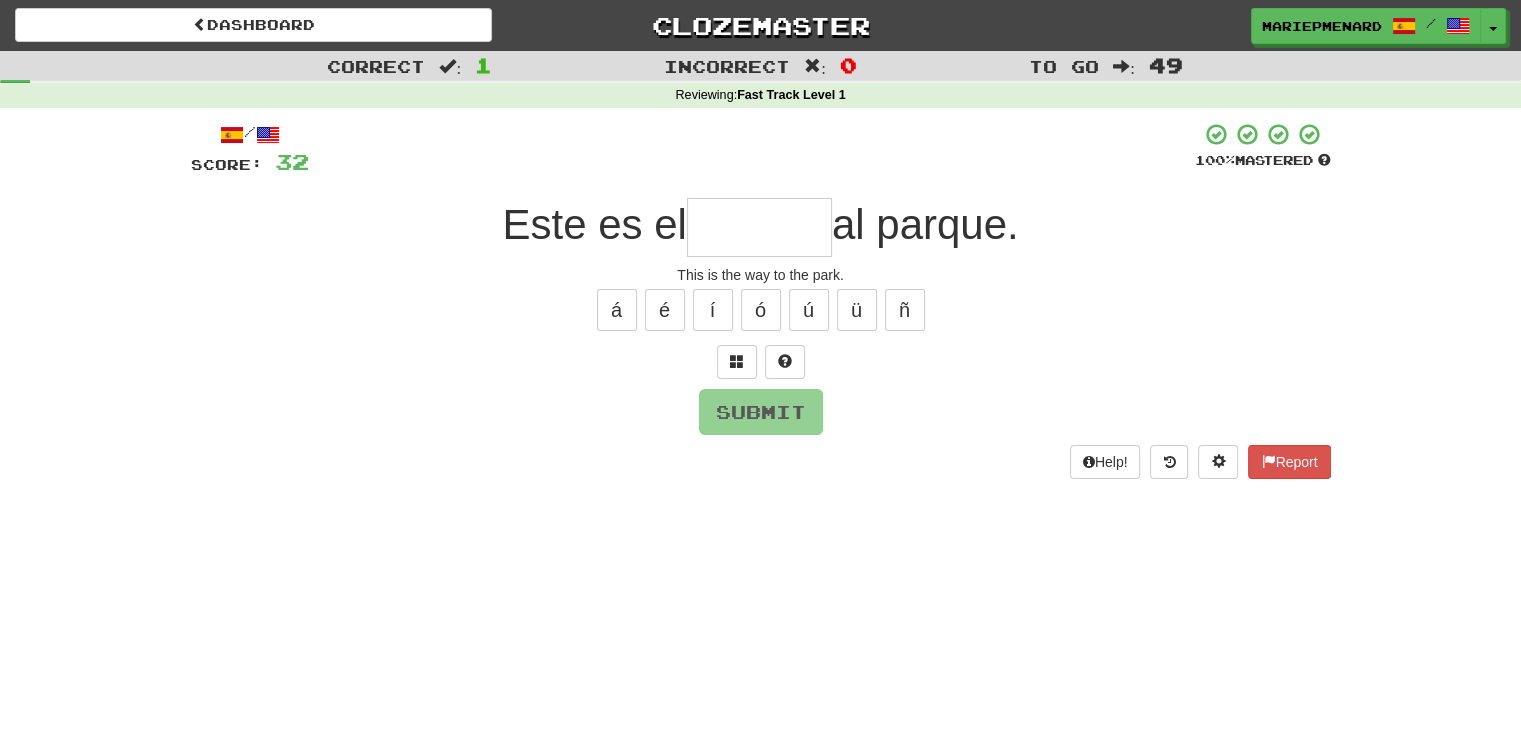 type on "*" 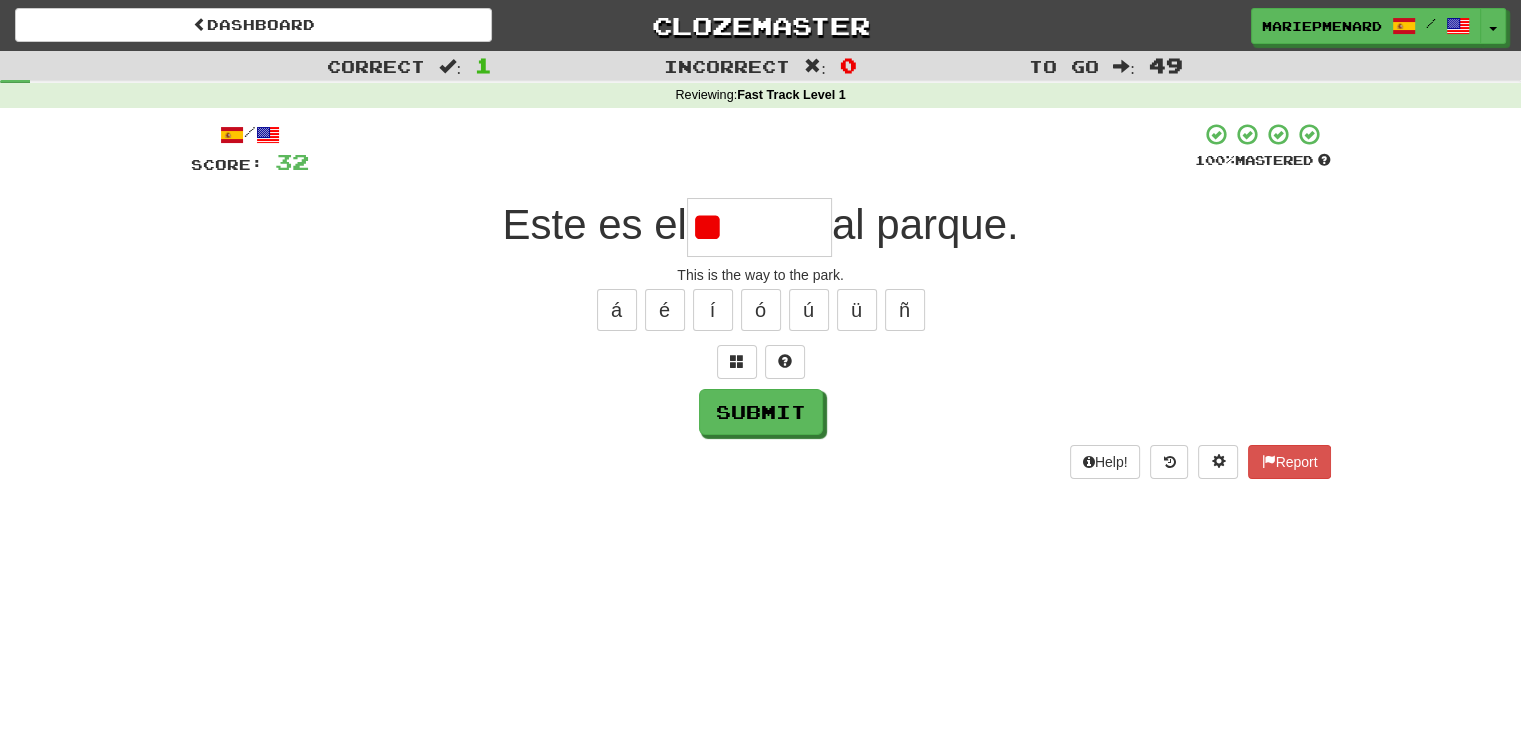 type on "*" 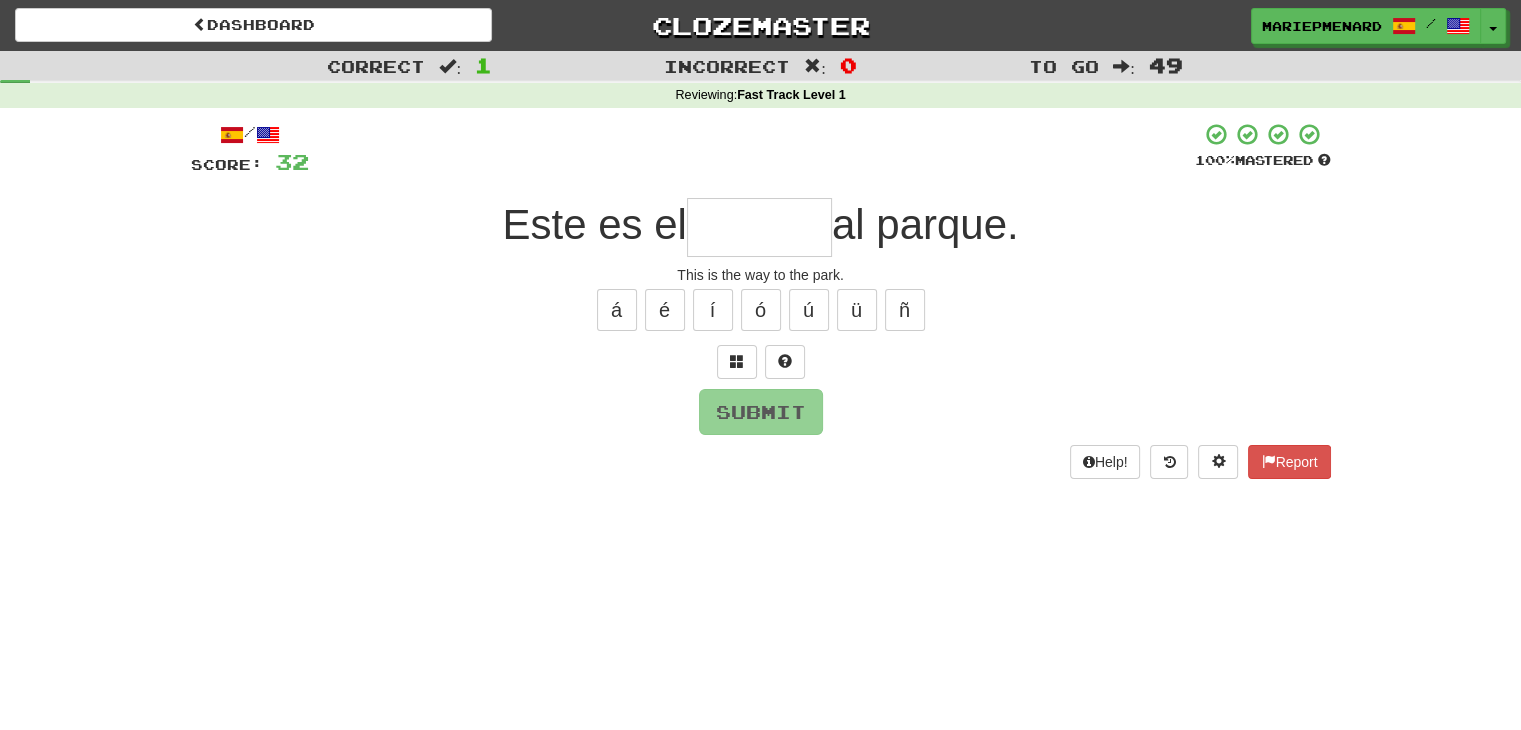 type on "*" 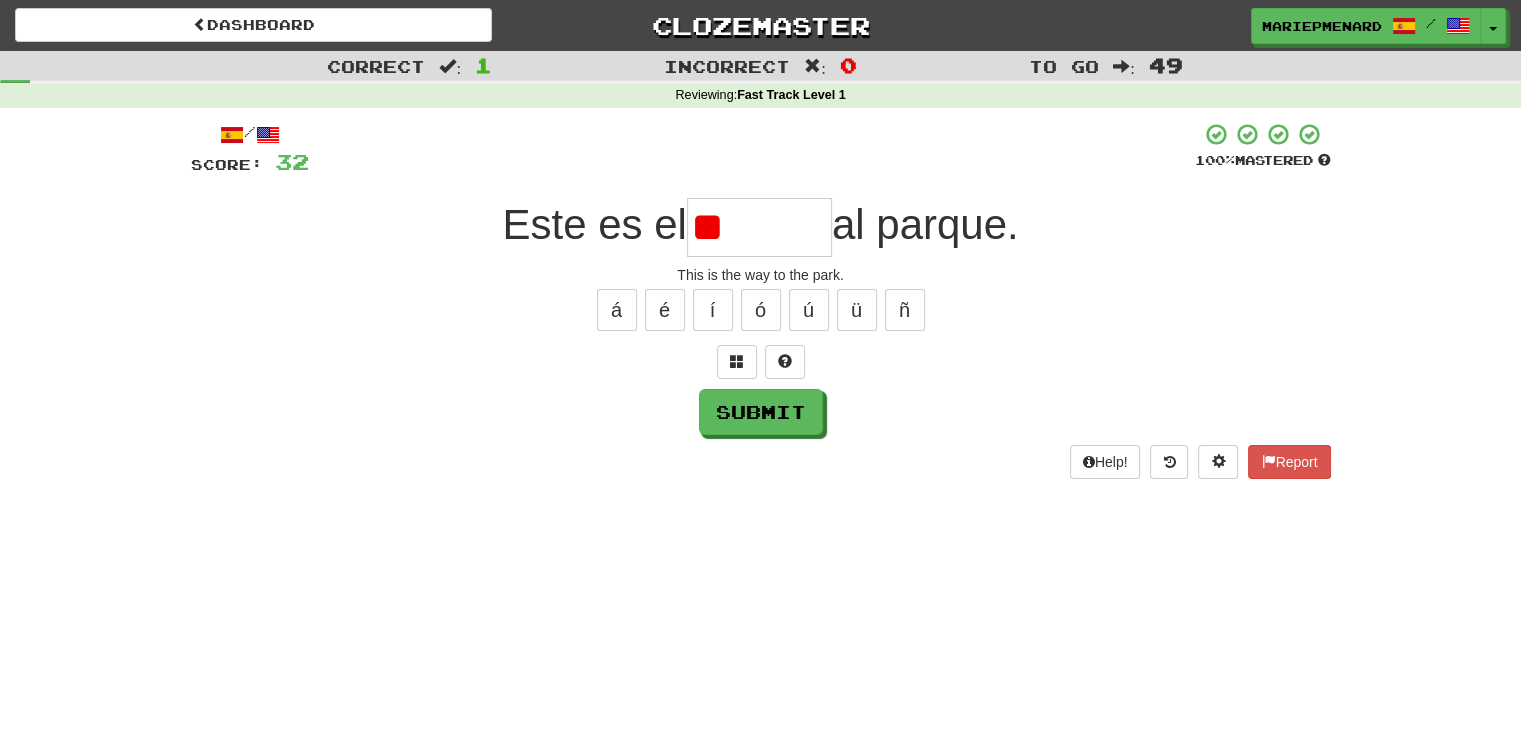 type on "*" 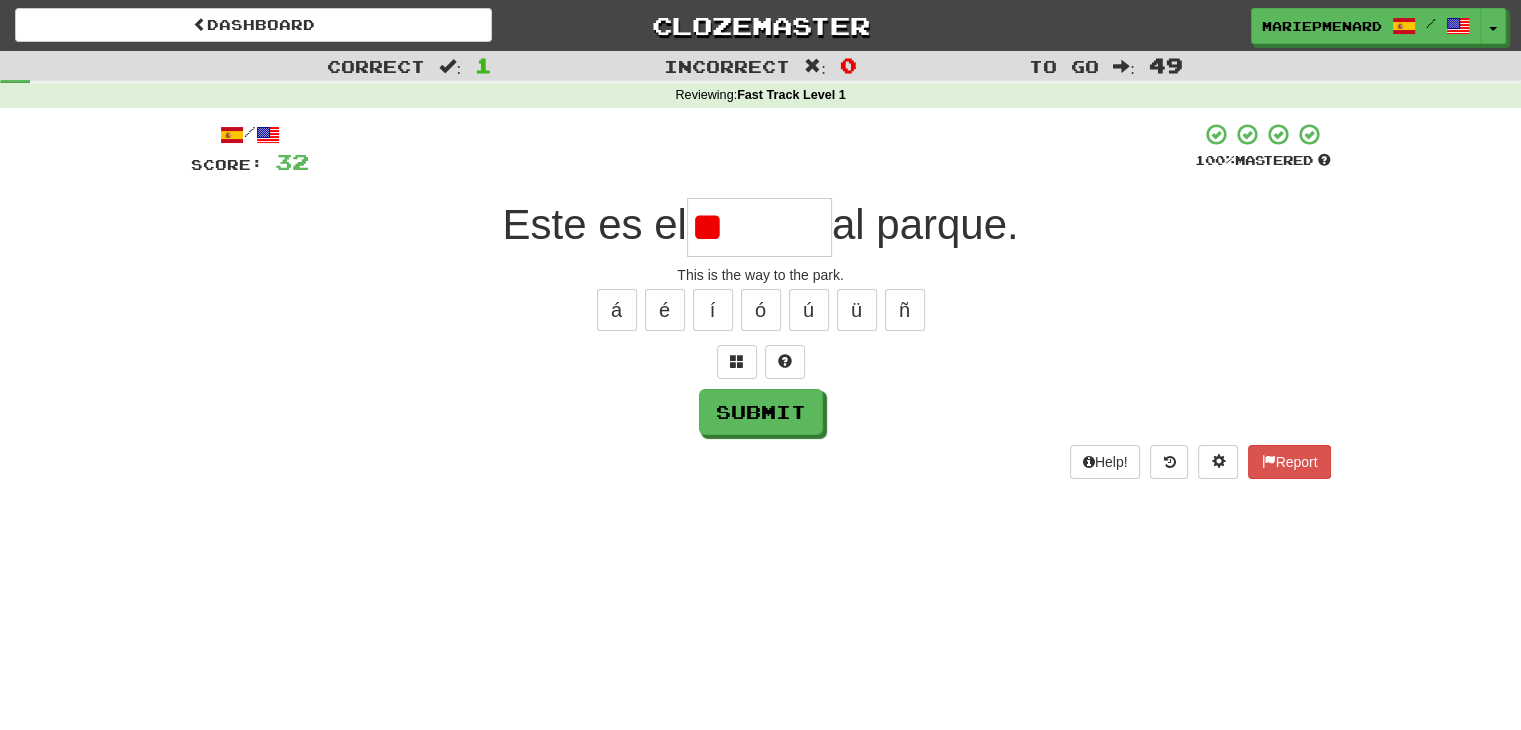 type on "*" 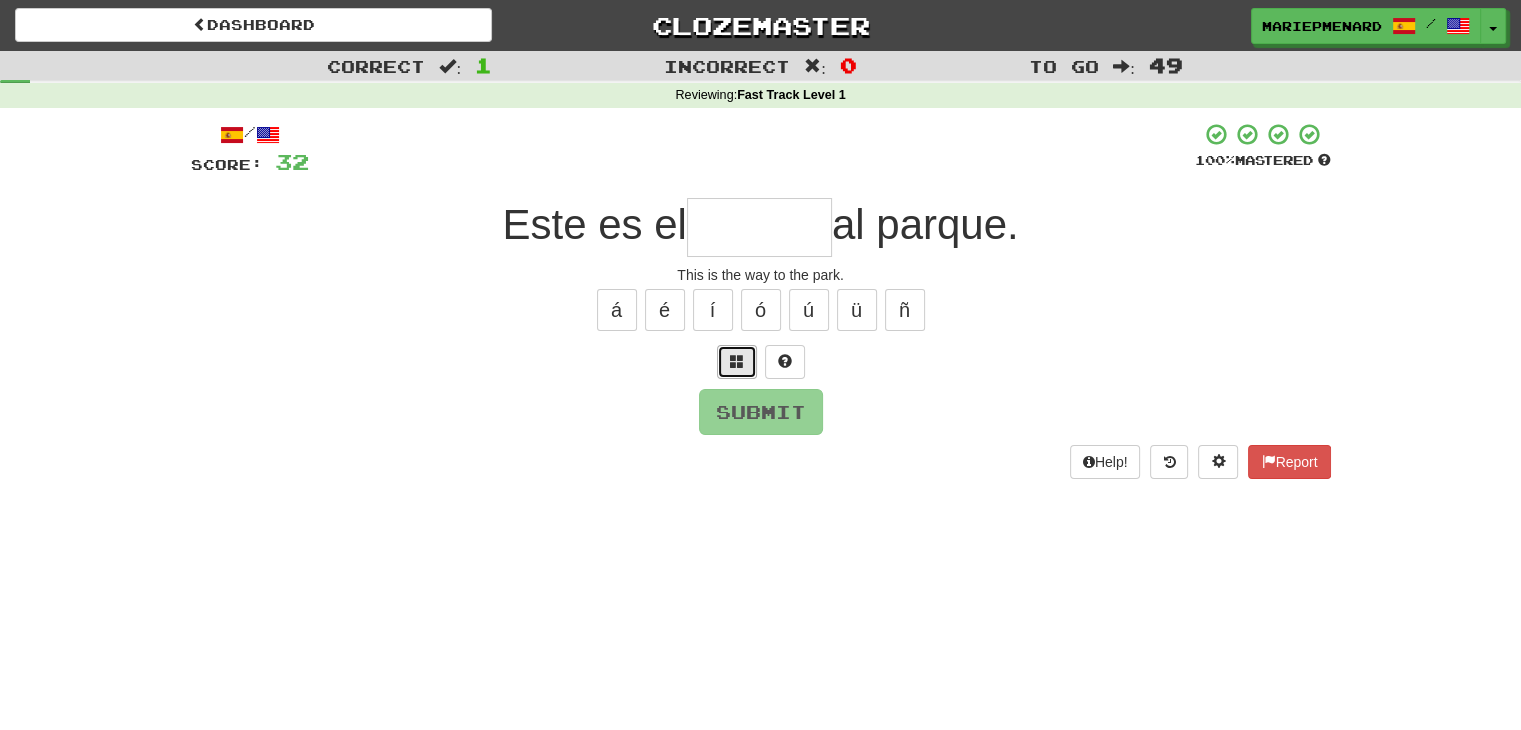 click at bounding box center [737, 361] 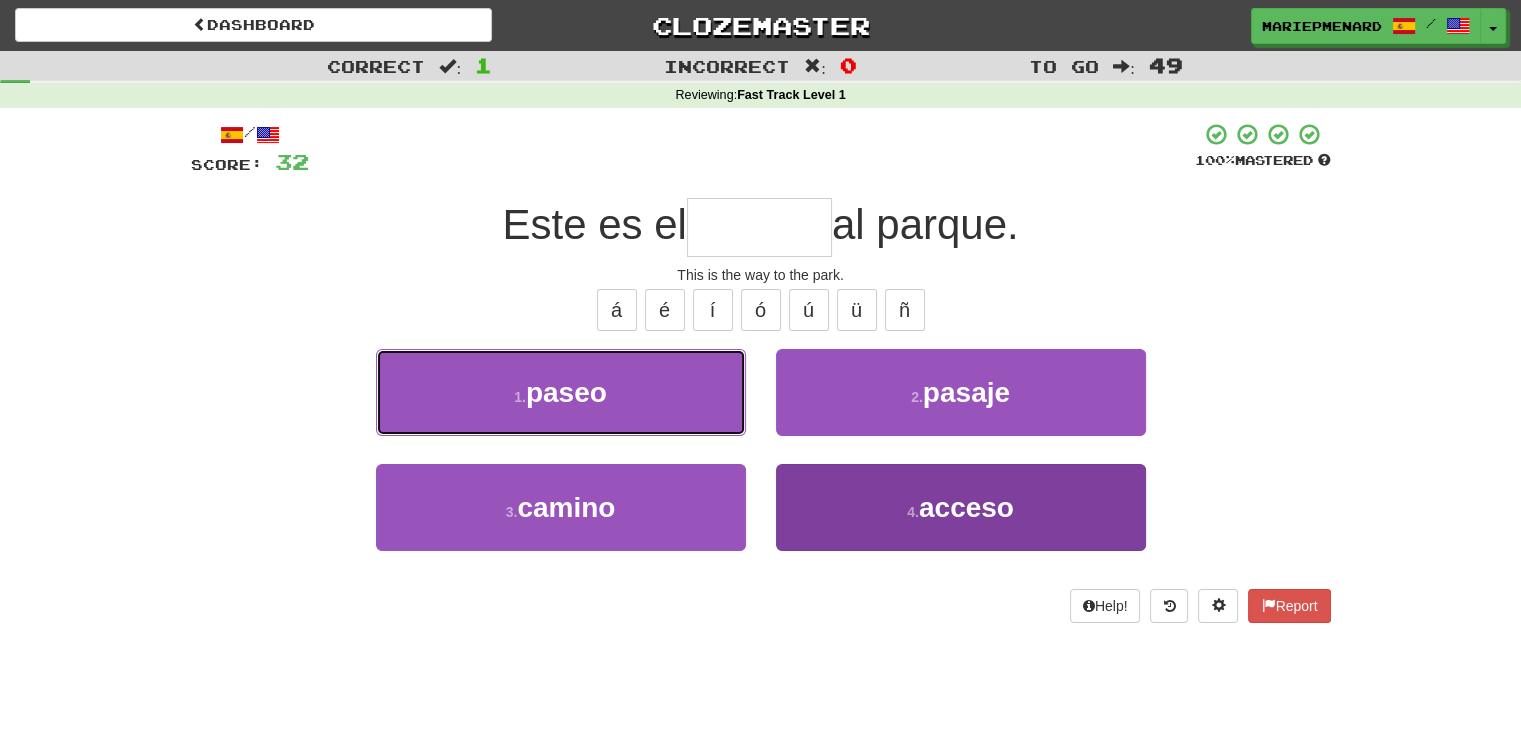 drag, startPoint x: 672, startPoint y: 371, endPoint x: 894, endPoint y: 505, distance: 259.30676 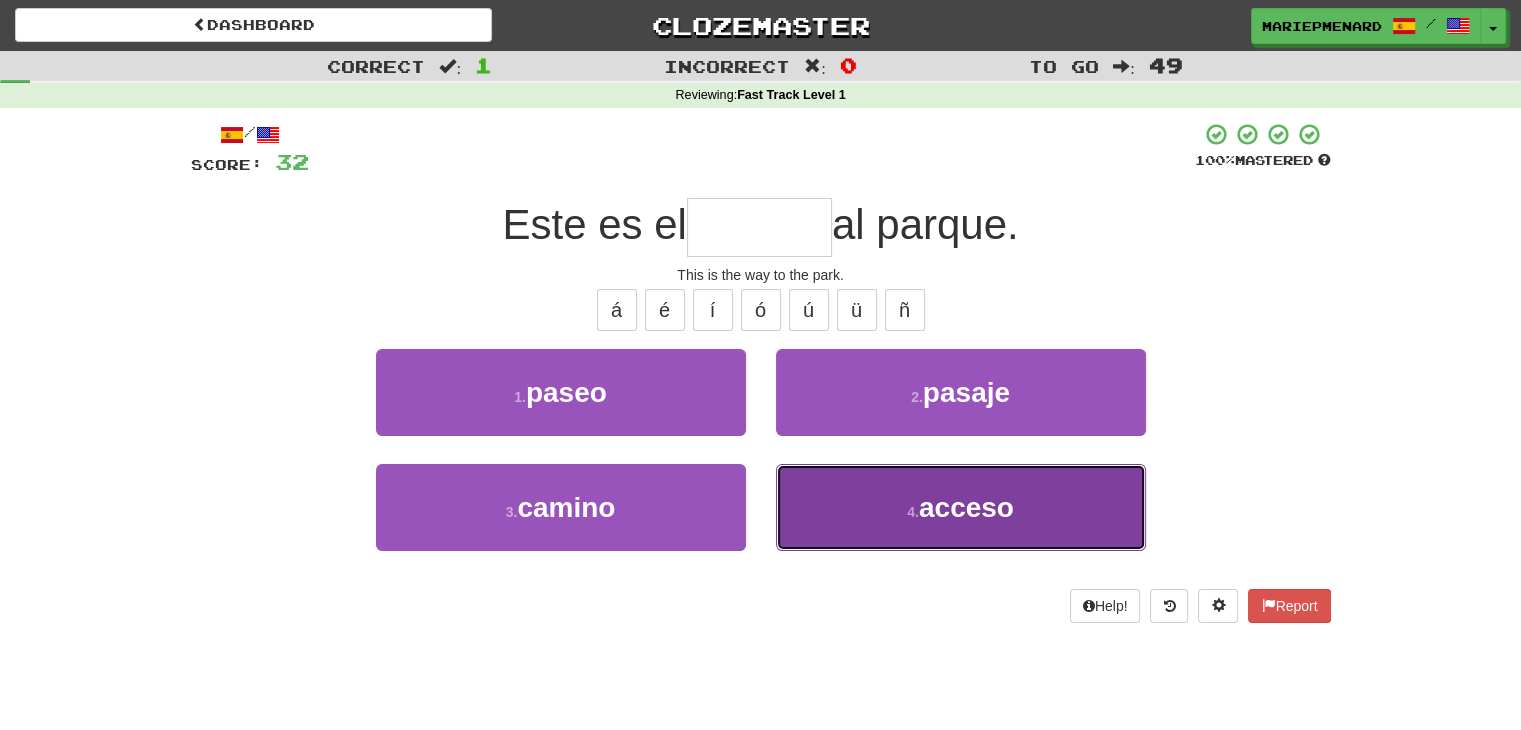 click on "4 .  acceso" at bounding box center (961, 507) 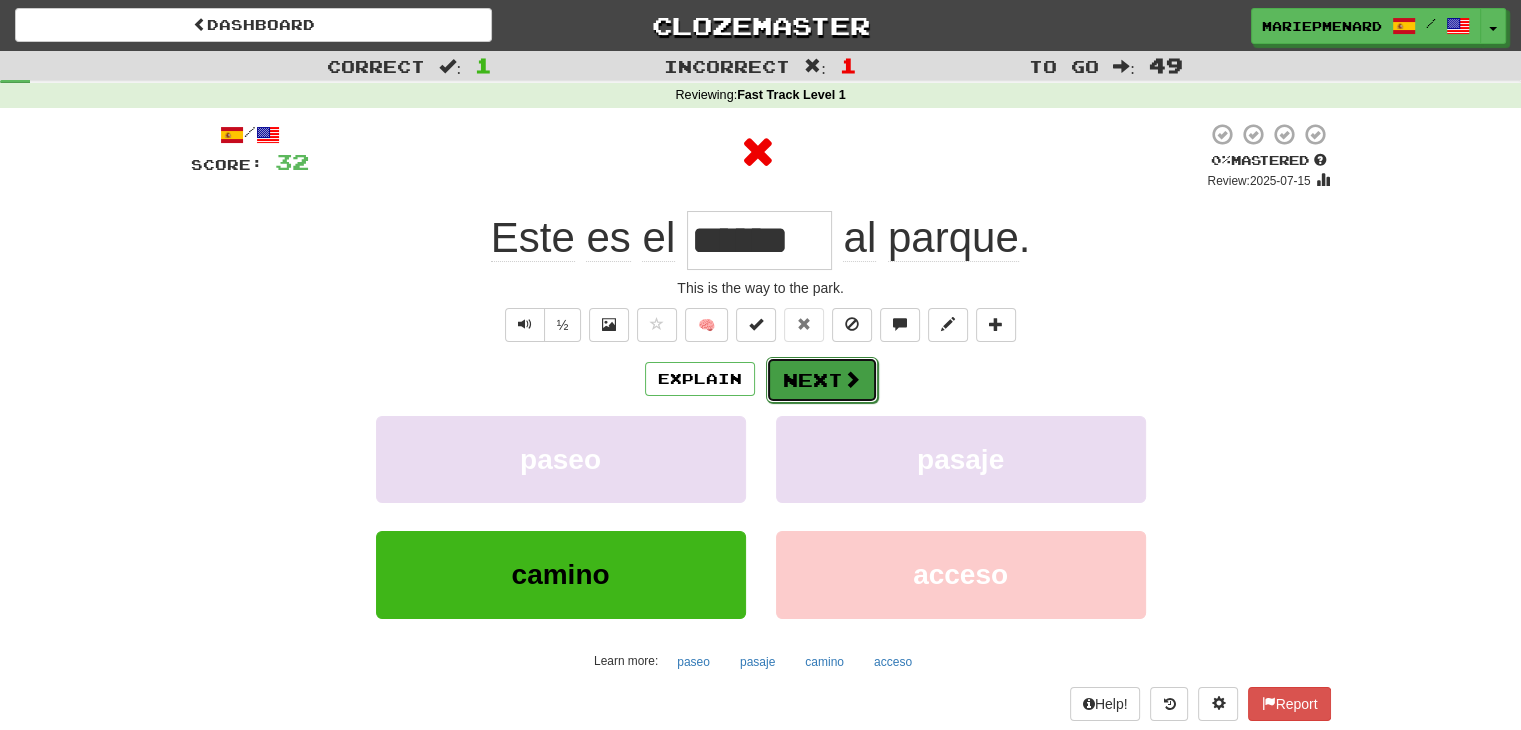 click on "Next" at bounding box center (822, 380) 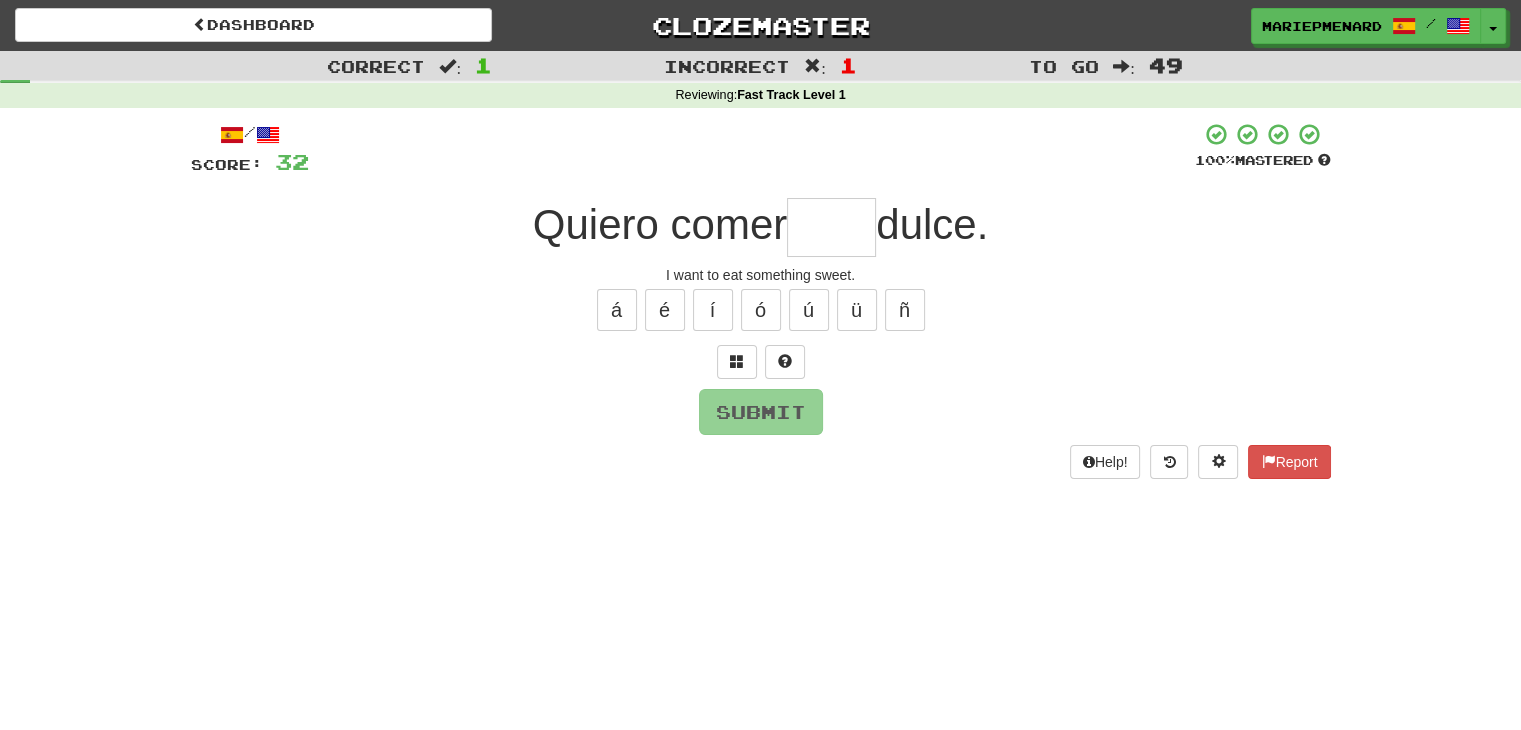 click at bounding box center (831, 227) 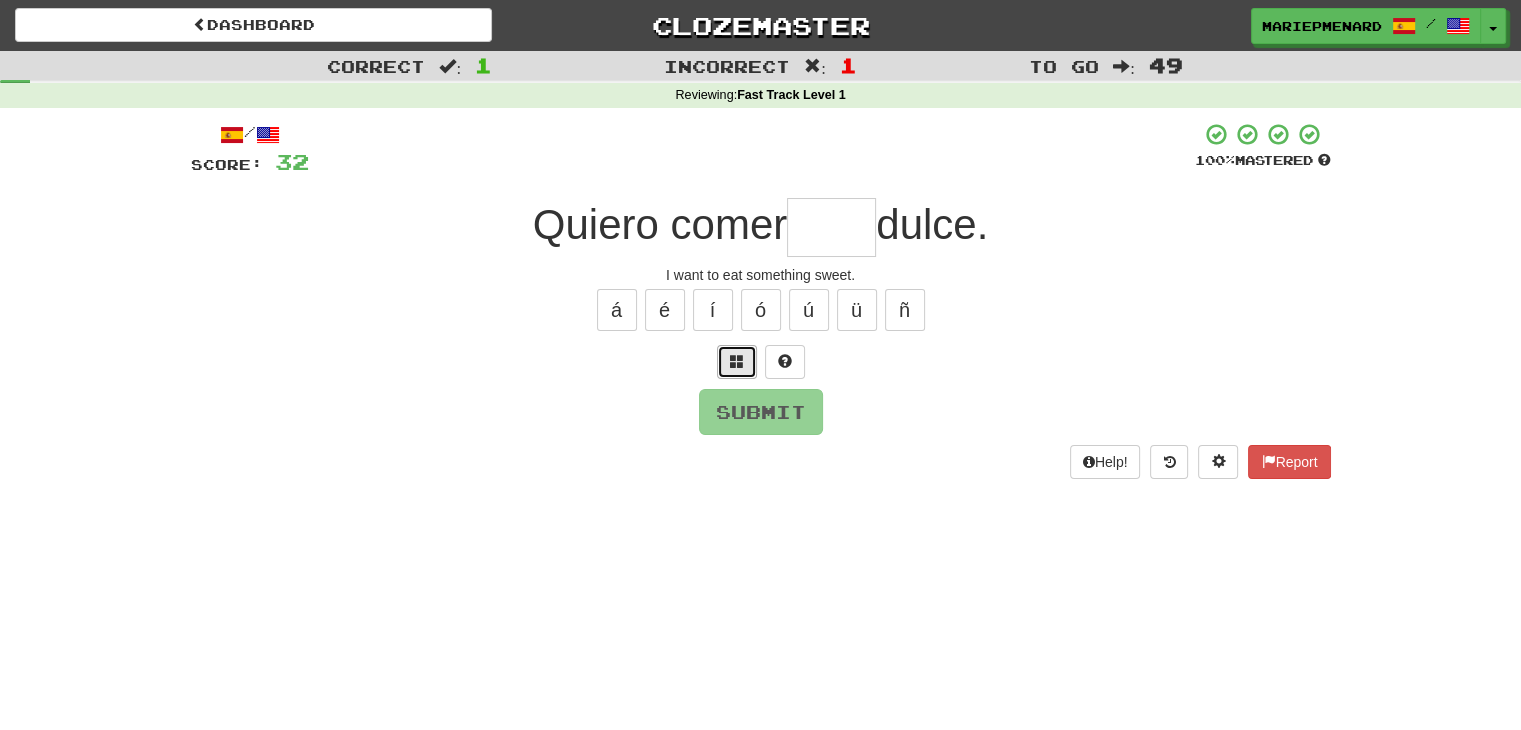 click at bounding box center (737, 362) 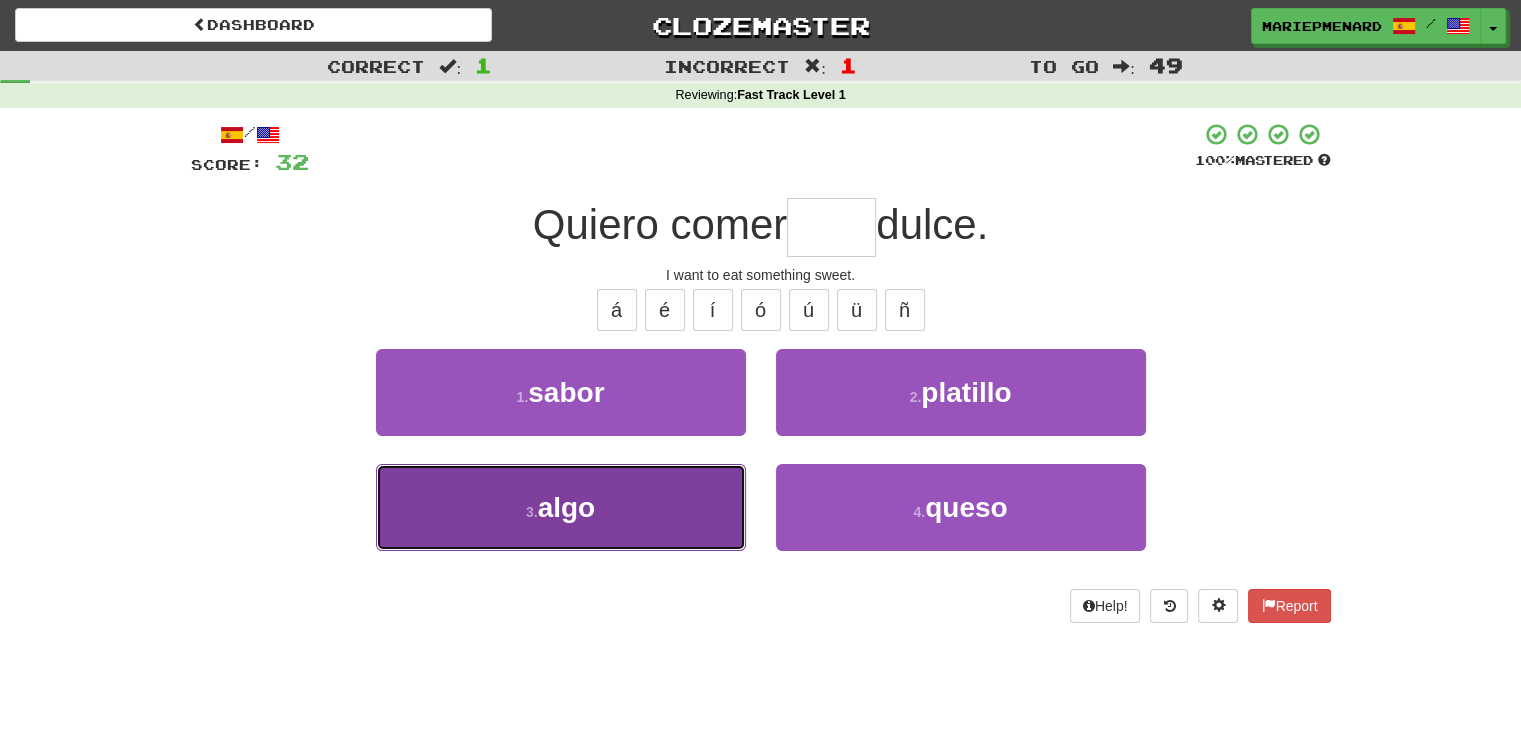 click on "algo" at bounding box center (567, 507) 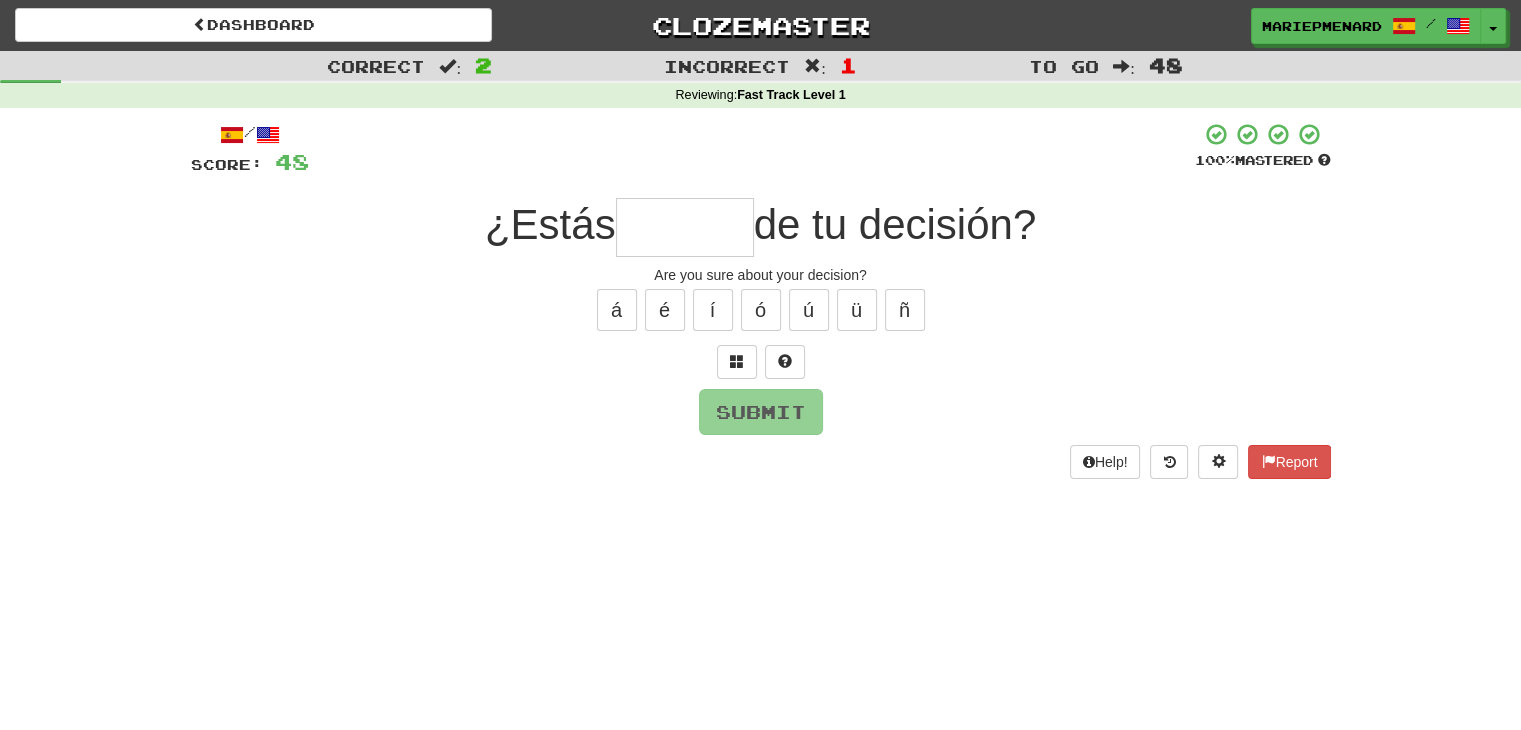 click at bounding box center (685, 227) 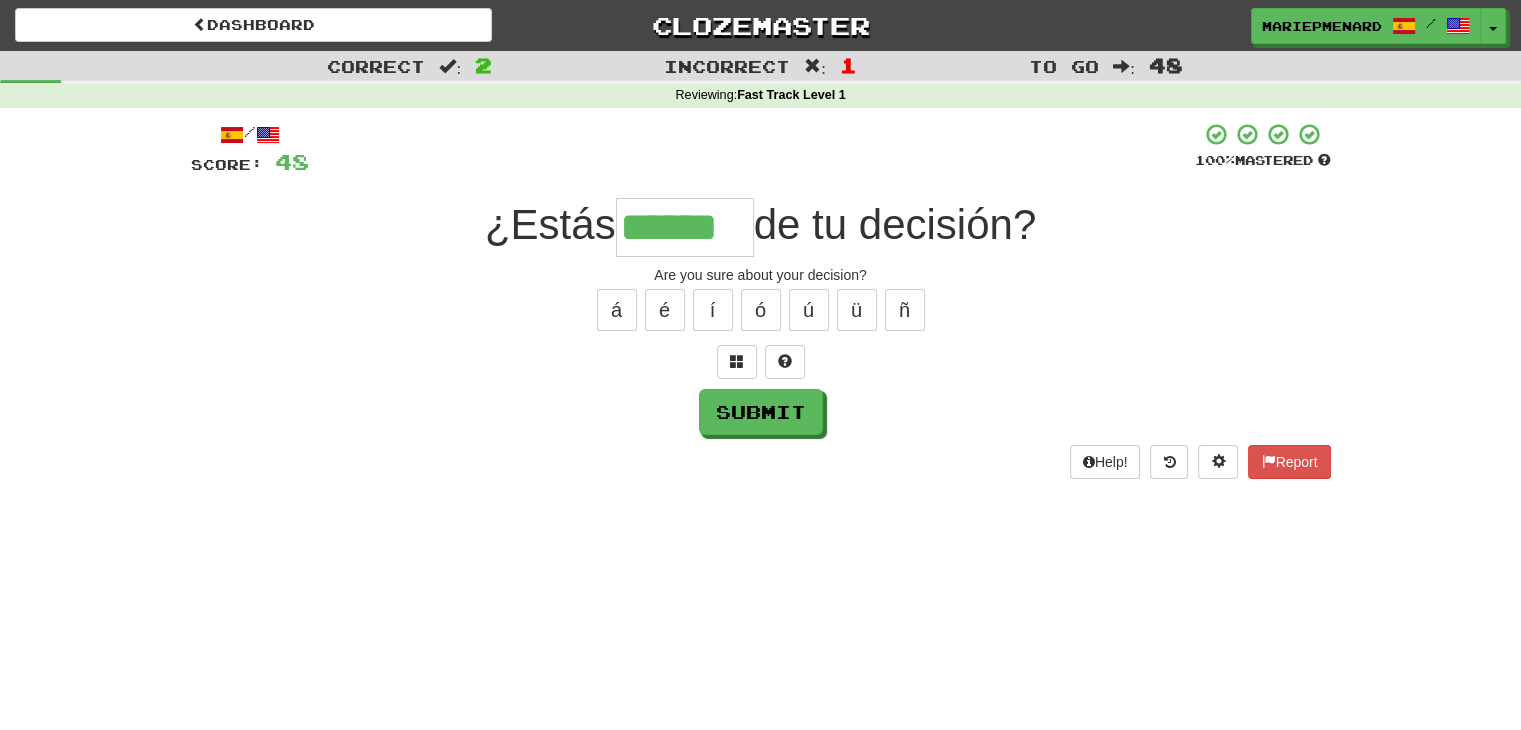 type on "******" 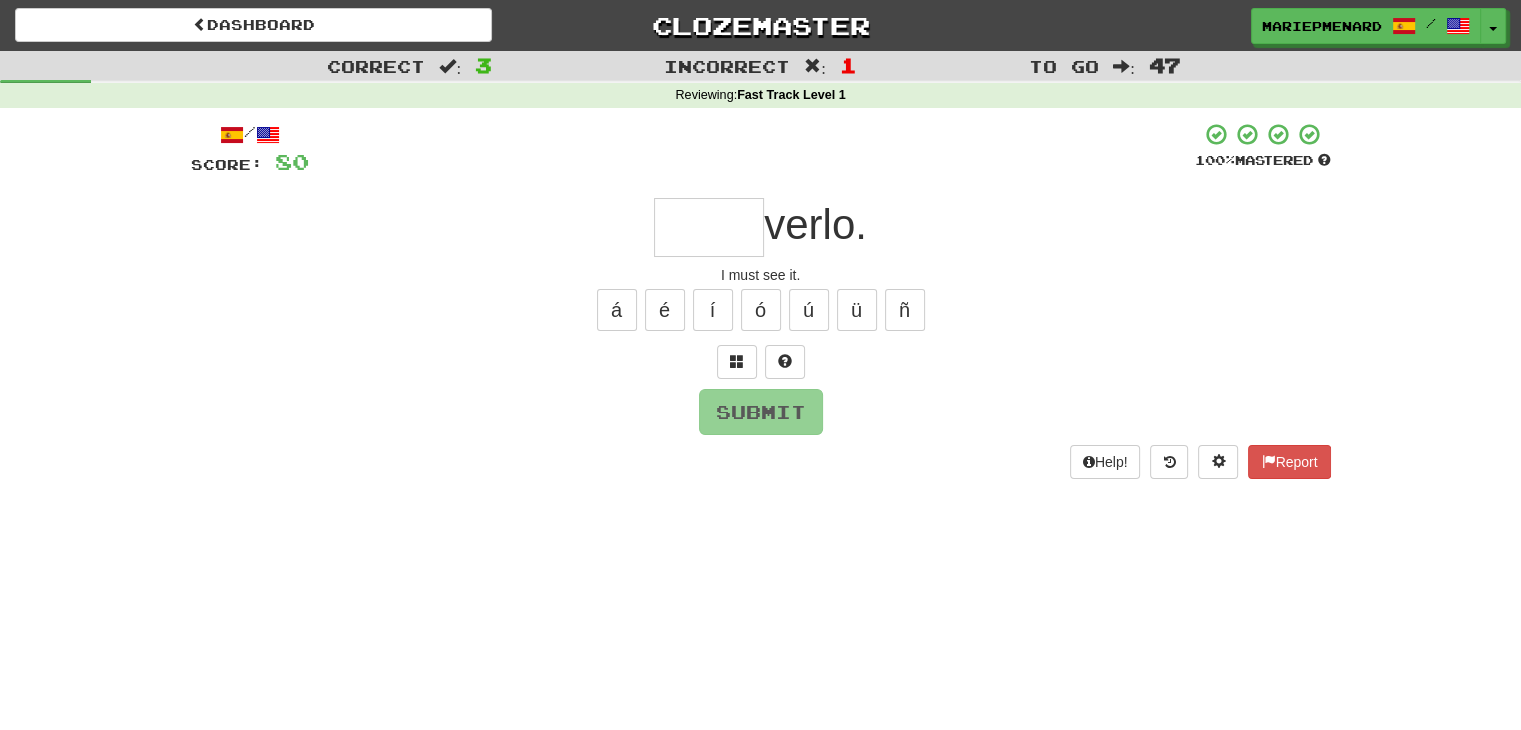 click at bounding box center (709, 227) 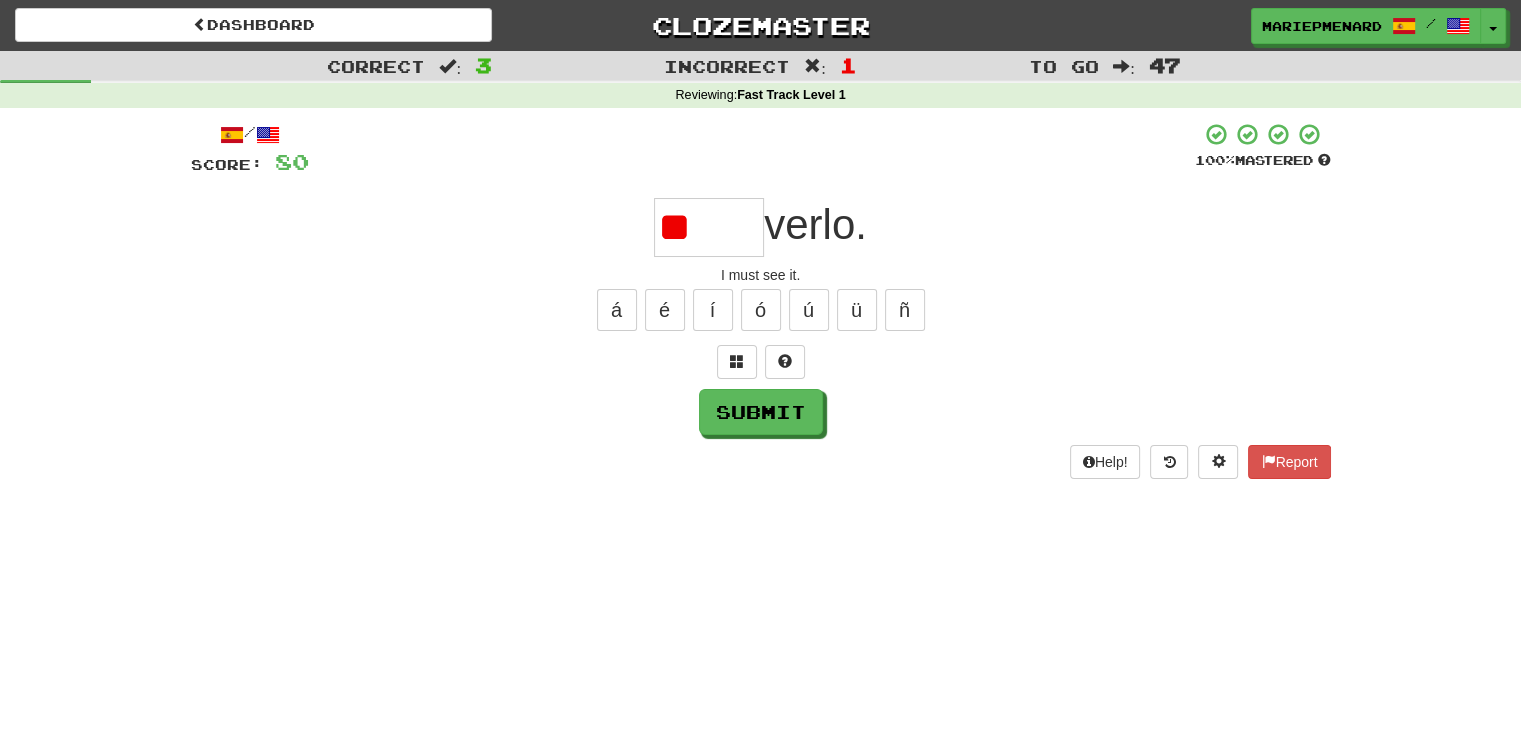 type on "*" 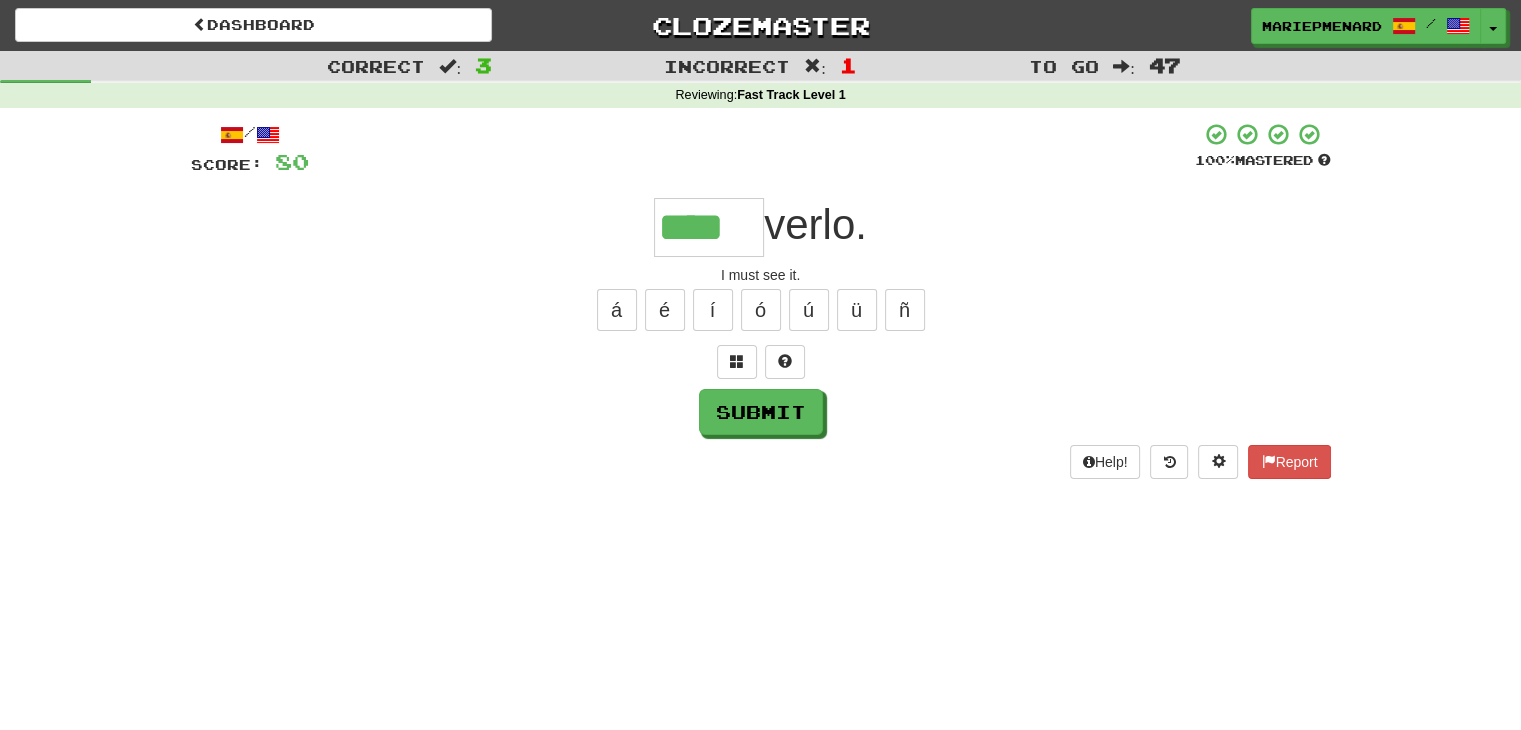 type on "****" 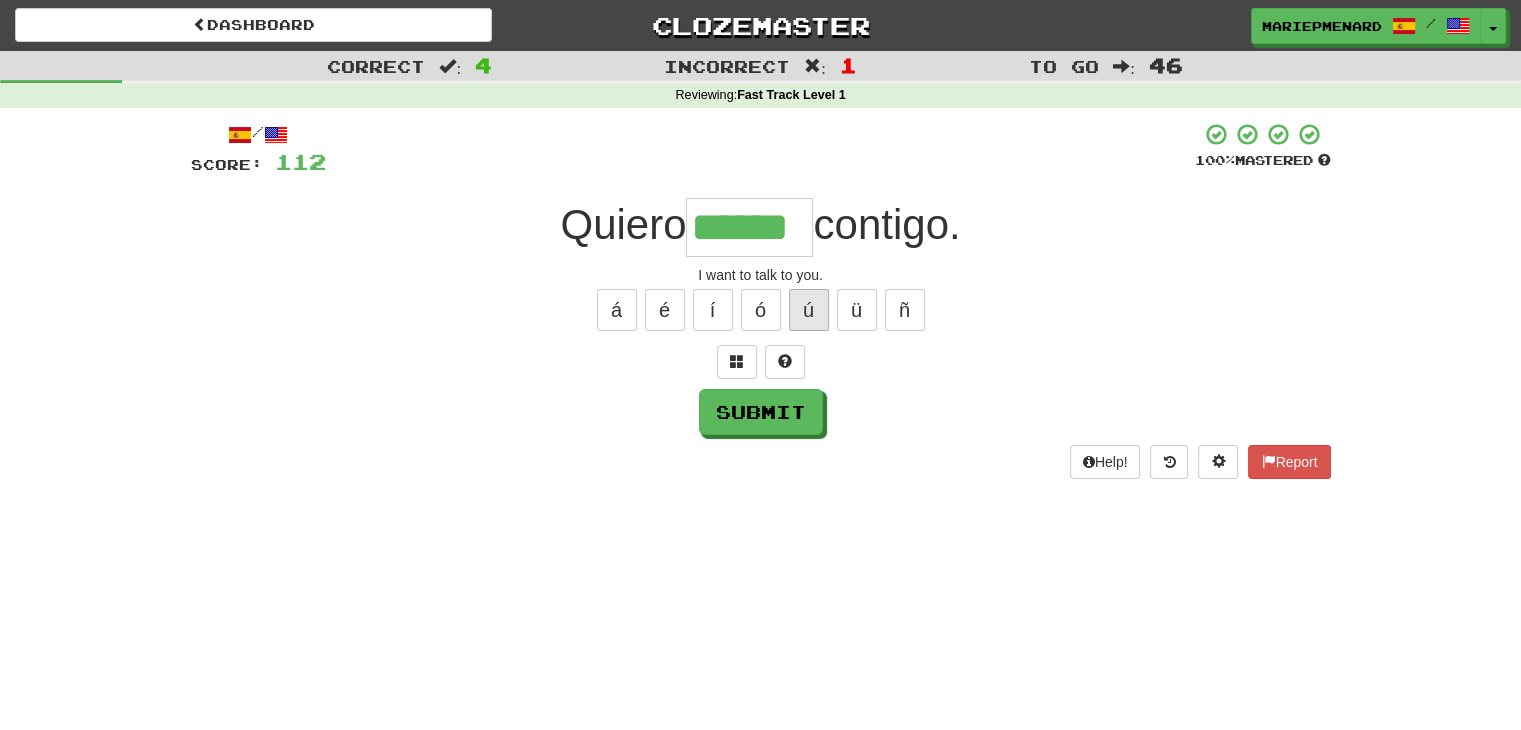 type on "******" 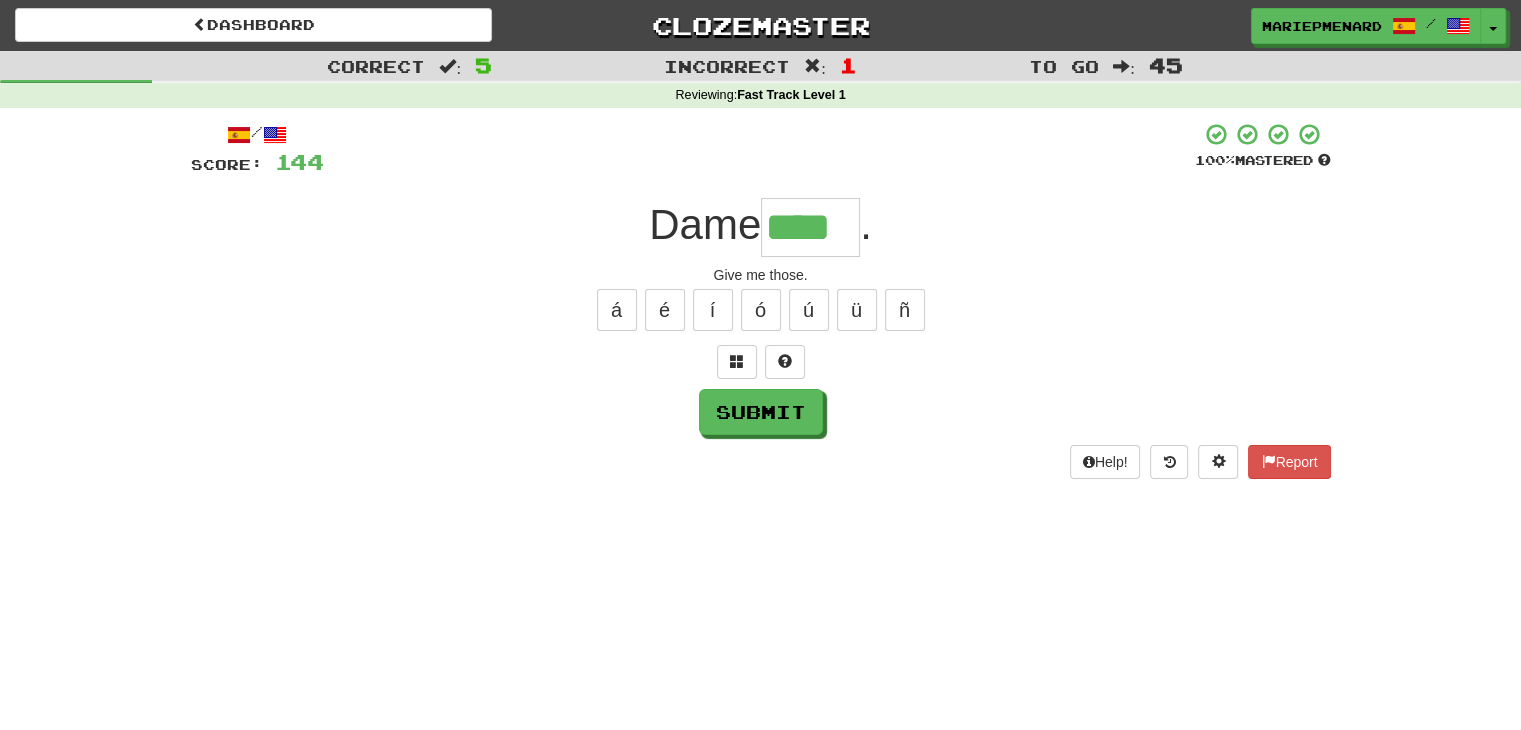 type on "****" 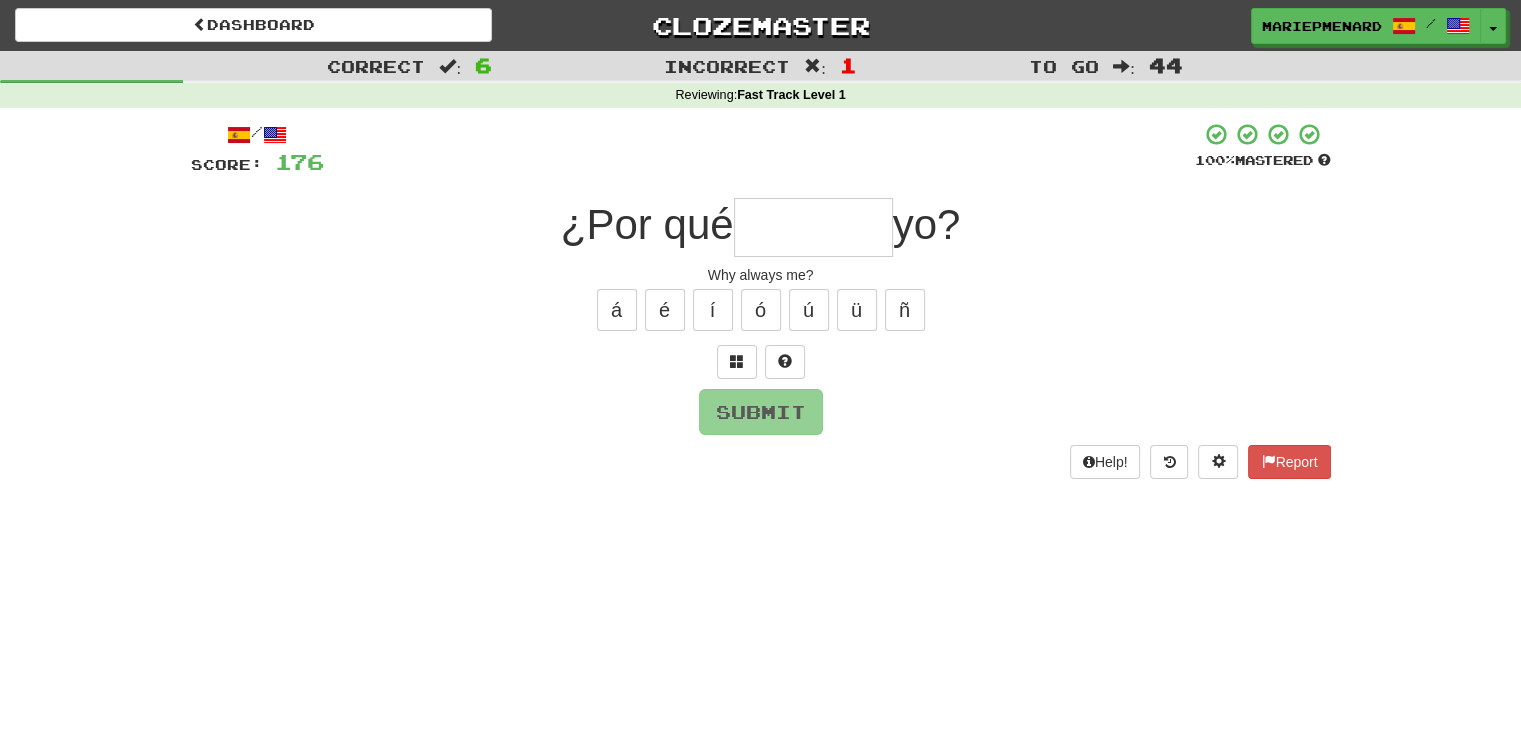 click at bounding box center [813, 227] 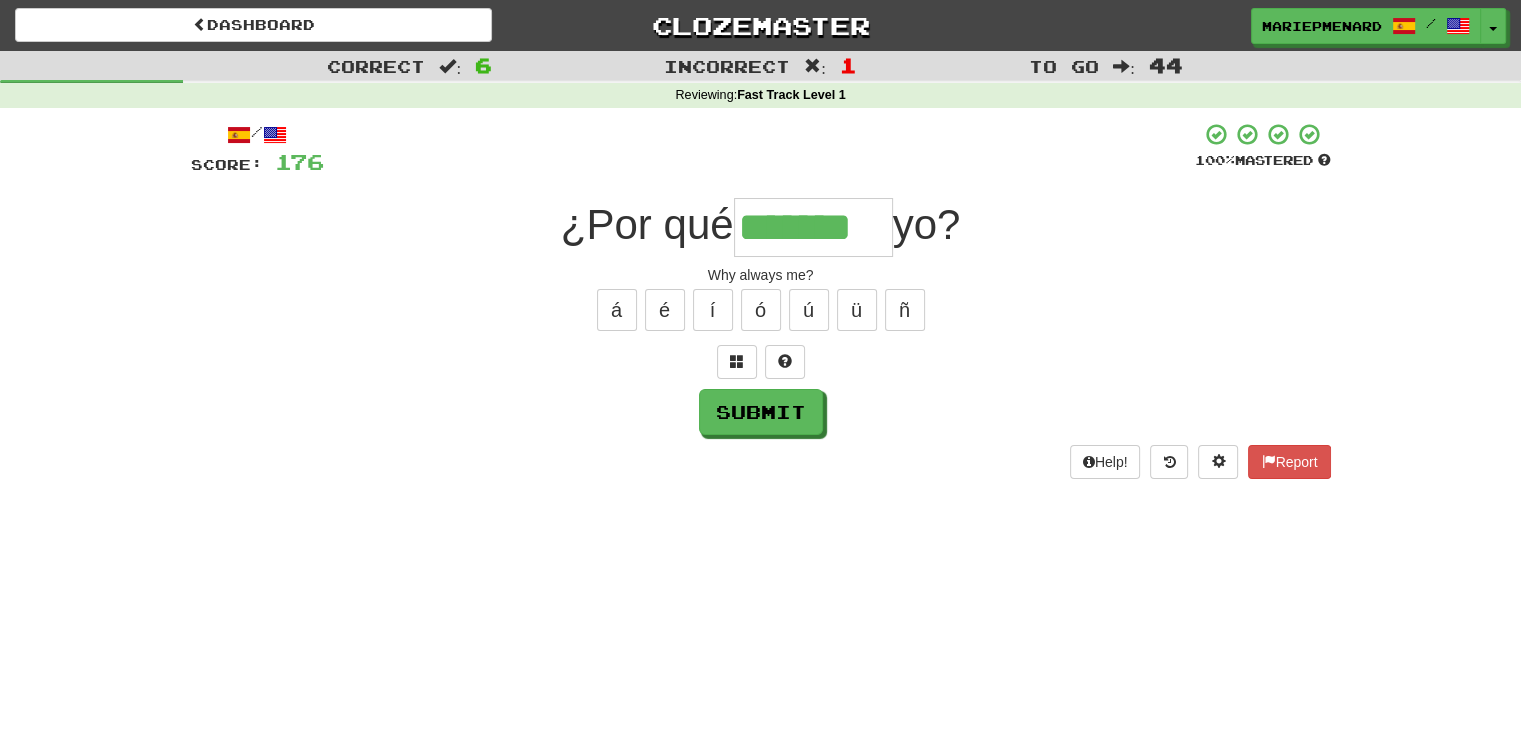type on "*******" 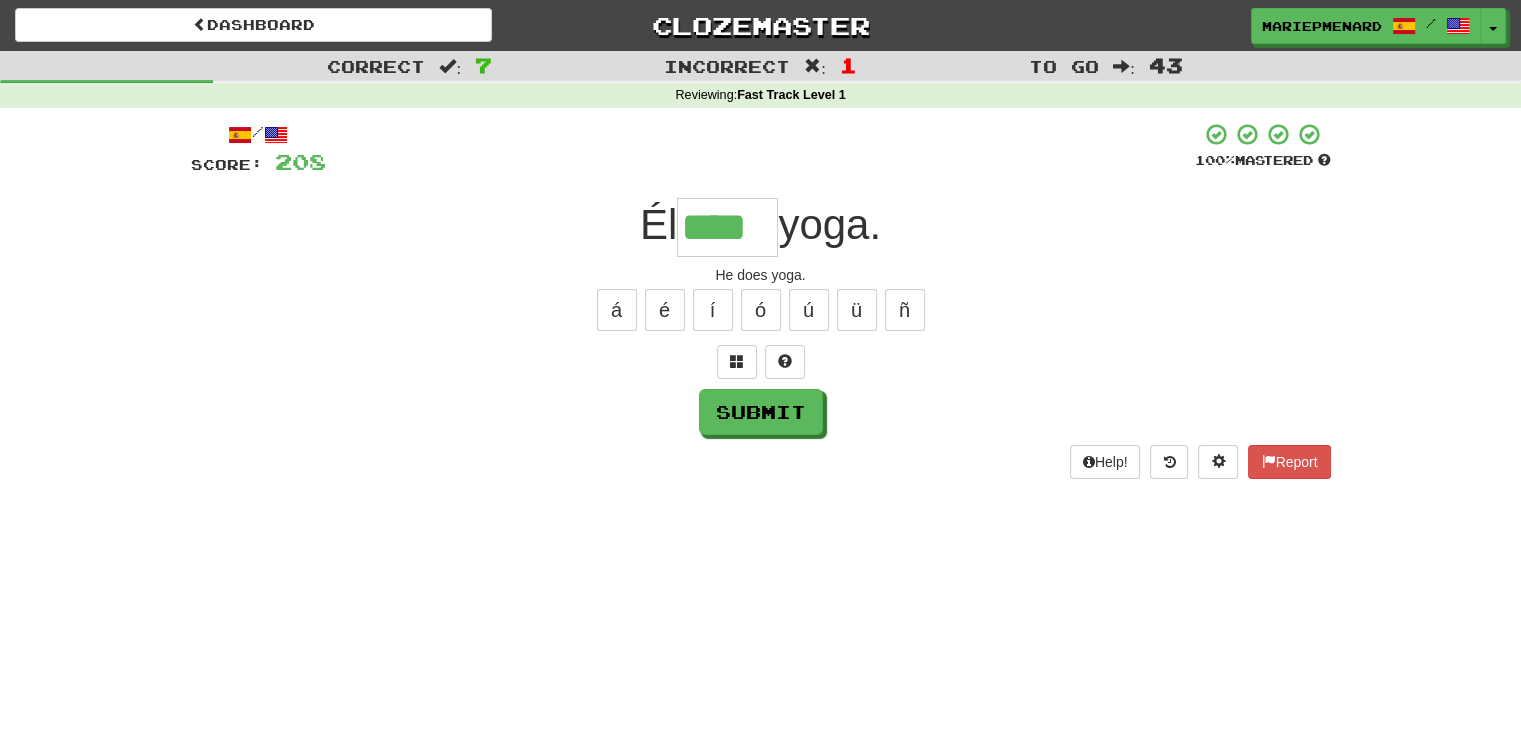 type on "****" 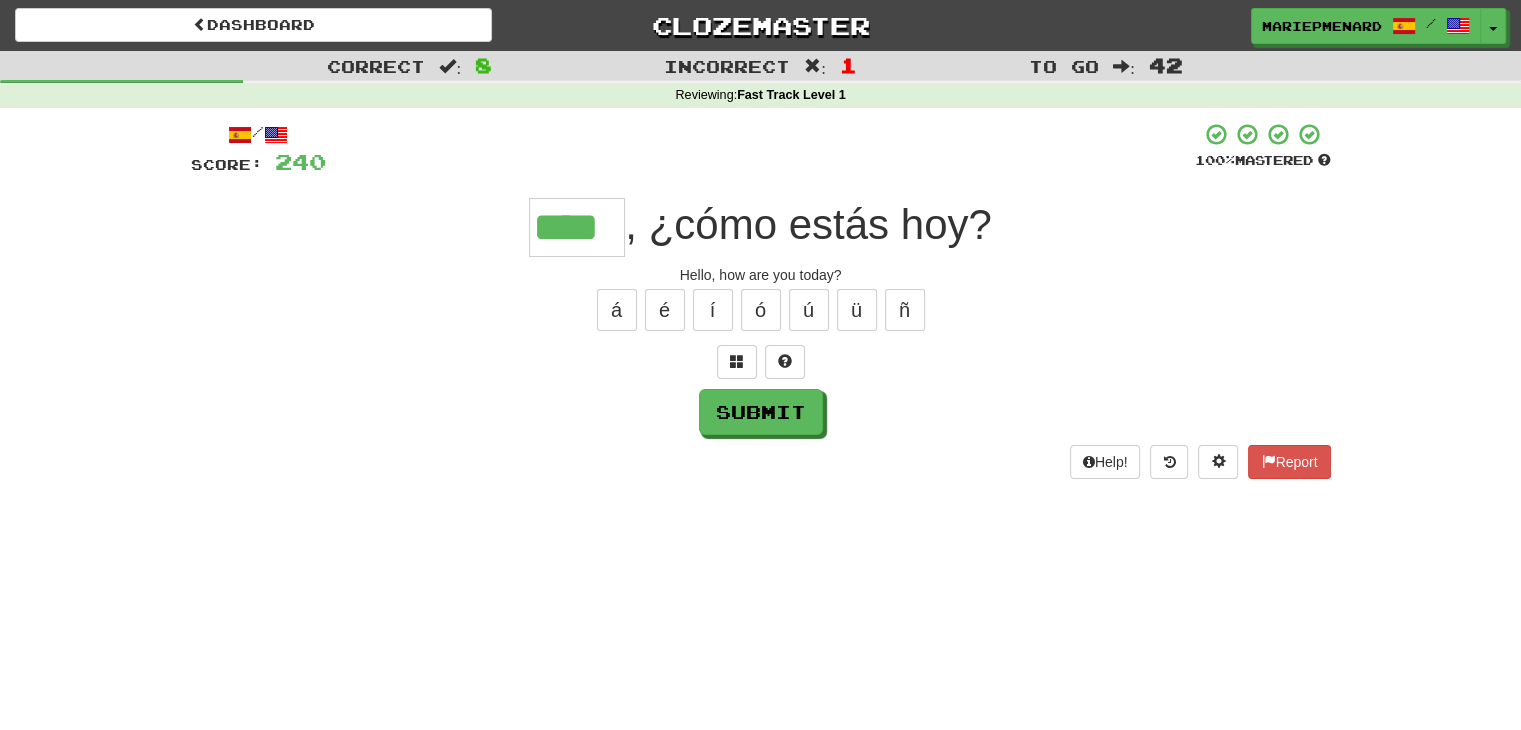 type on "****" 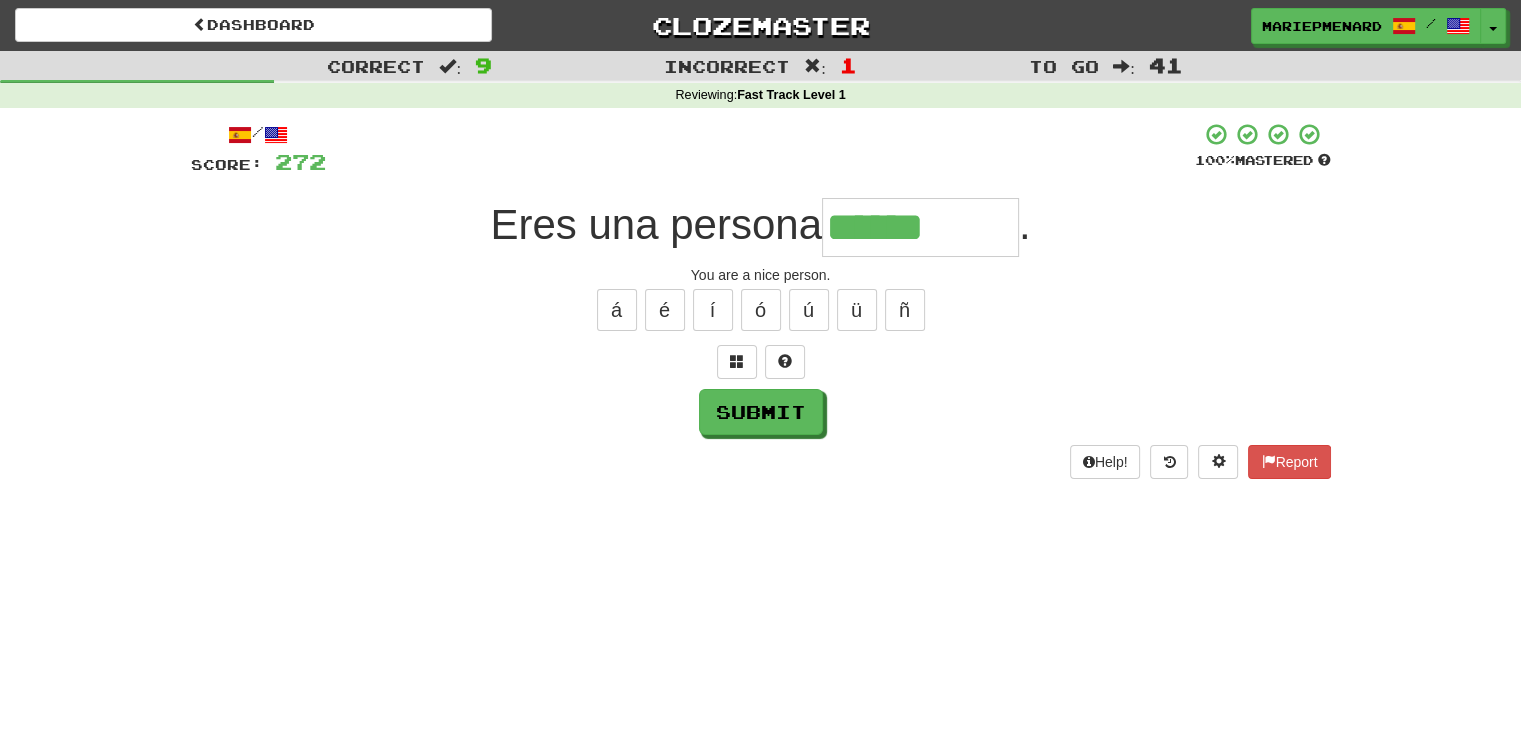type on "*********" 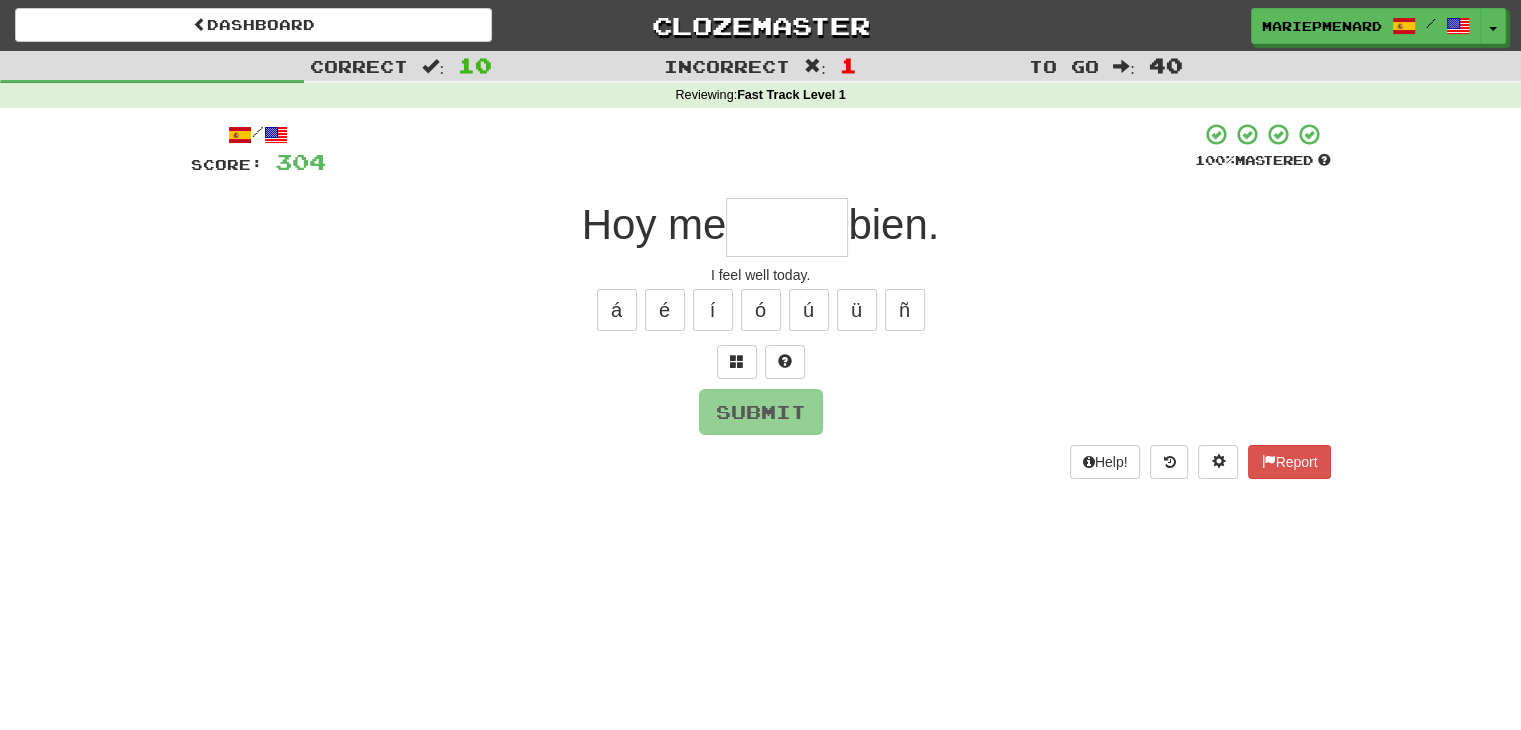 click at bounding box center [787, 227] 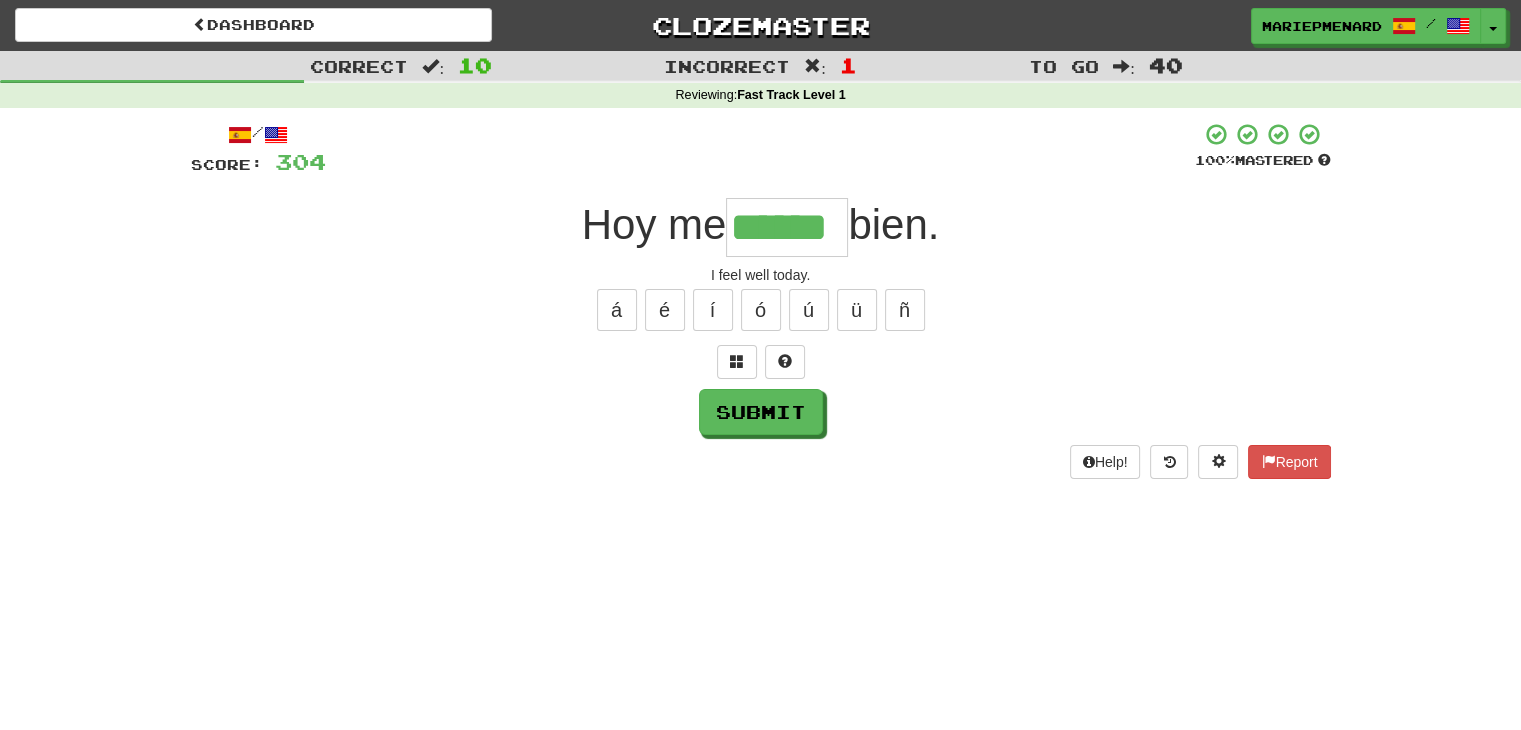 type on "******" 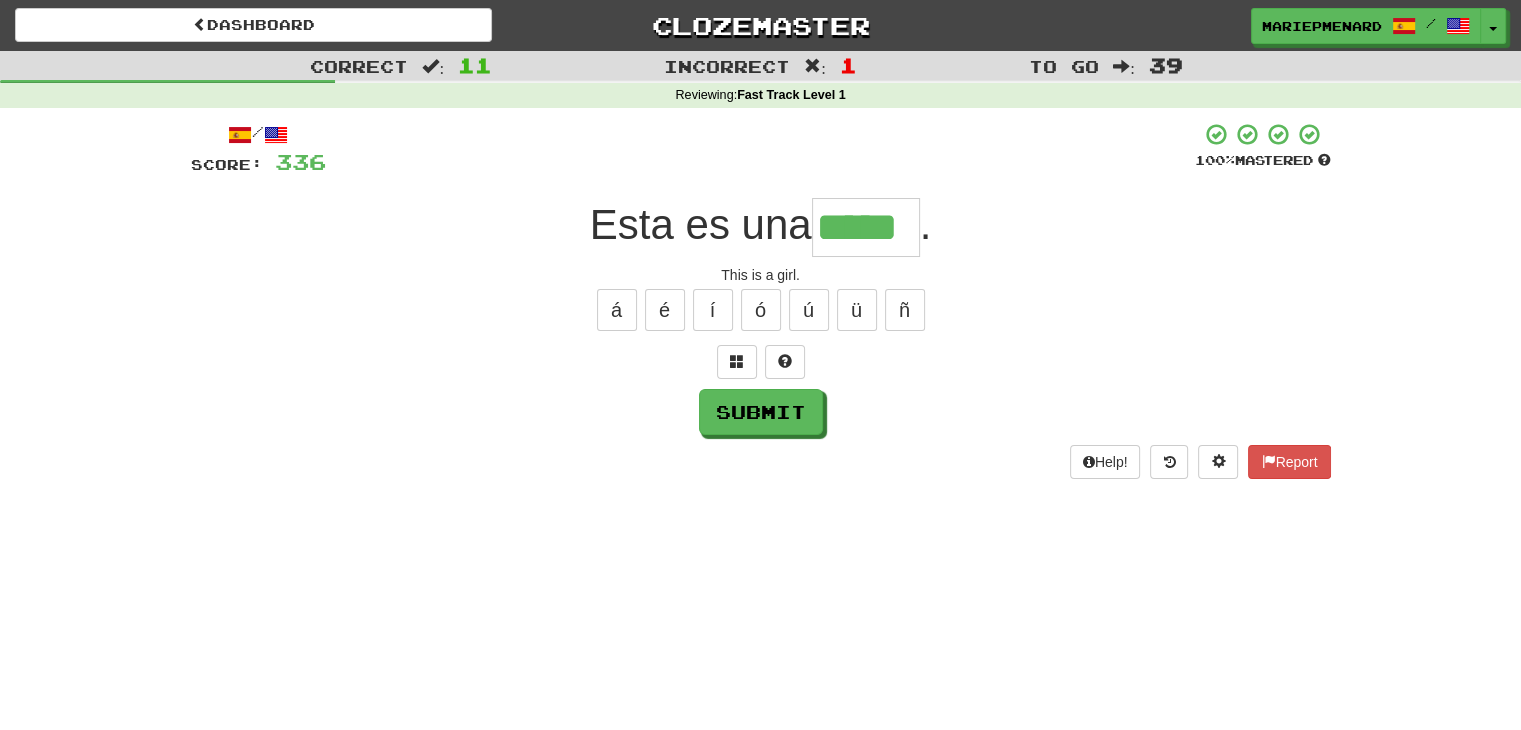 type on "*****" 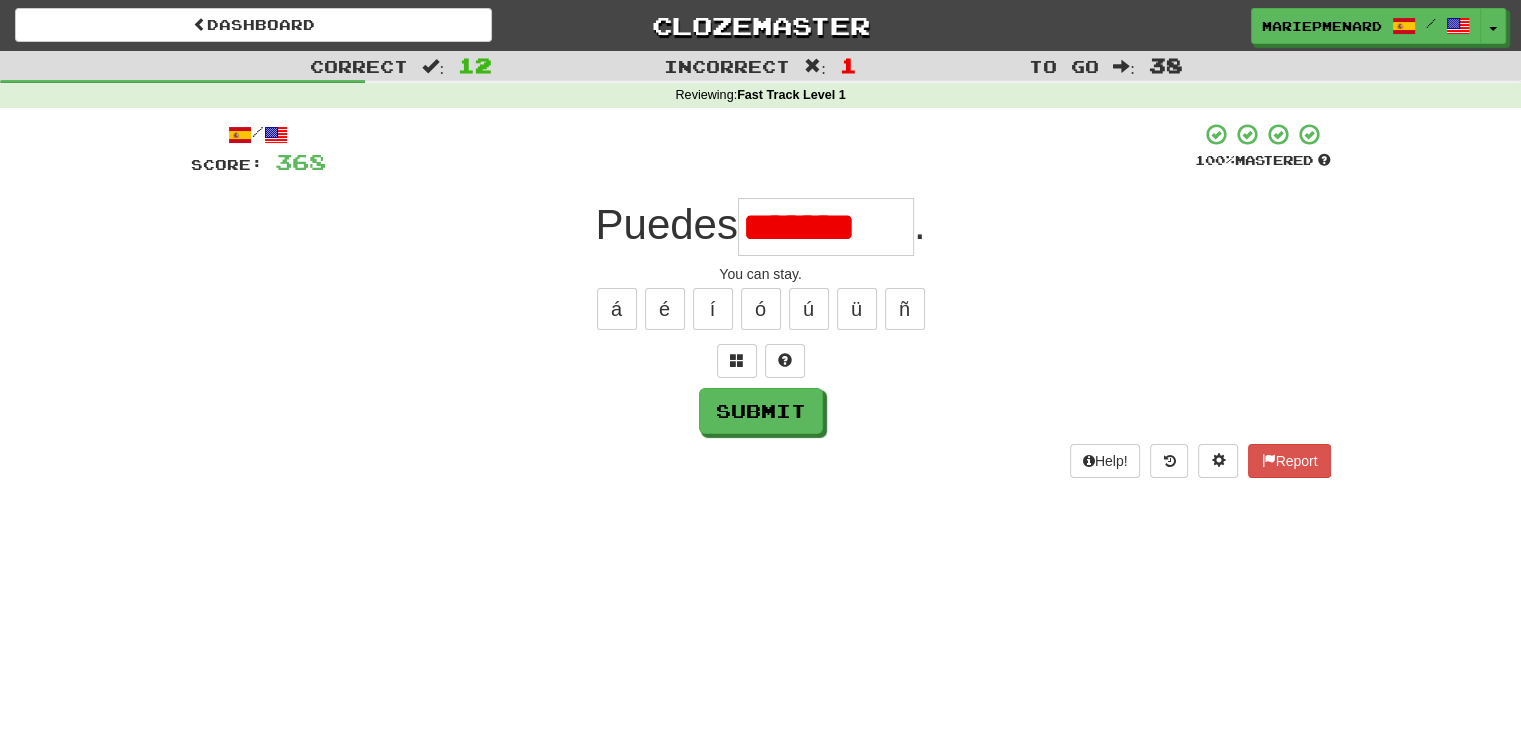 scroll, scrollTop: 0, scrollLeft: 0, axis: both 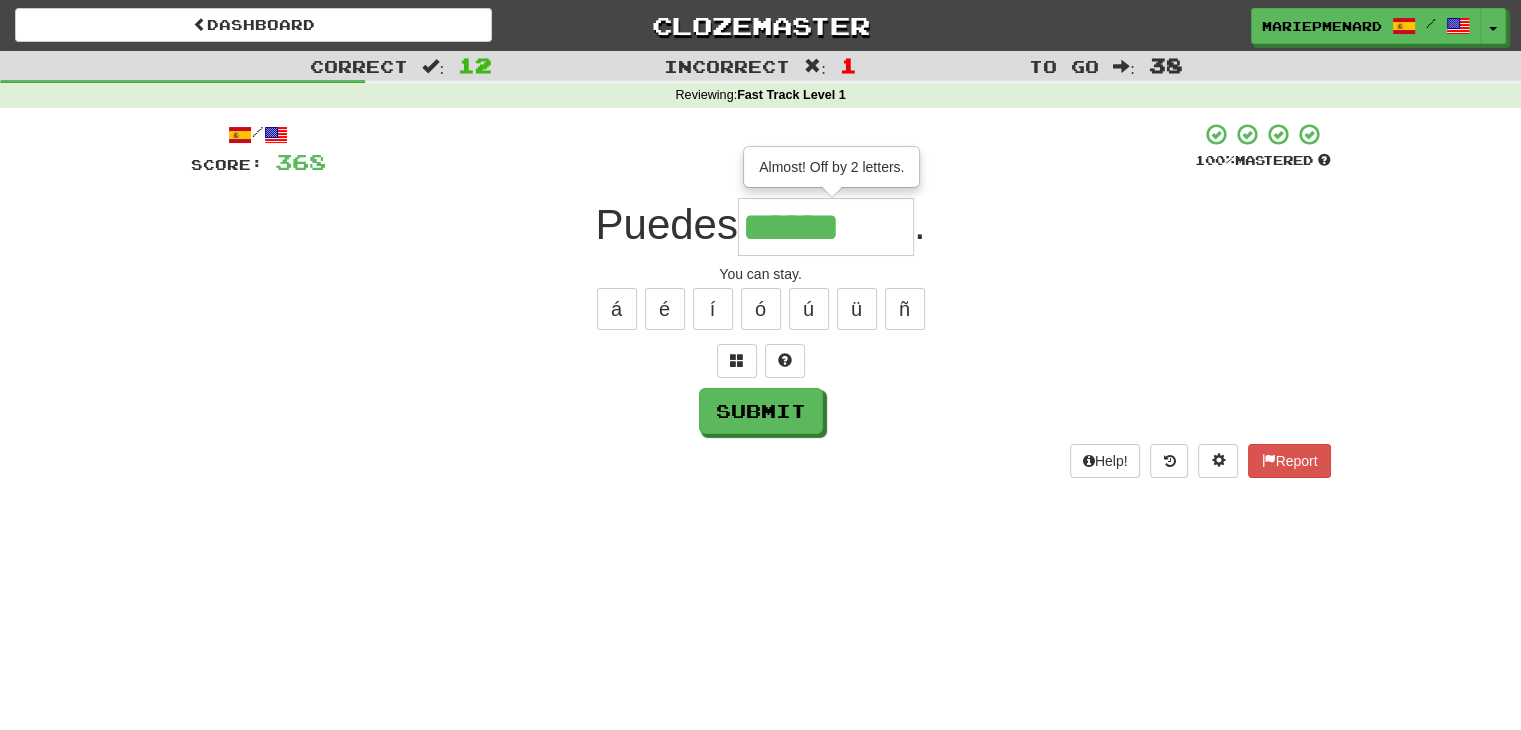 type on "********" 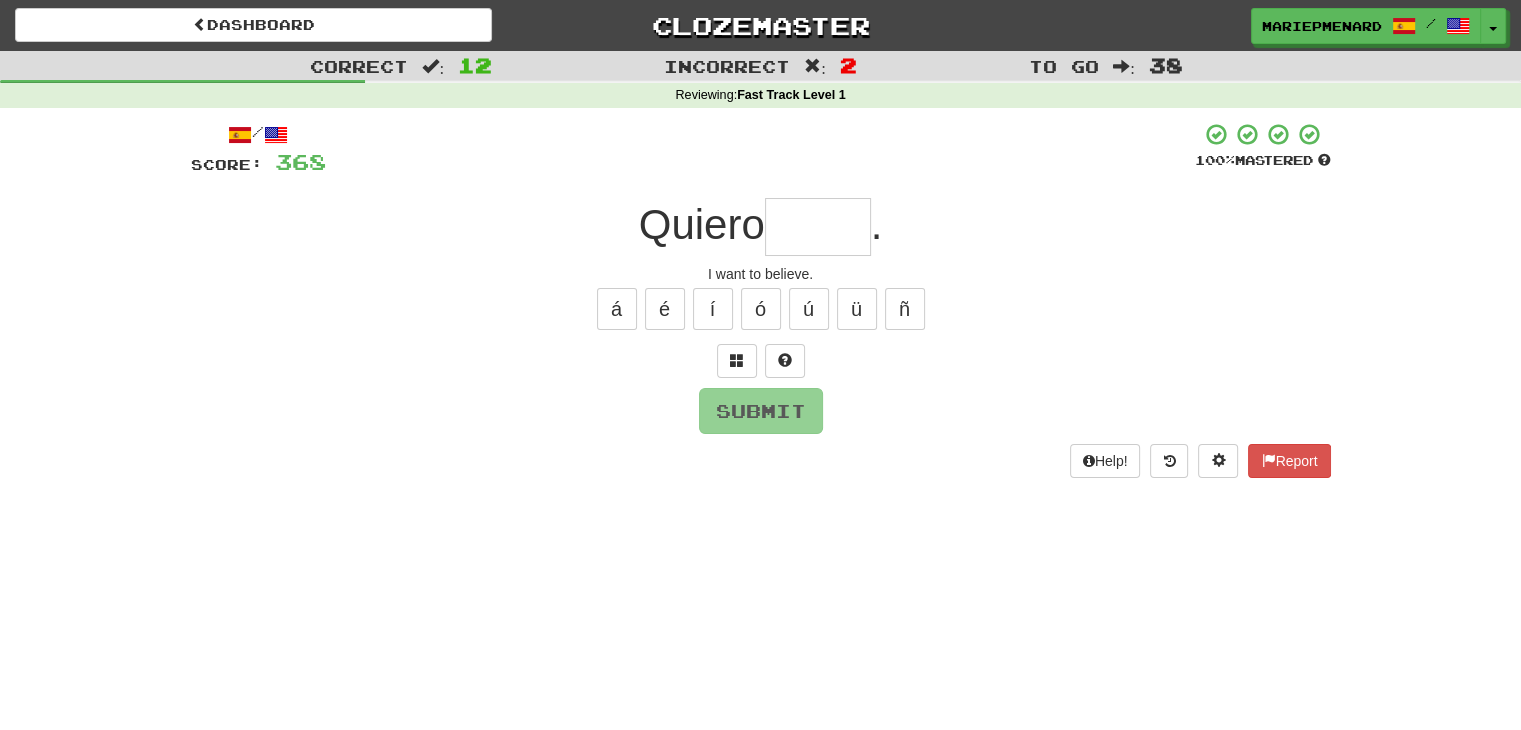type on "*" 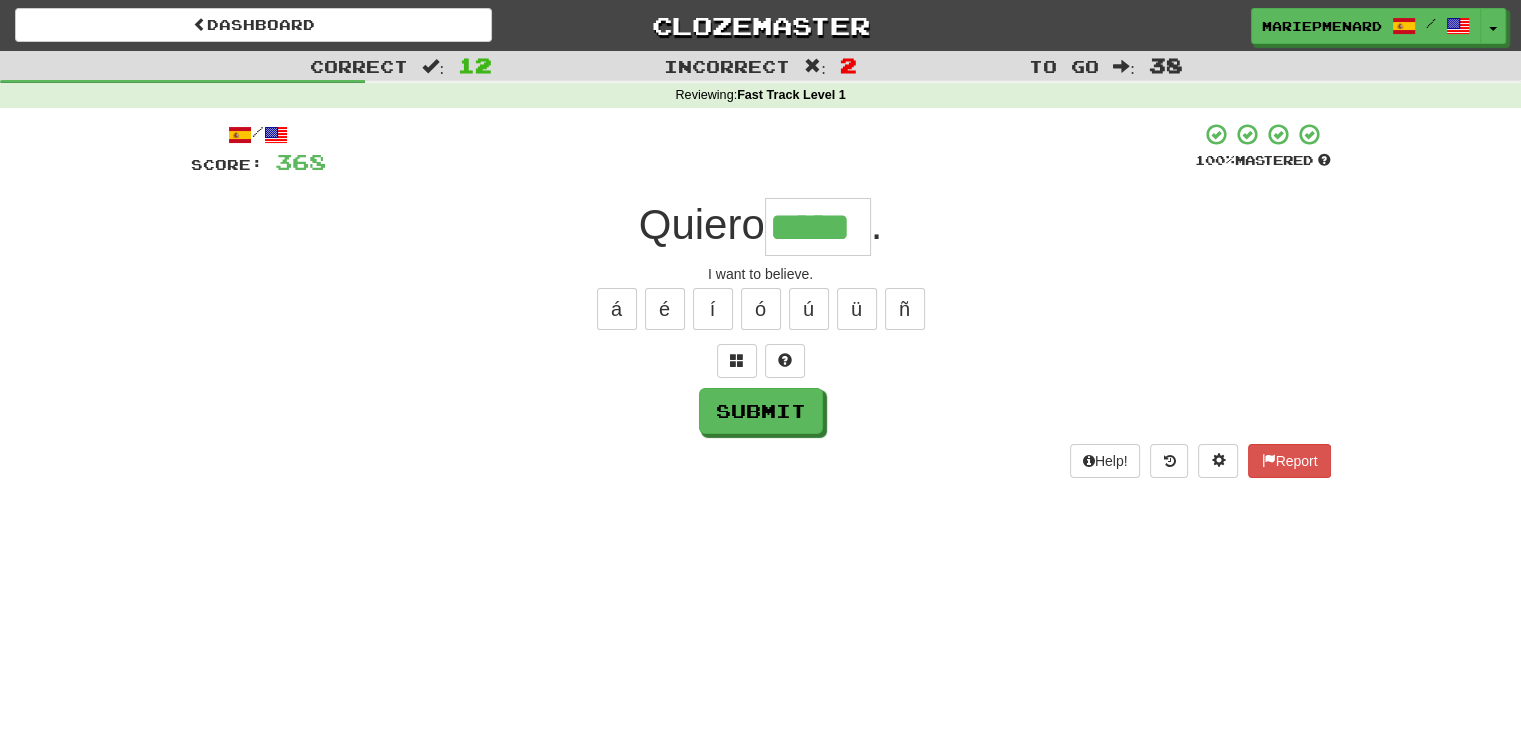 type on "*****" 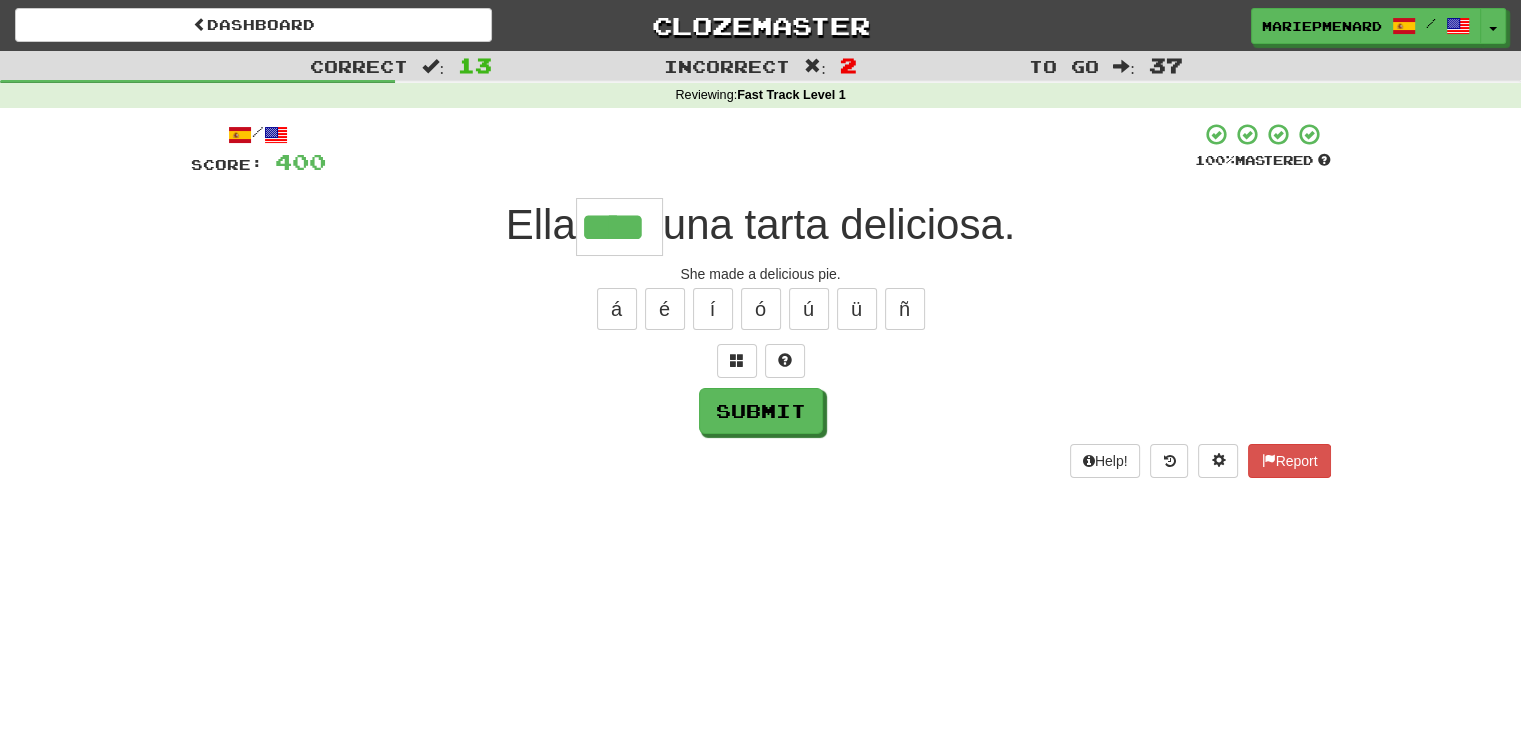 type on "****" 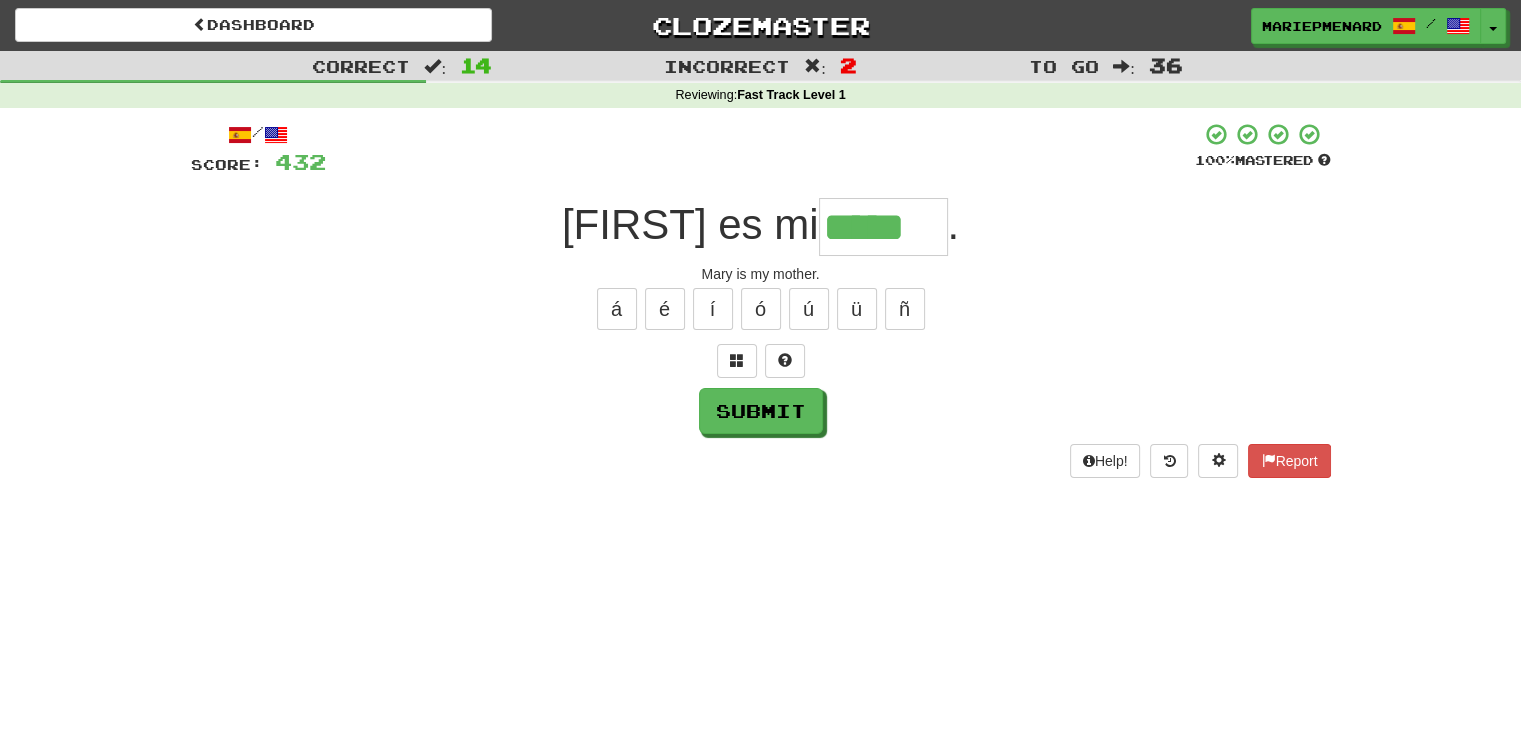 type on "*****" 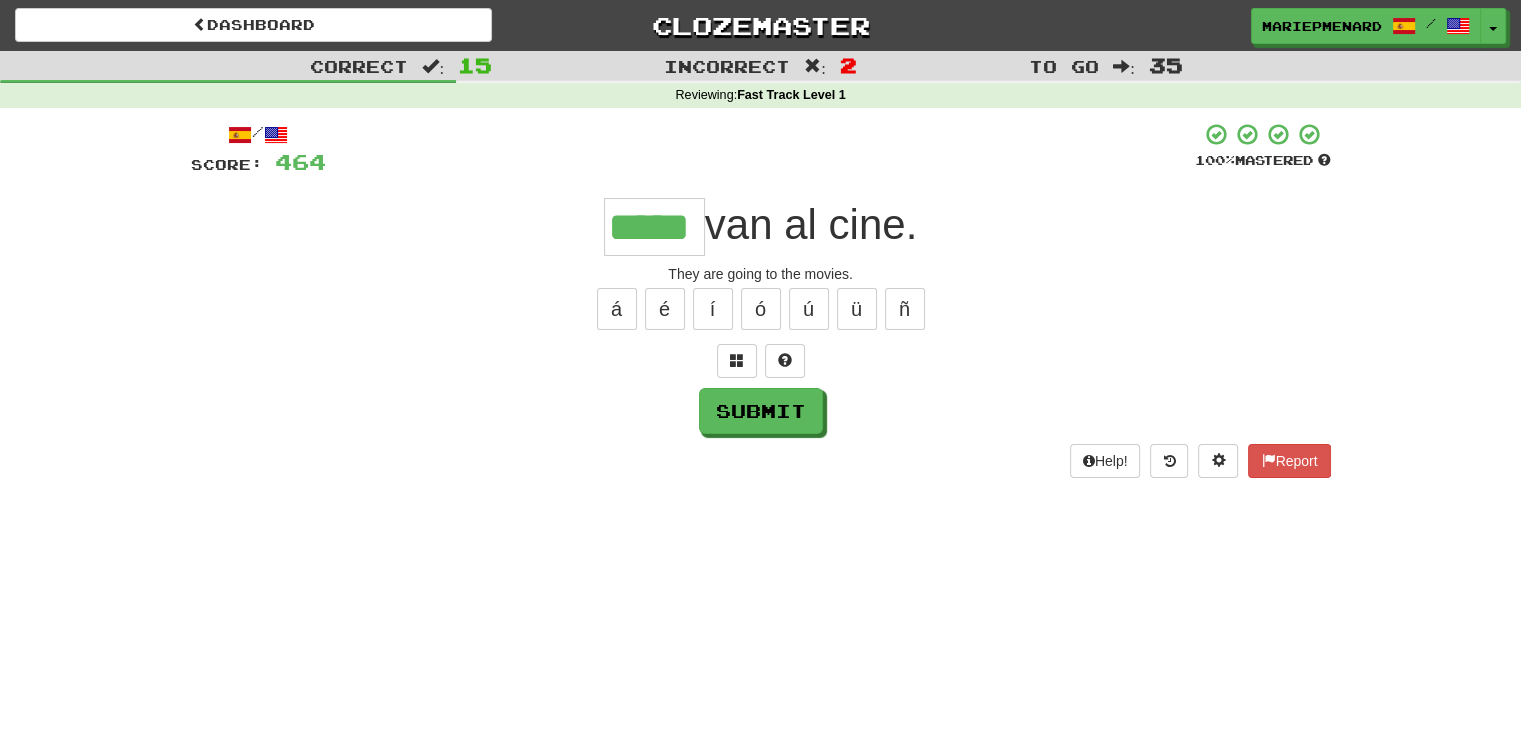 type on "*****" 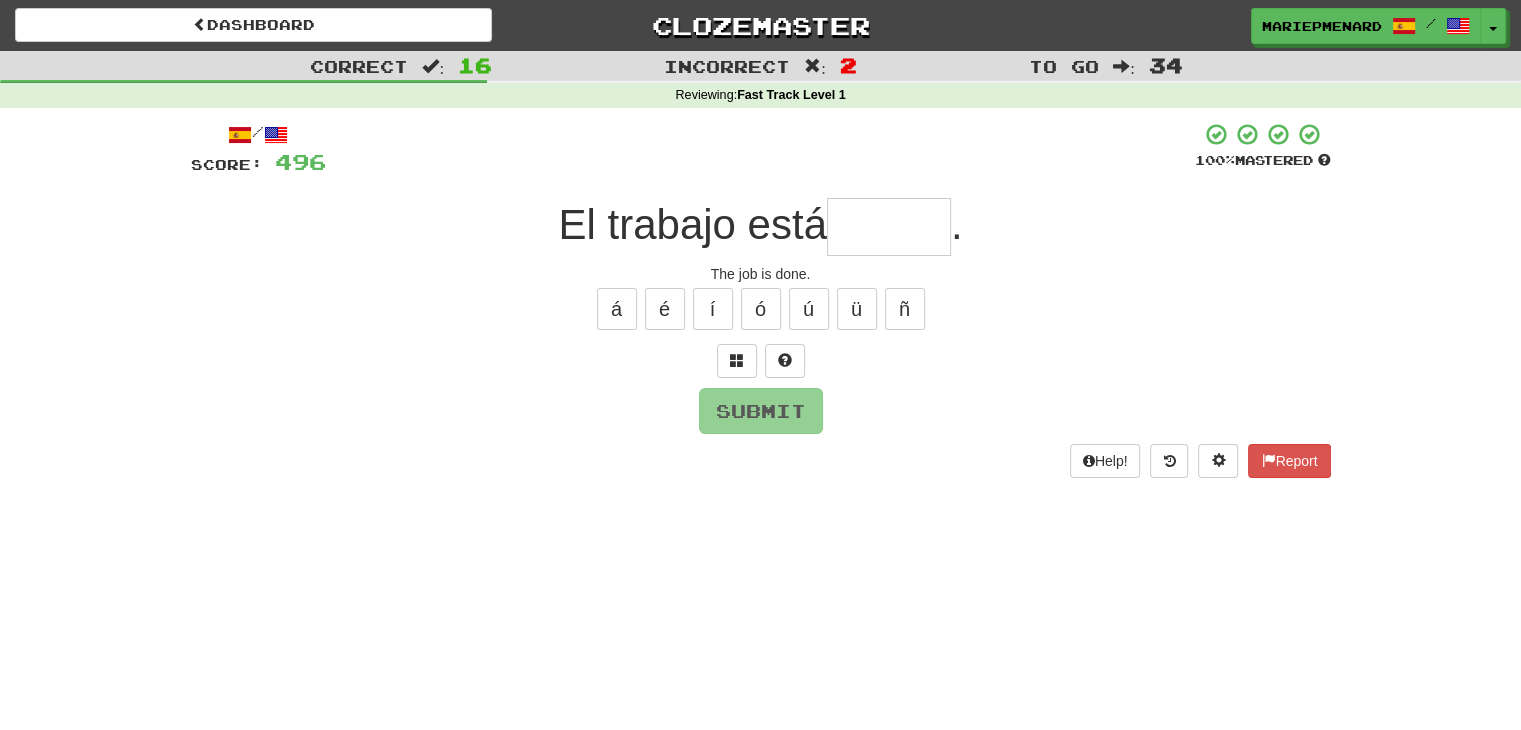 type on "*" 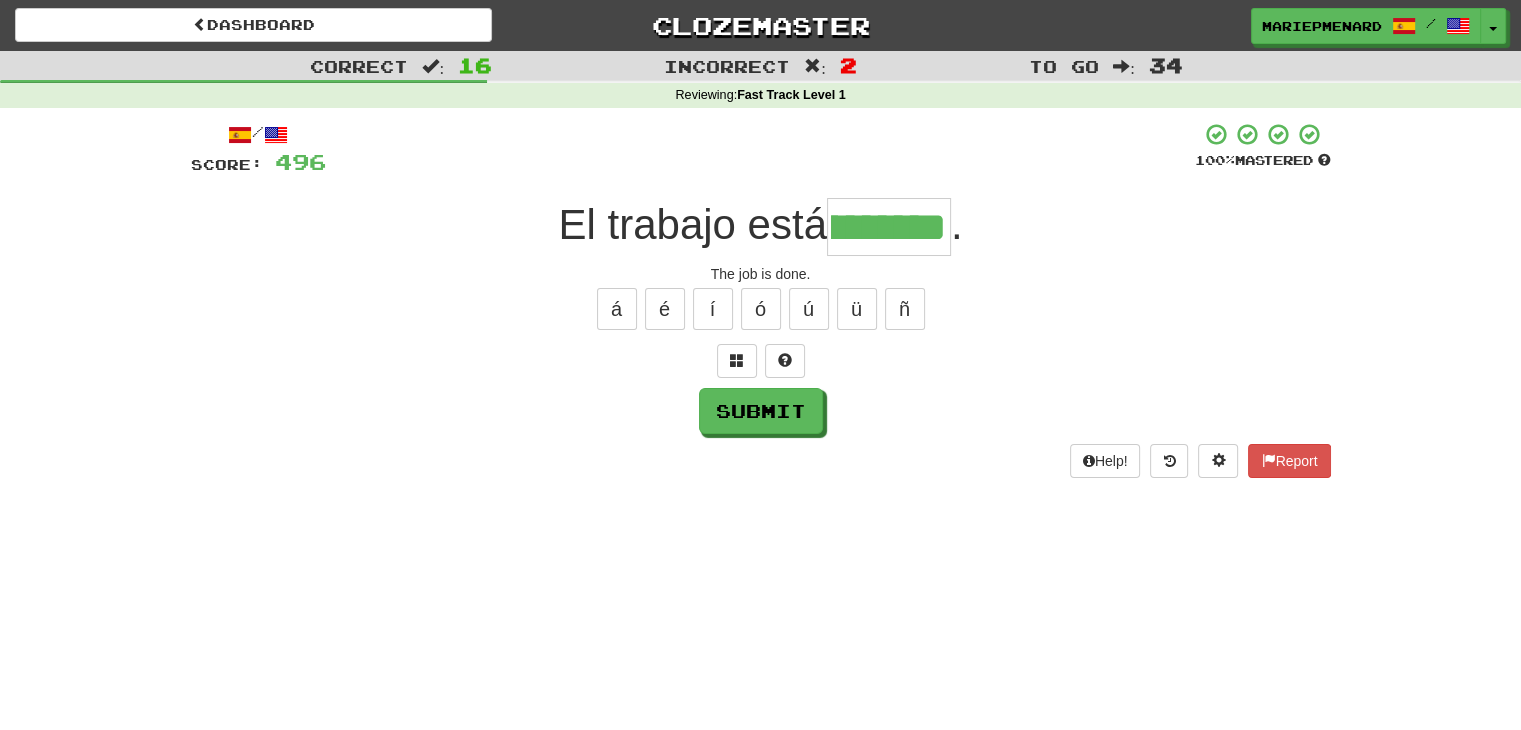 scroll, scrollTop: 0, scrollLeft: 69, axis: horizontal 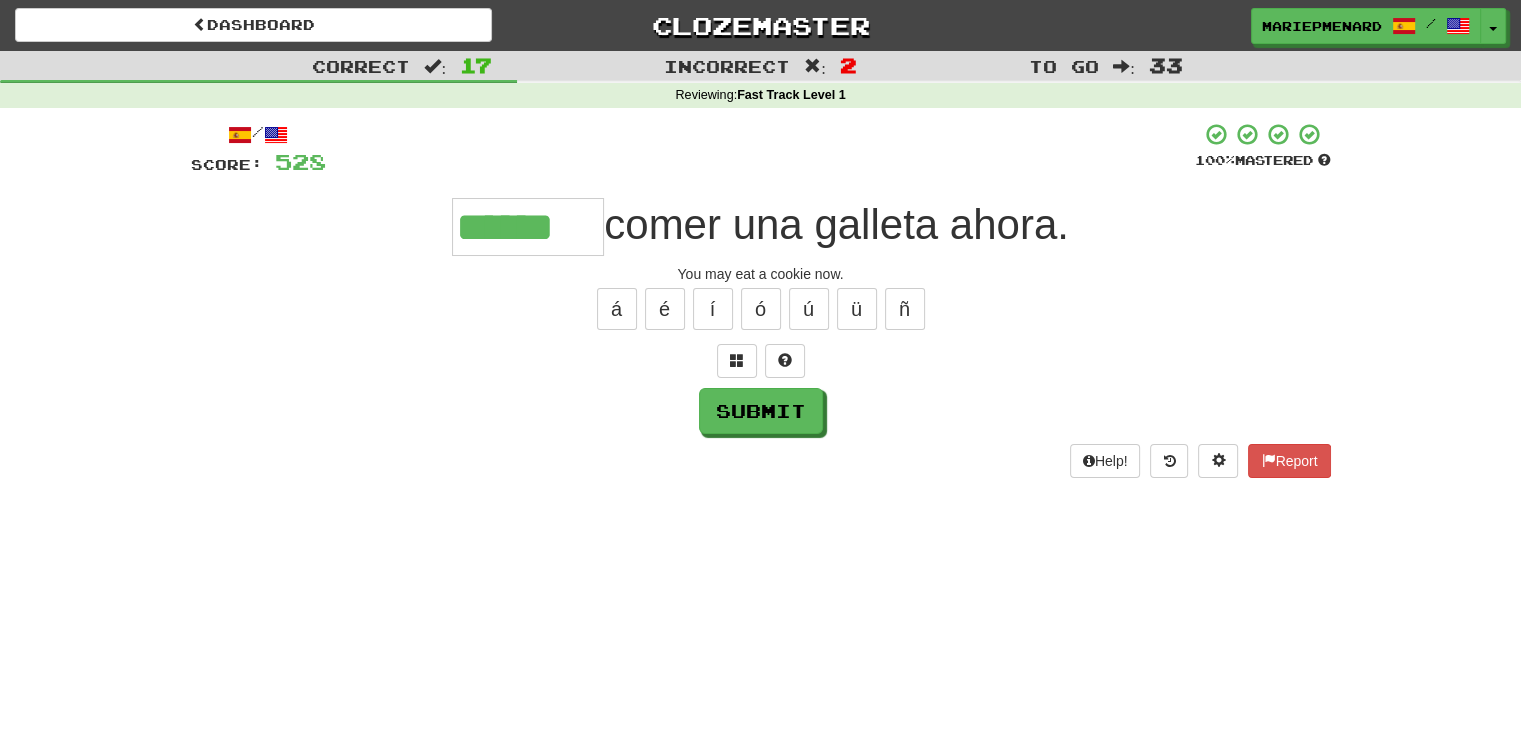 type on "******" 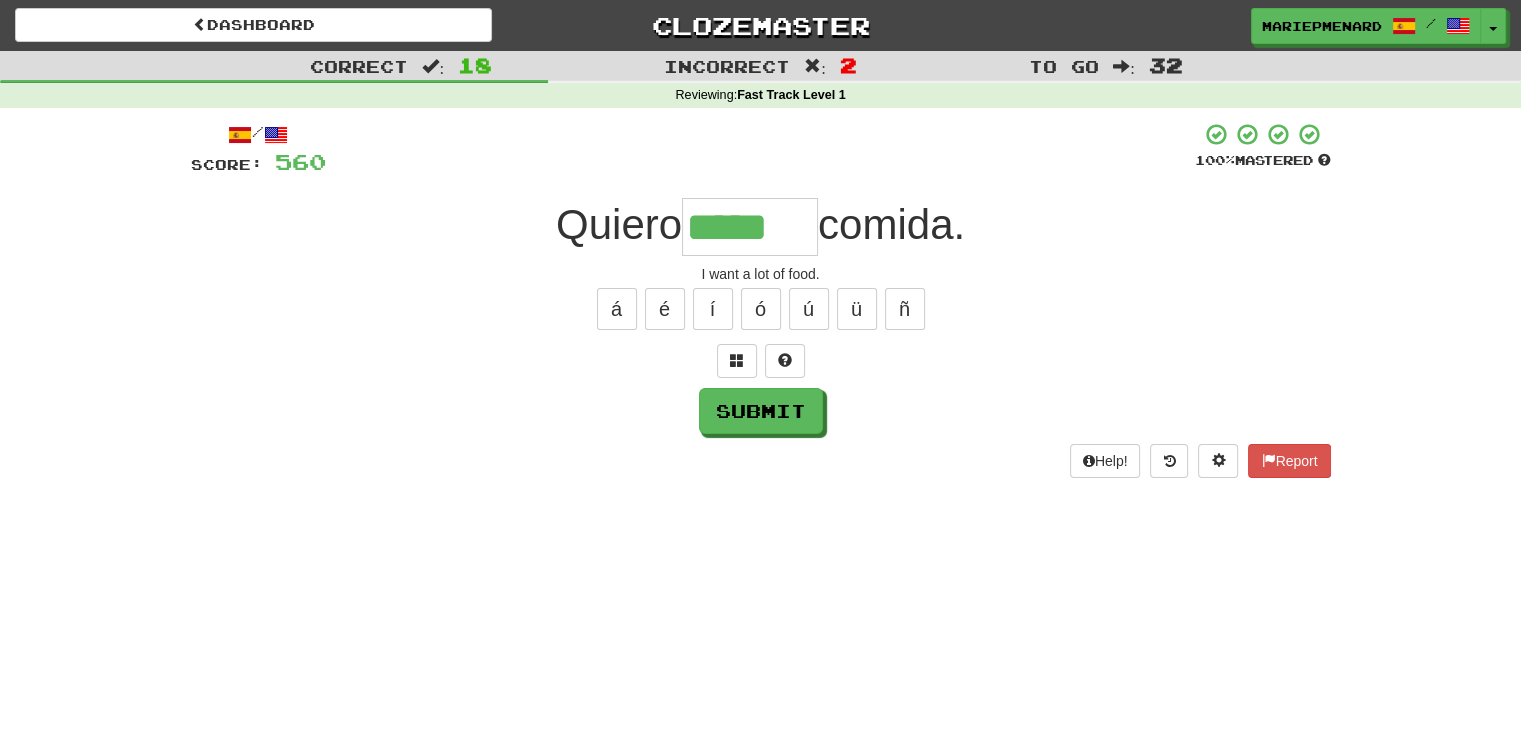 type on "*****" 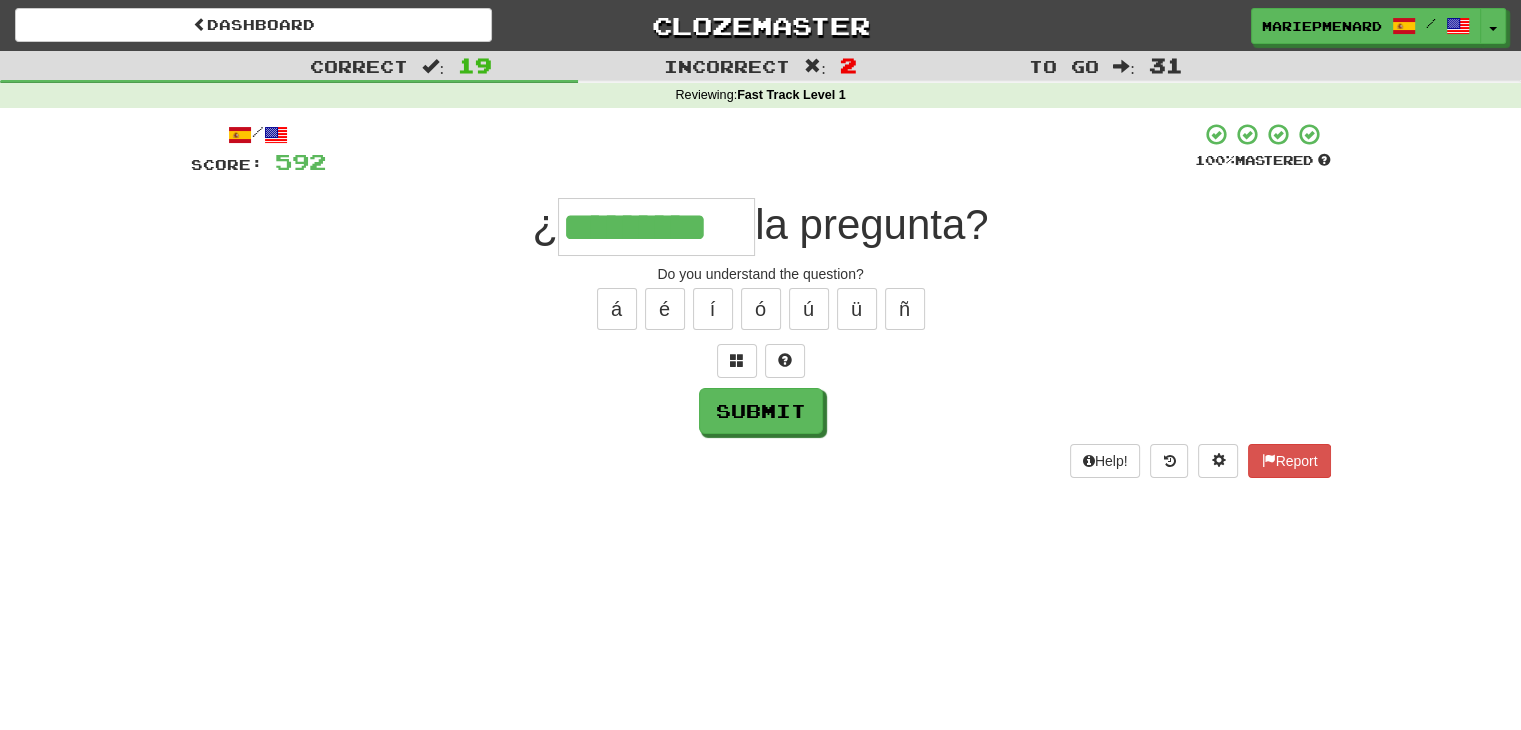 type on "*********" 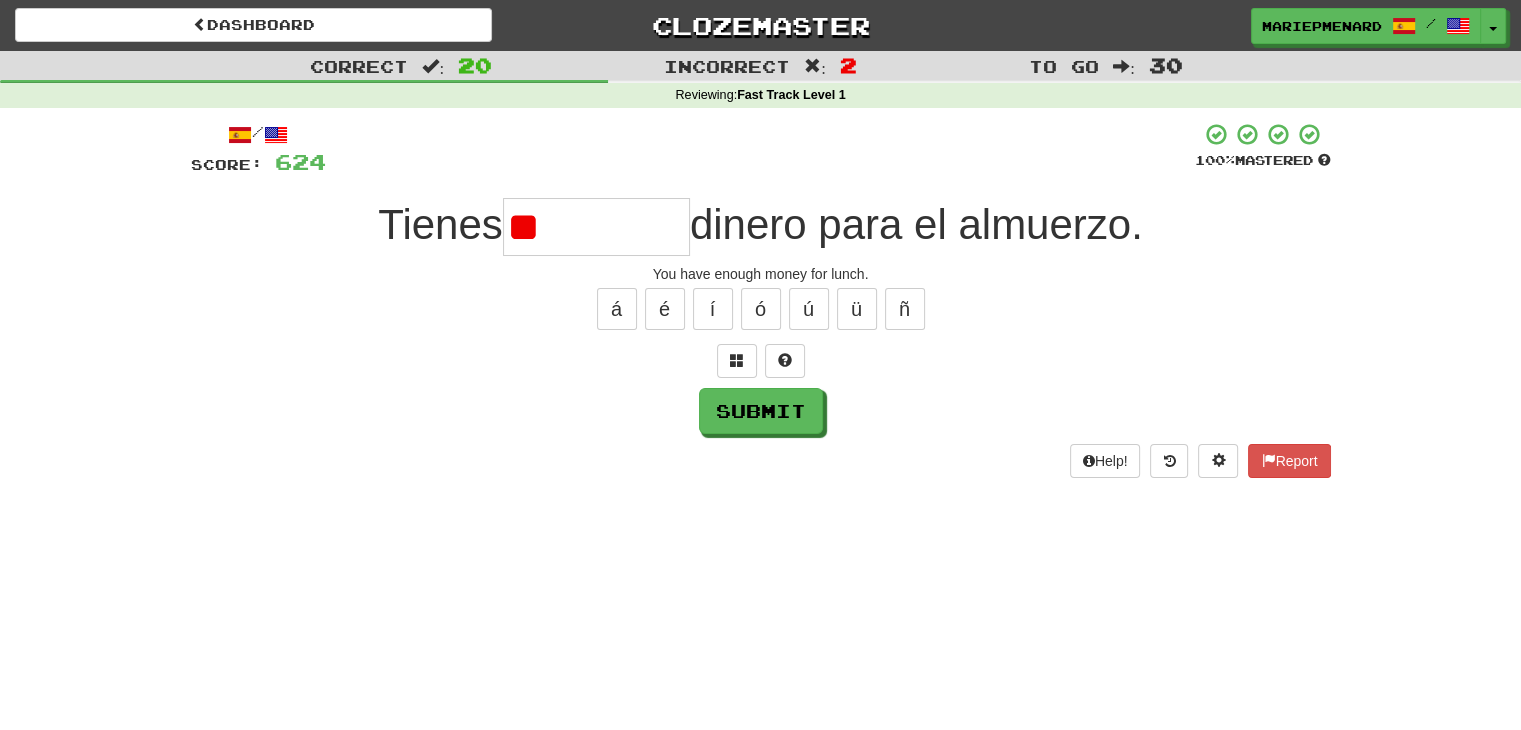 type on "*" 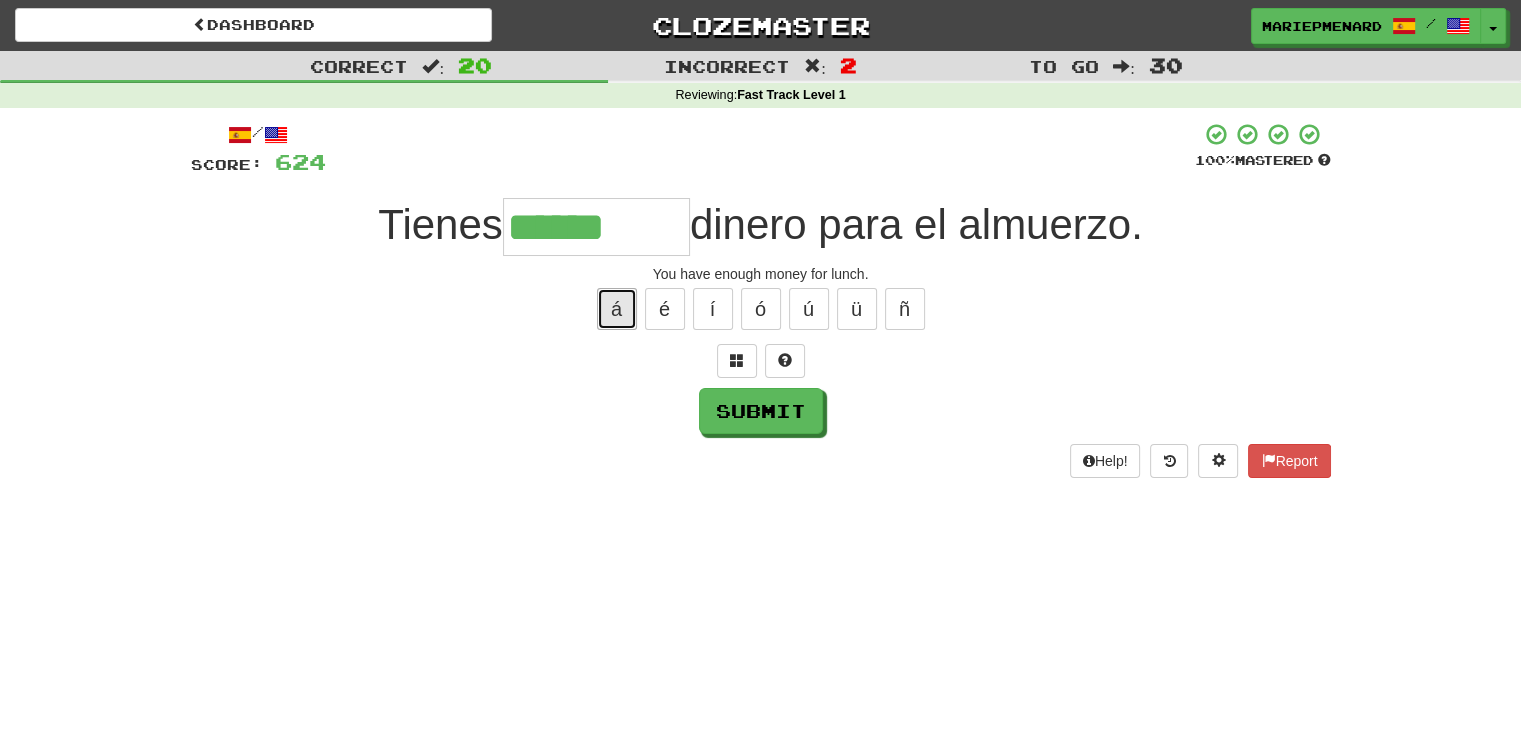 click on "á" at bounding box center (617, 309) 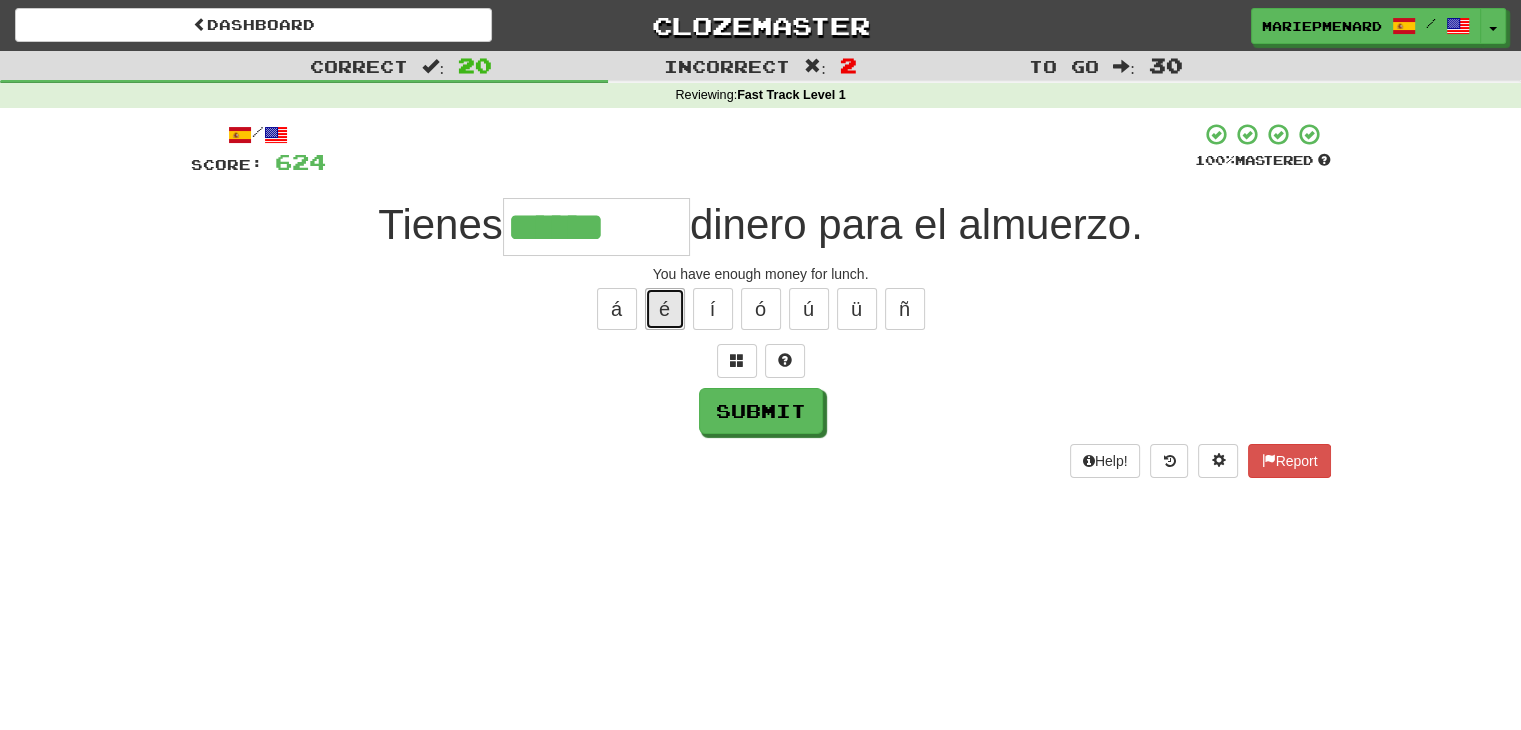 click on "é" at bounding box center (665, 309) 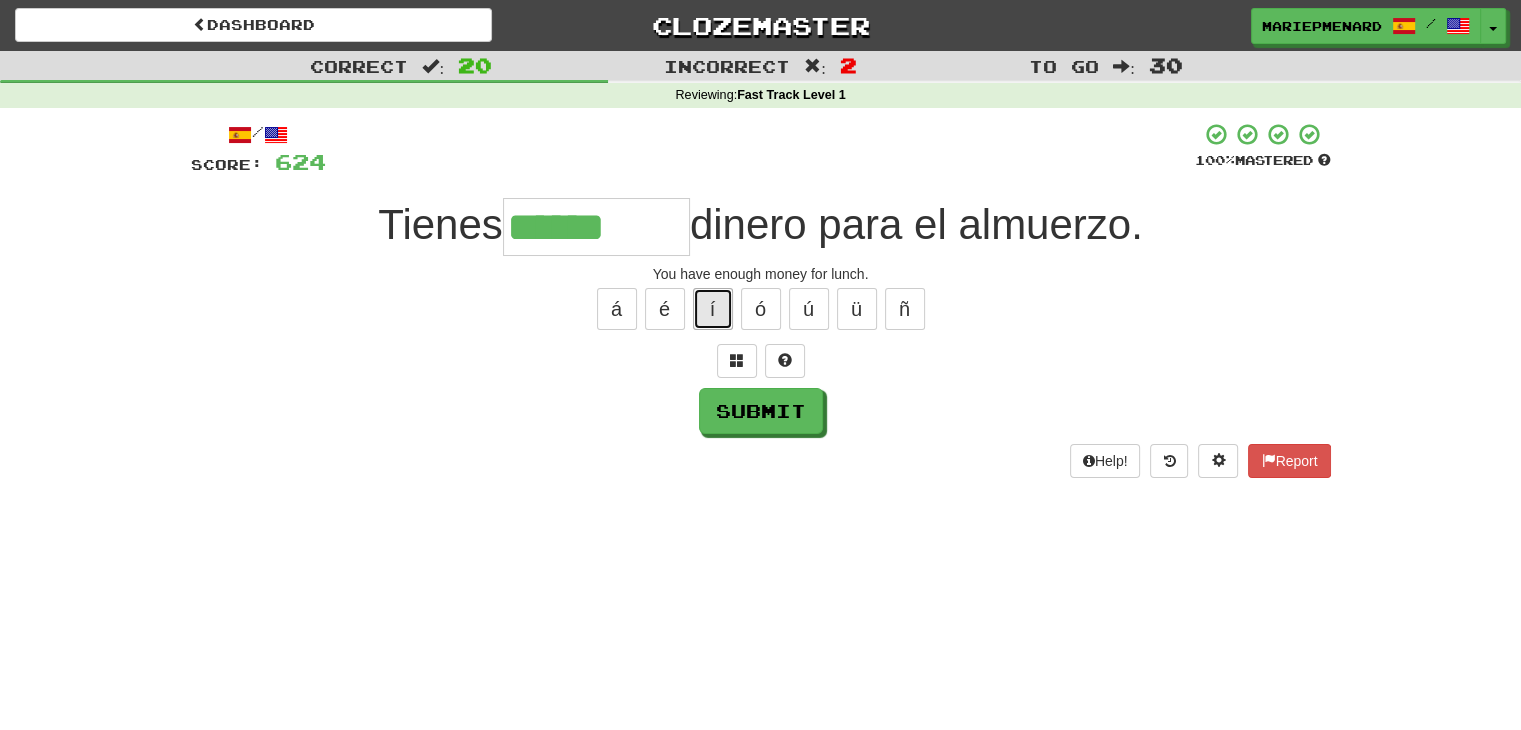 click on "í" at bounding box center [713, 309] 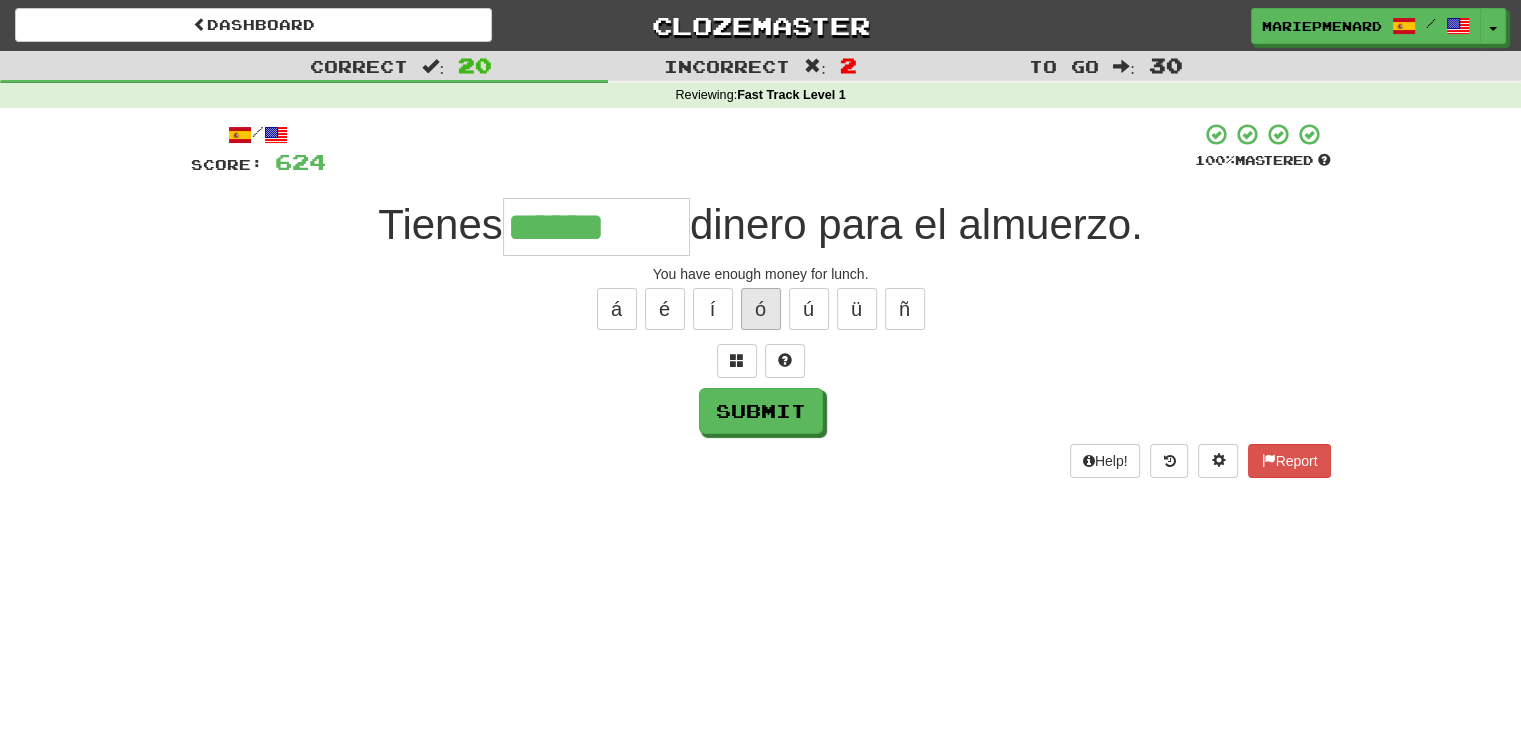 type on "******" 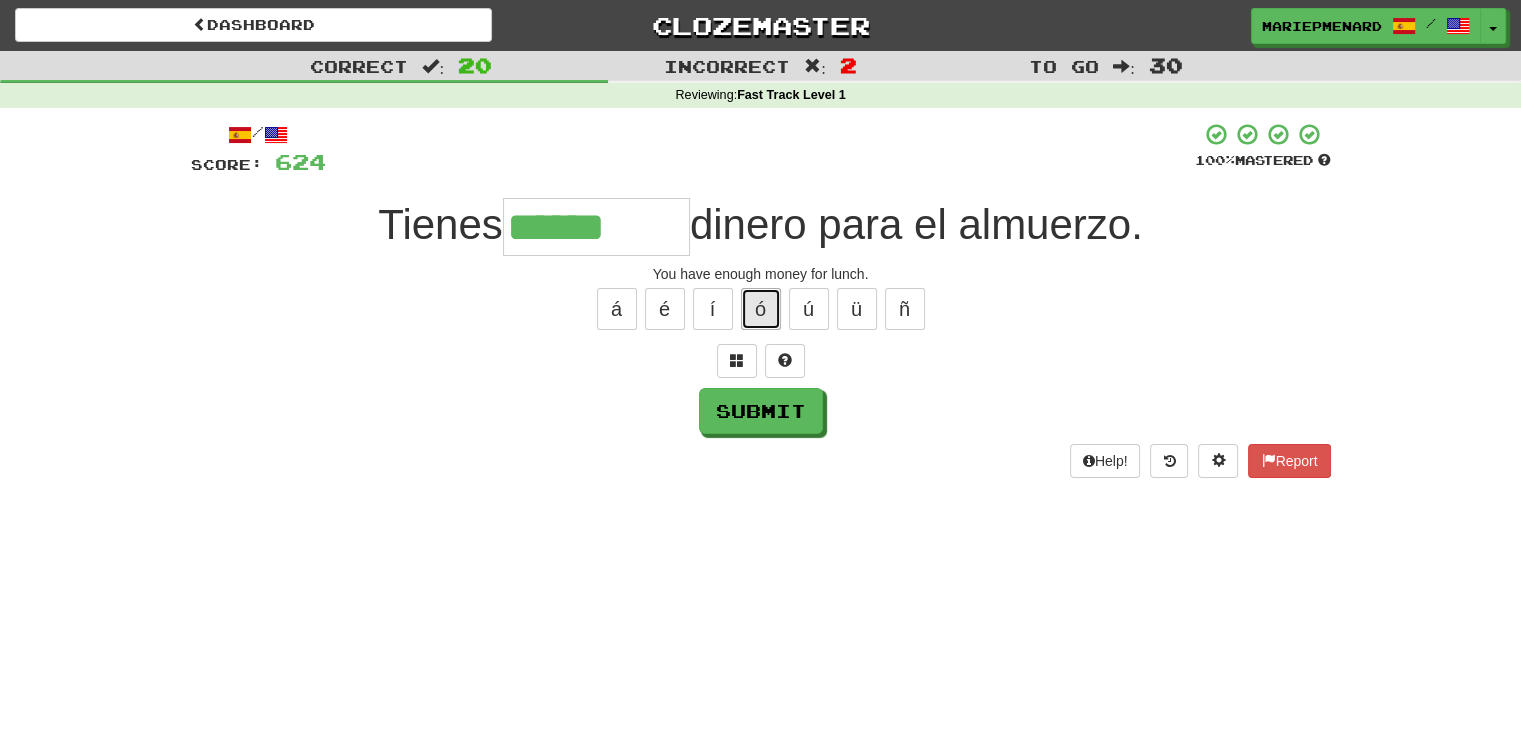 type 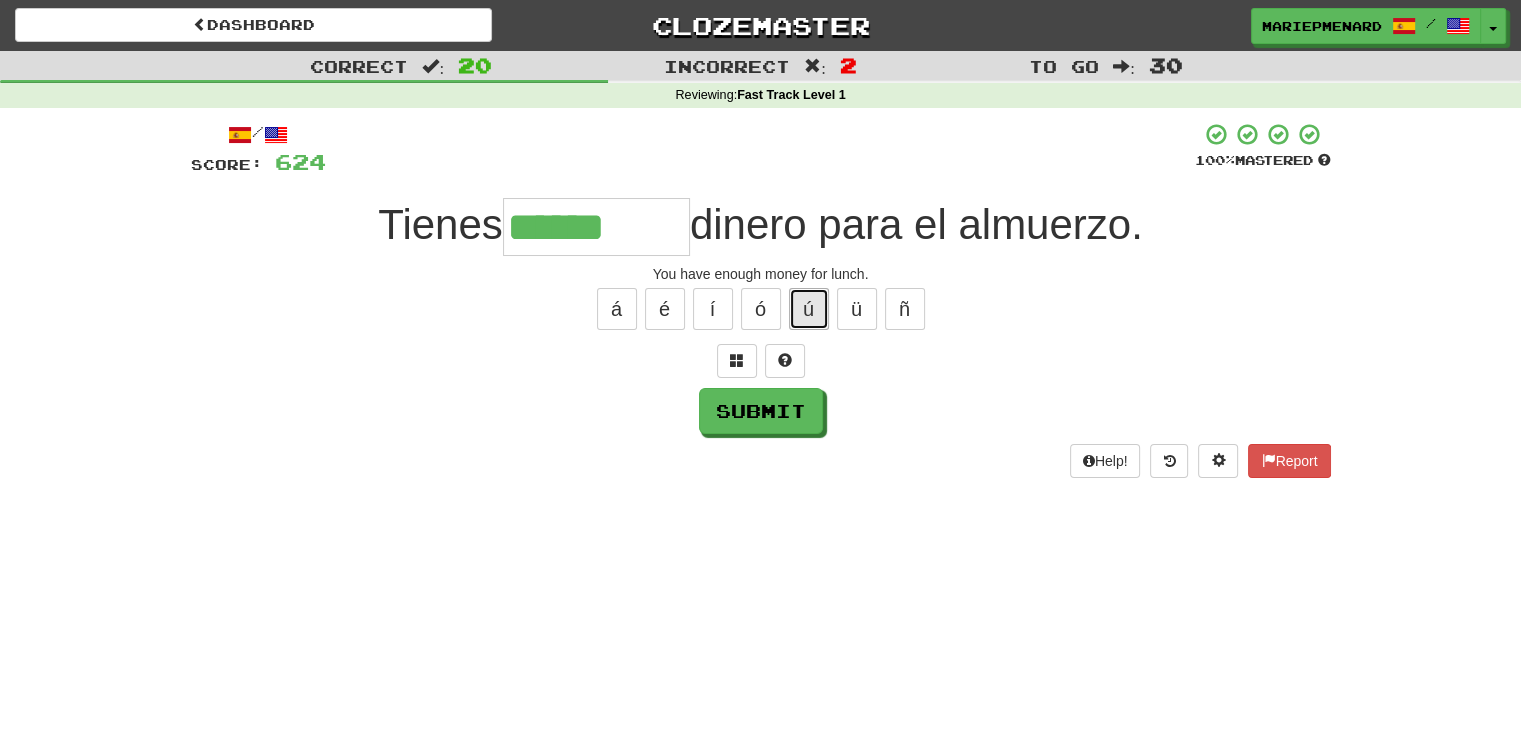 click on "ú" at bounding box center (809, 309) 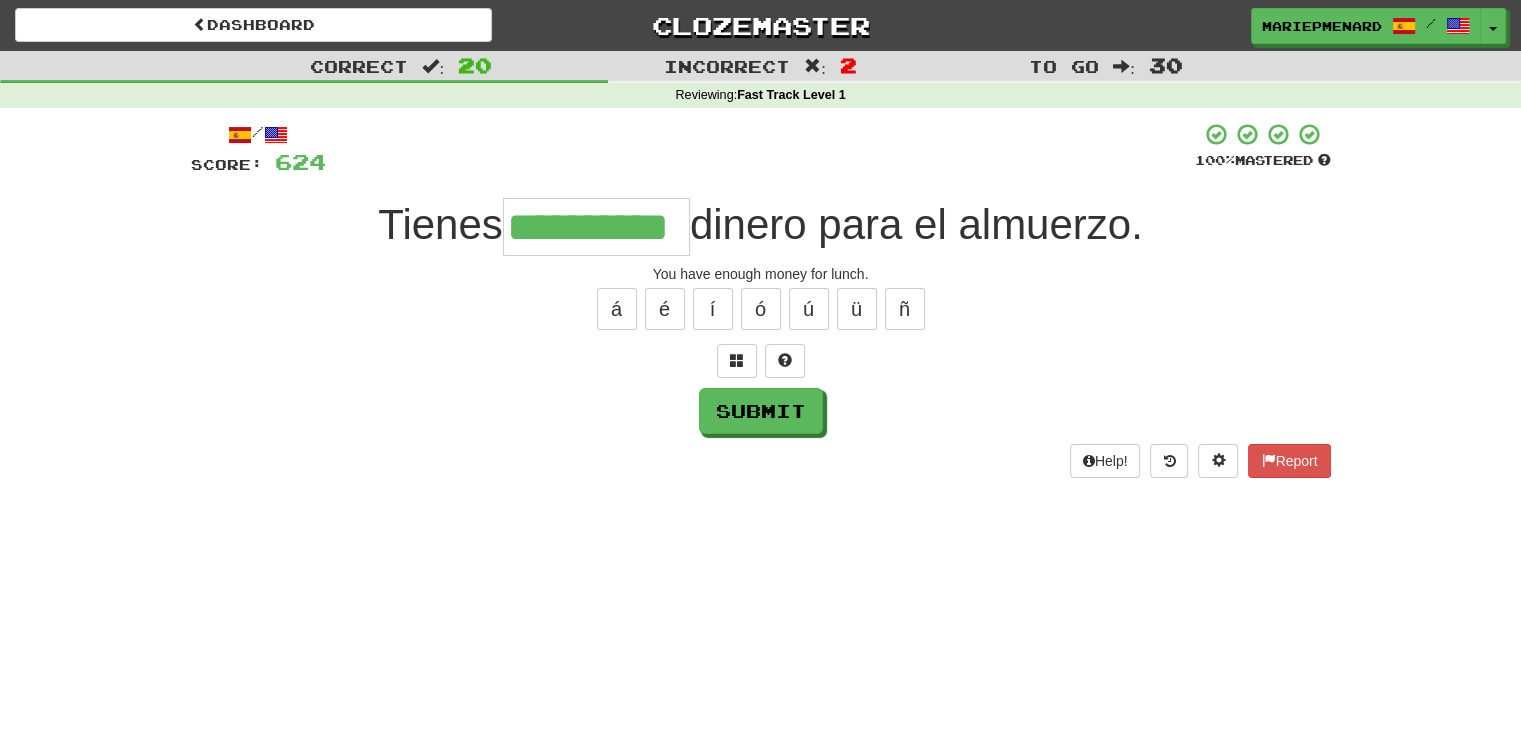 type on "**********" 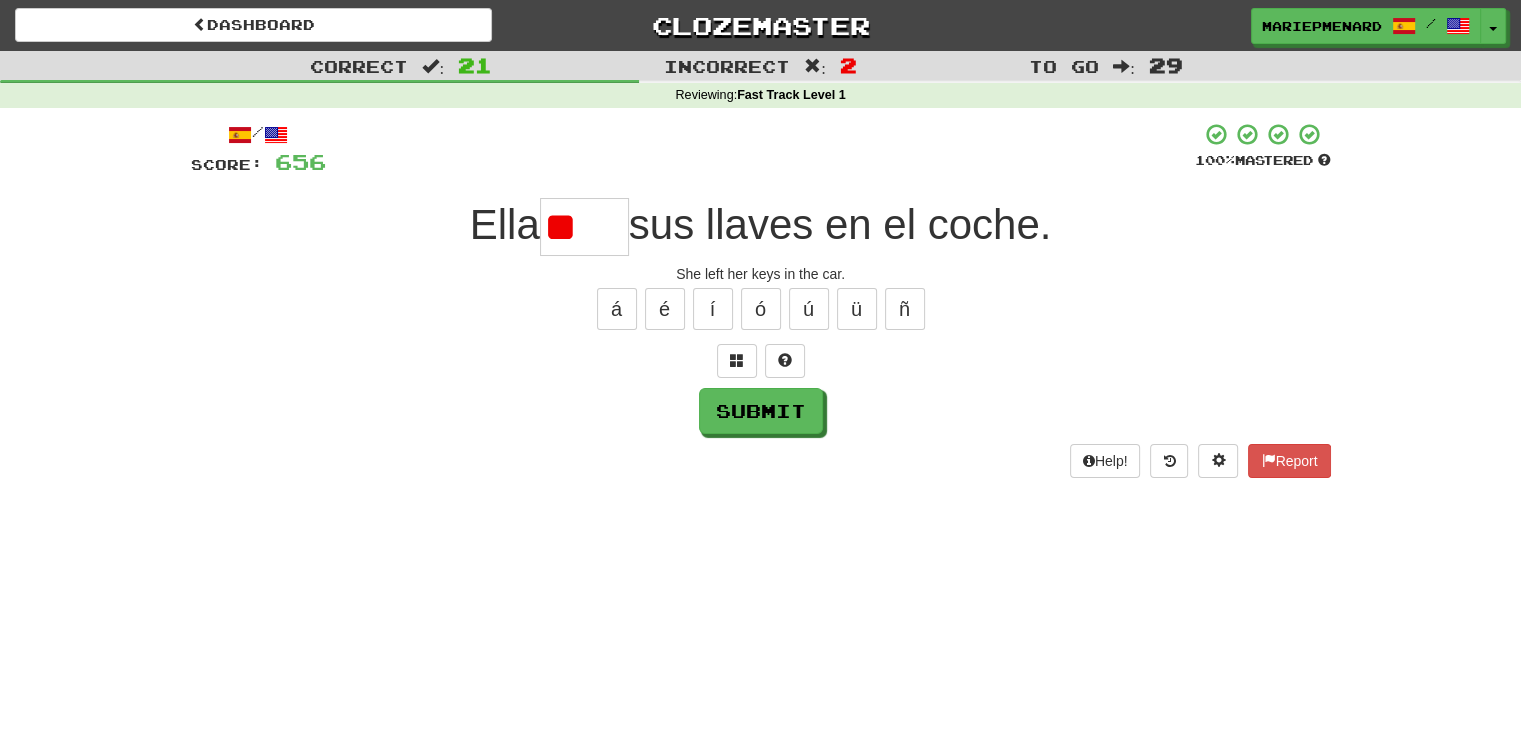 type on "*" 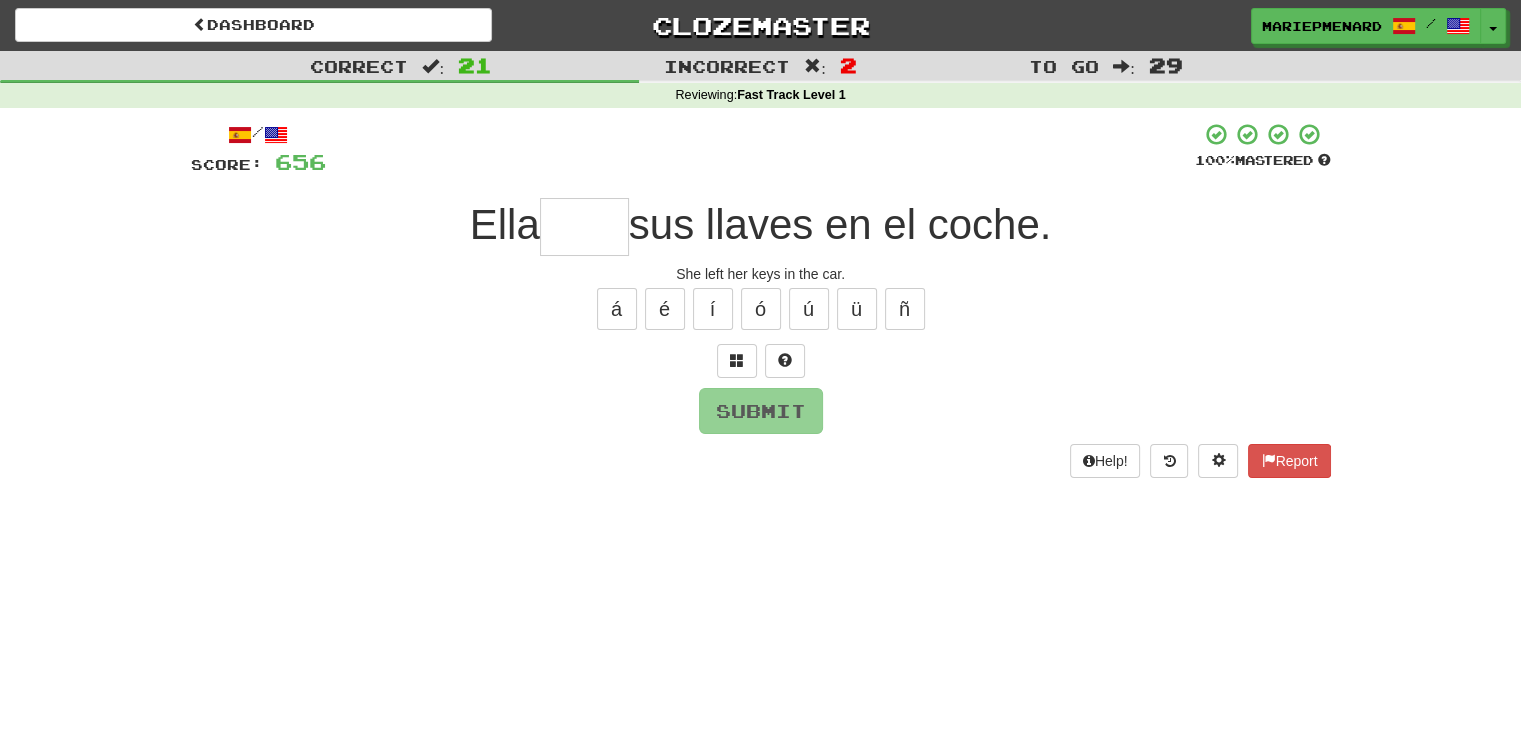 type on "*" 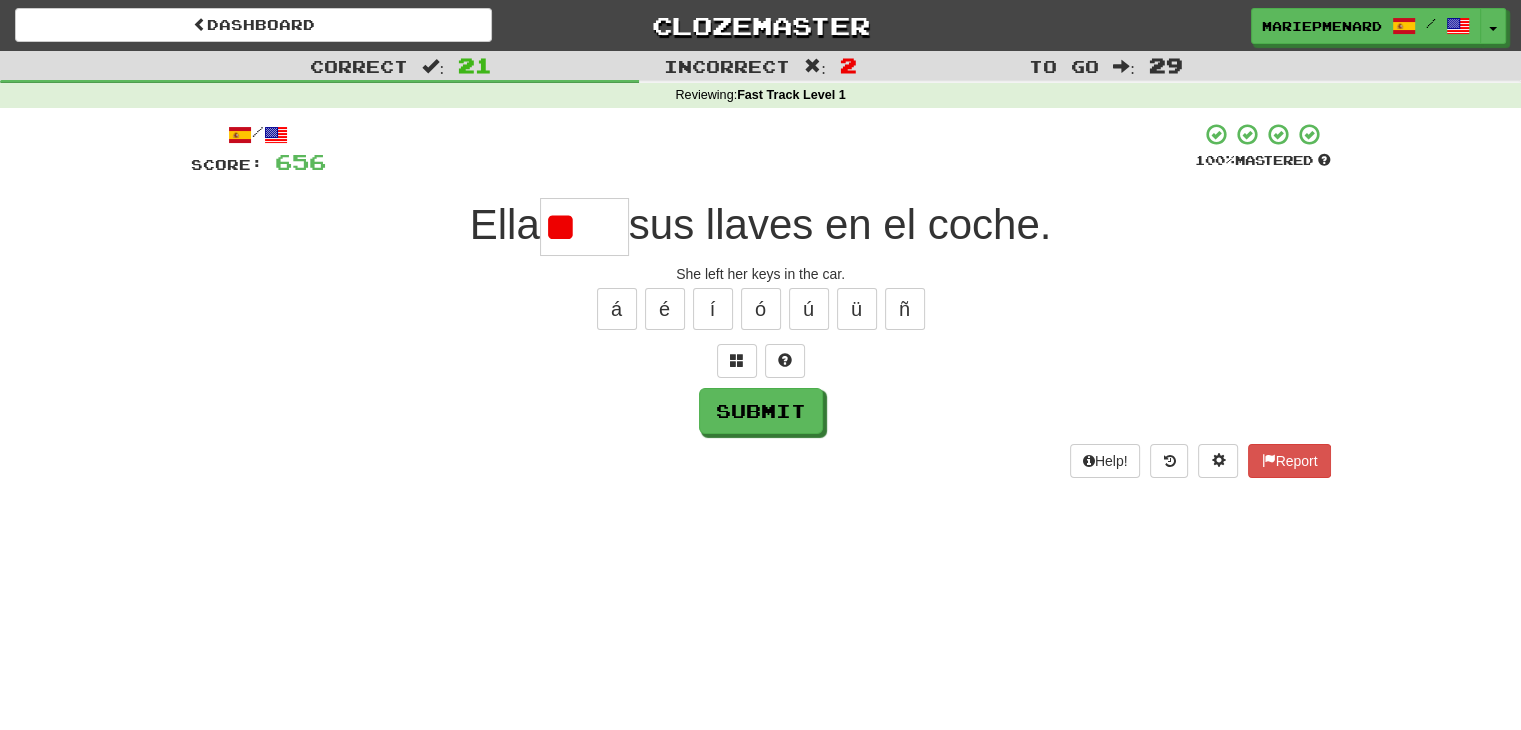 type on "*" 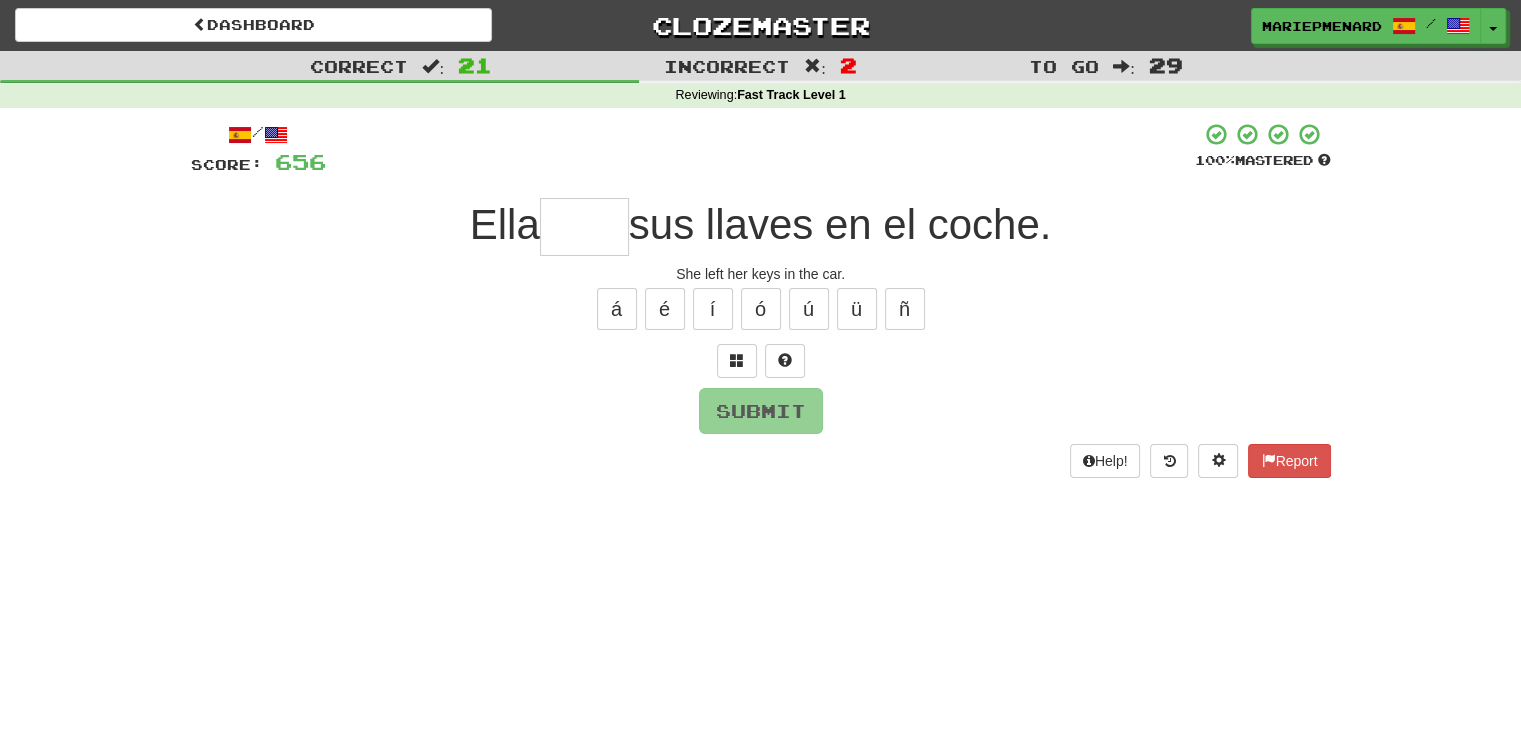 type on "*" 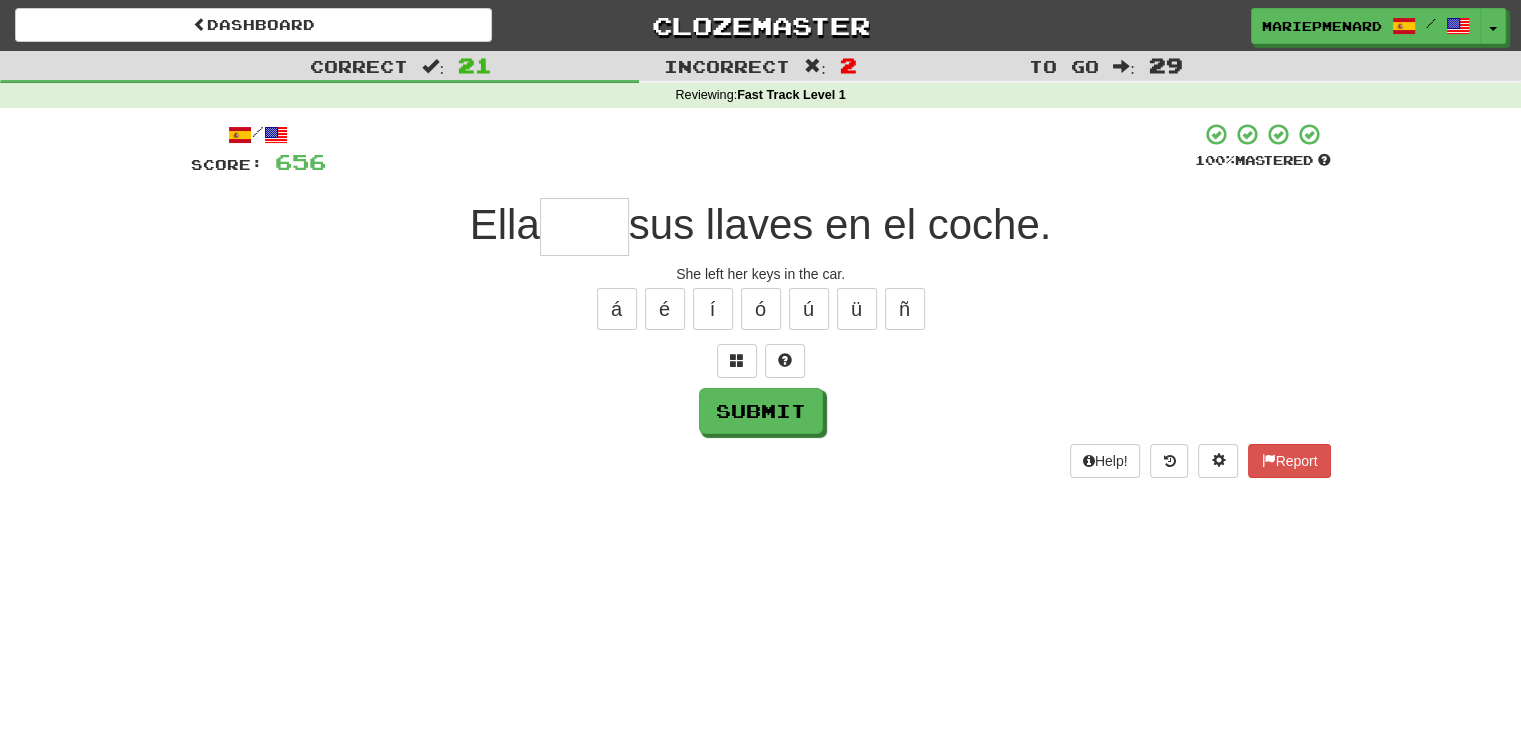 type on "*" 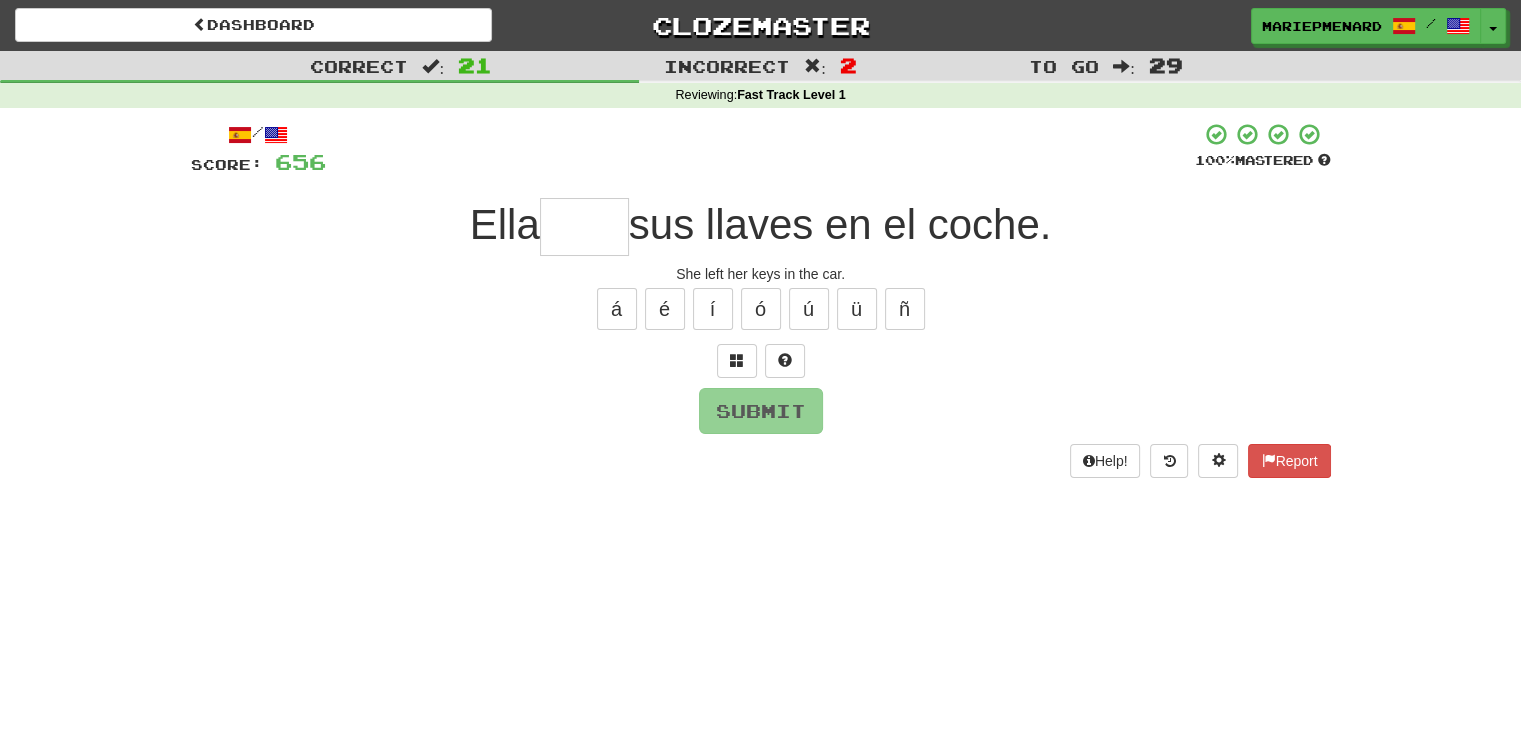 type on "*" 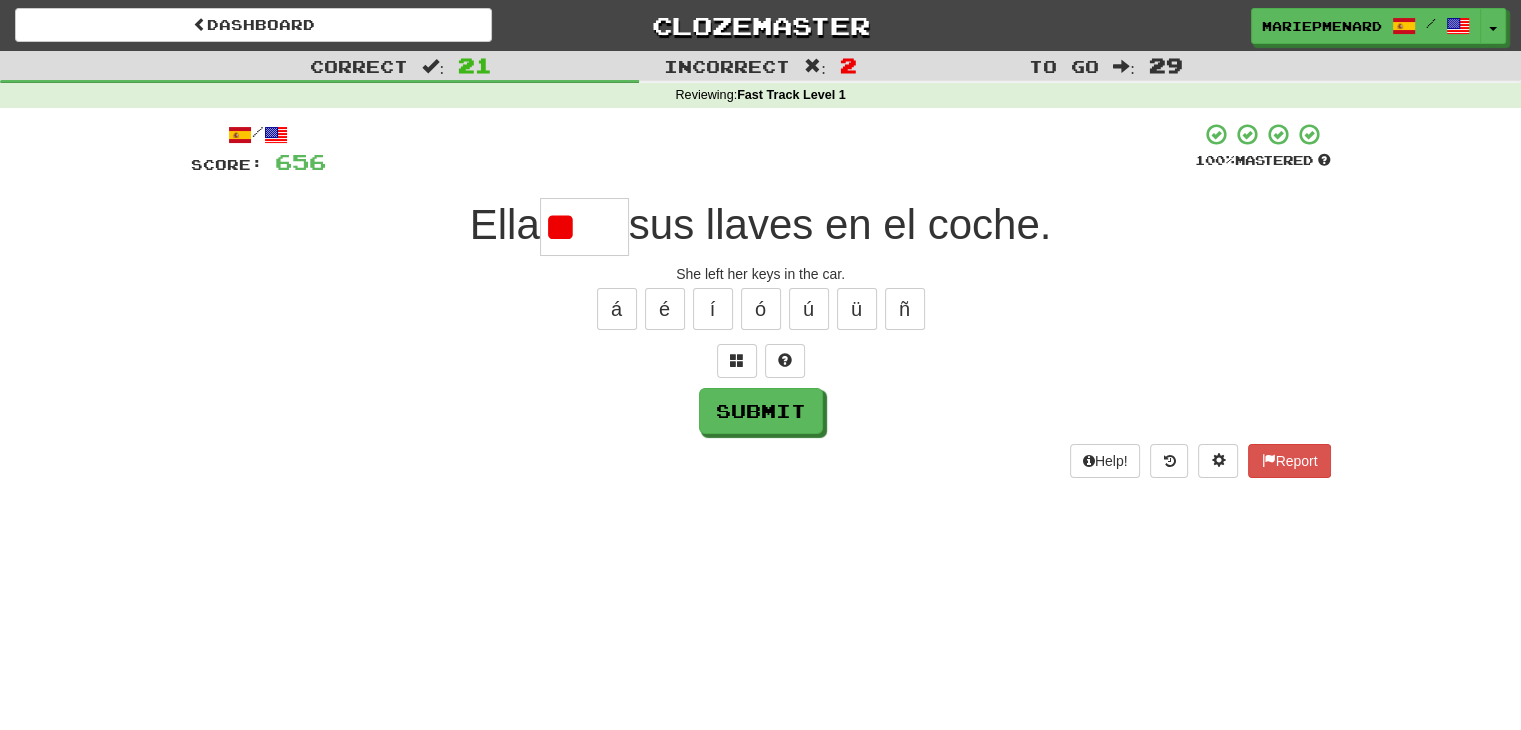 type on "*" 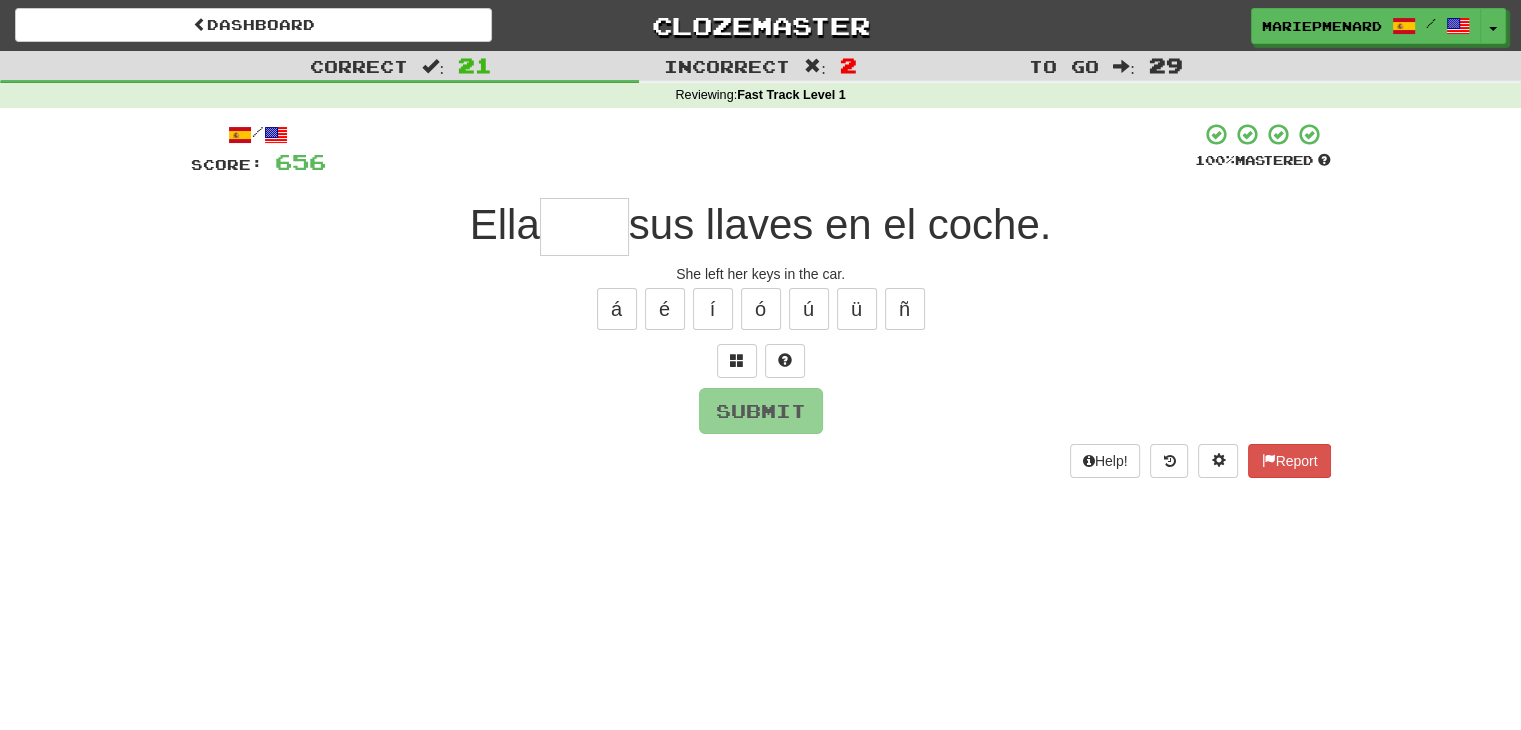 type on "*" 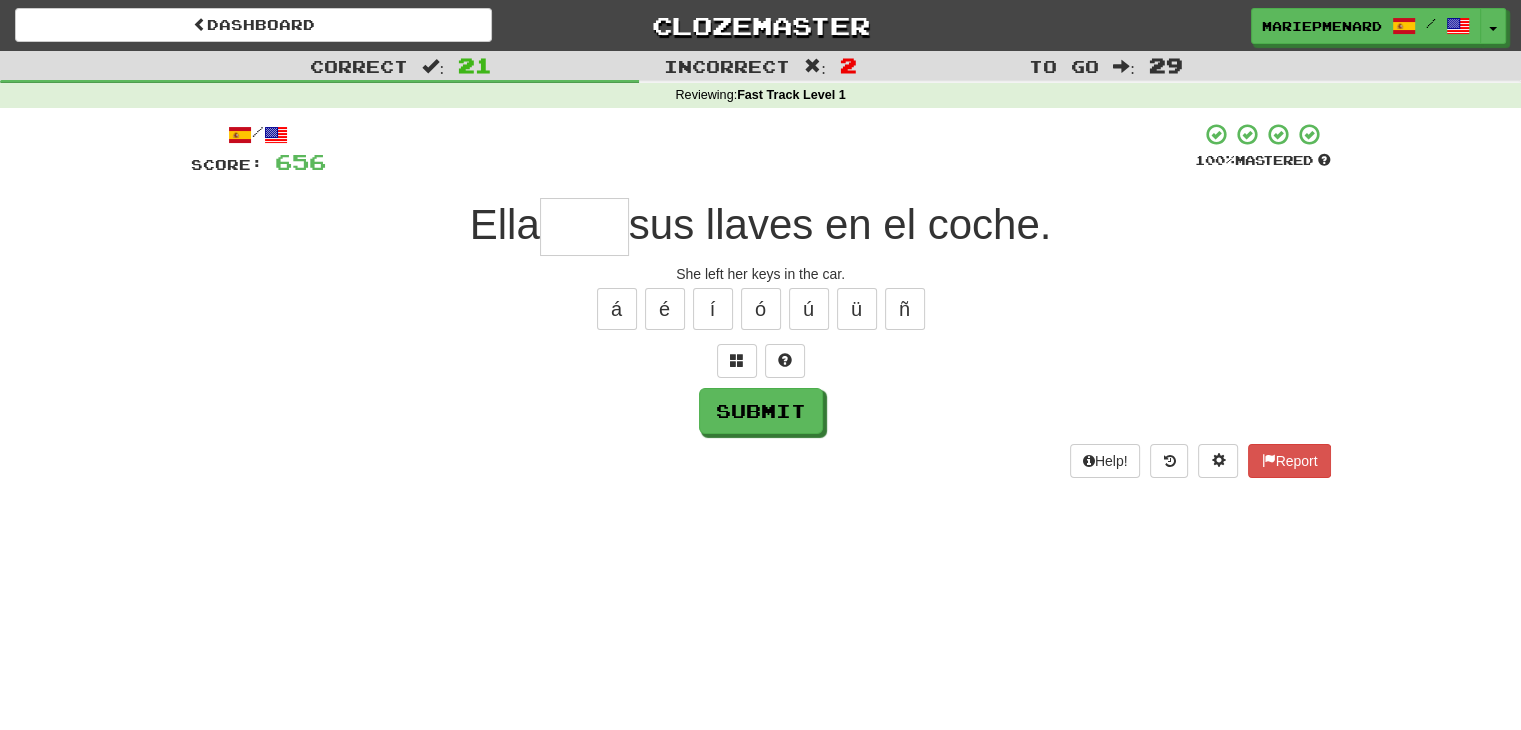 type on "*" 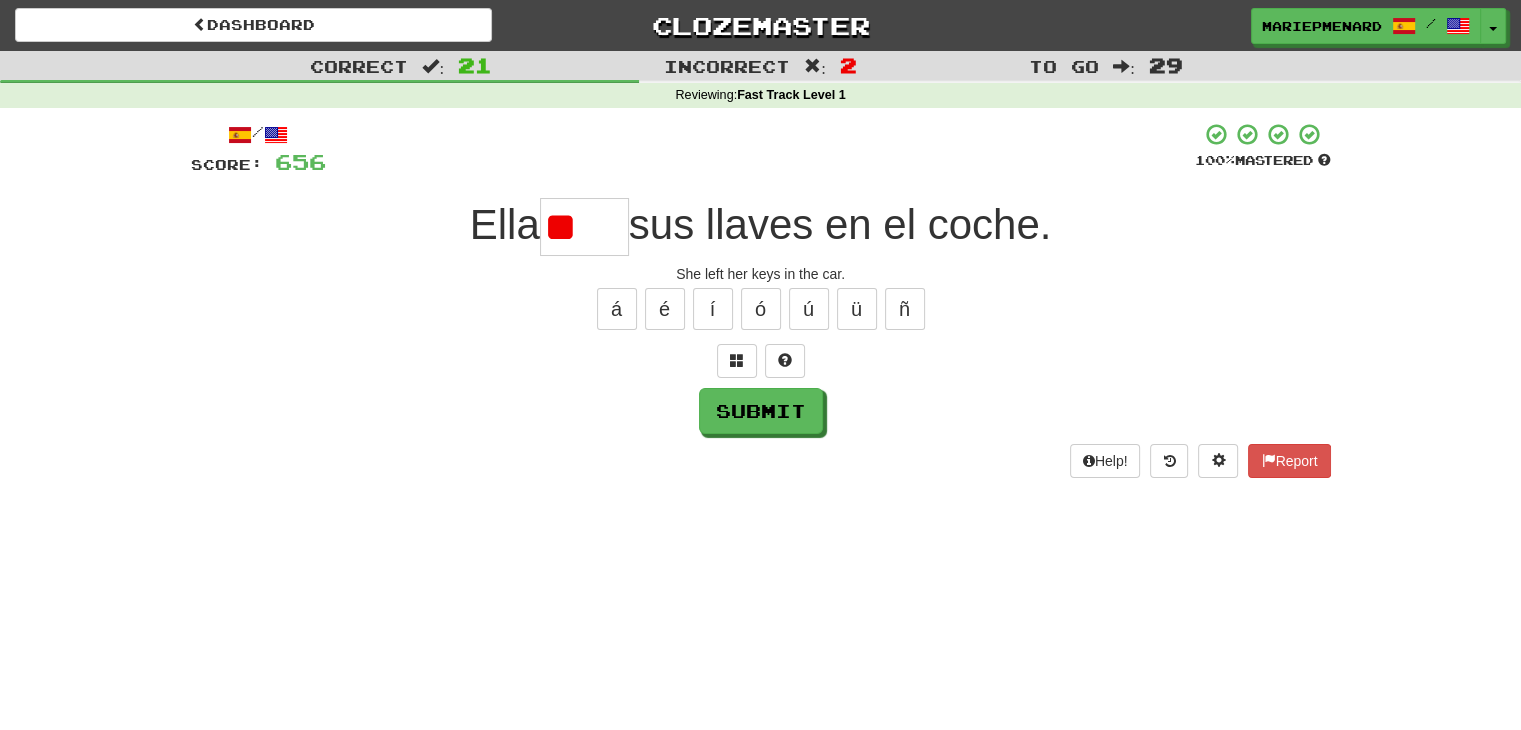 type on "*" 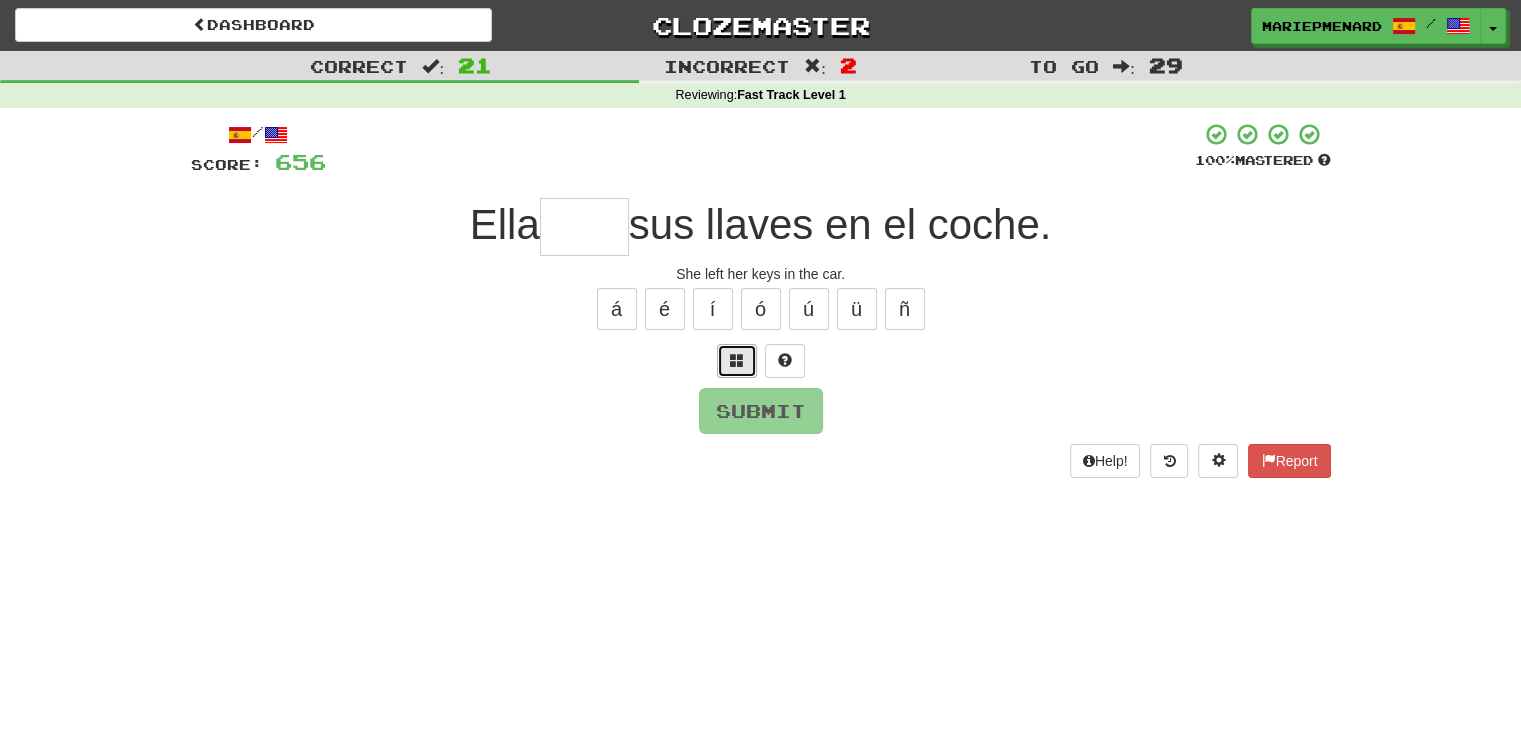 click at bounding box center (737, 361) 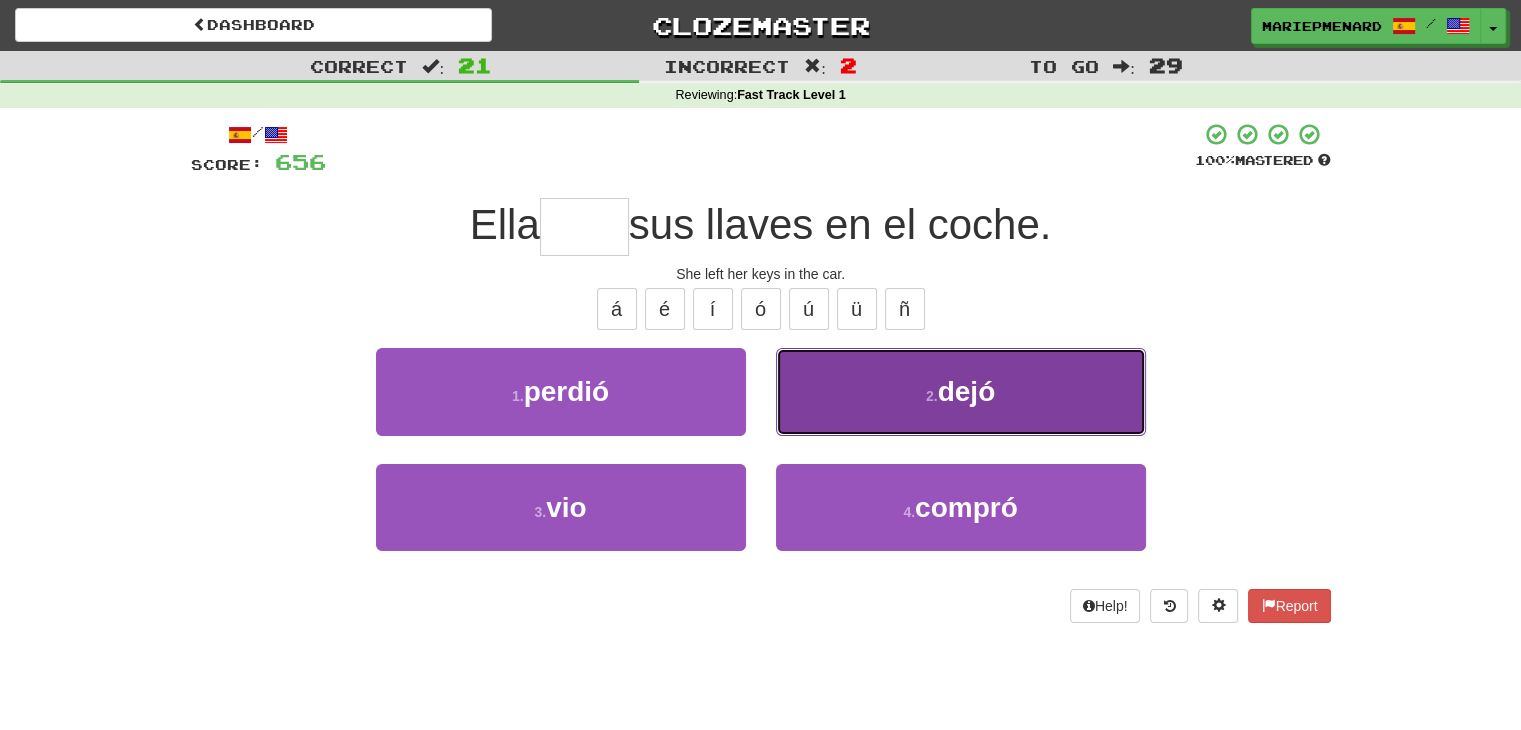 click on "2 .  dejó" at bounding box center [961, 391] 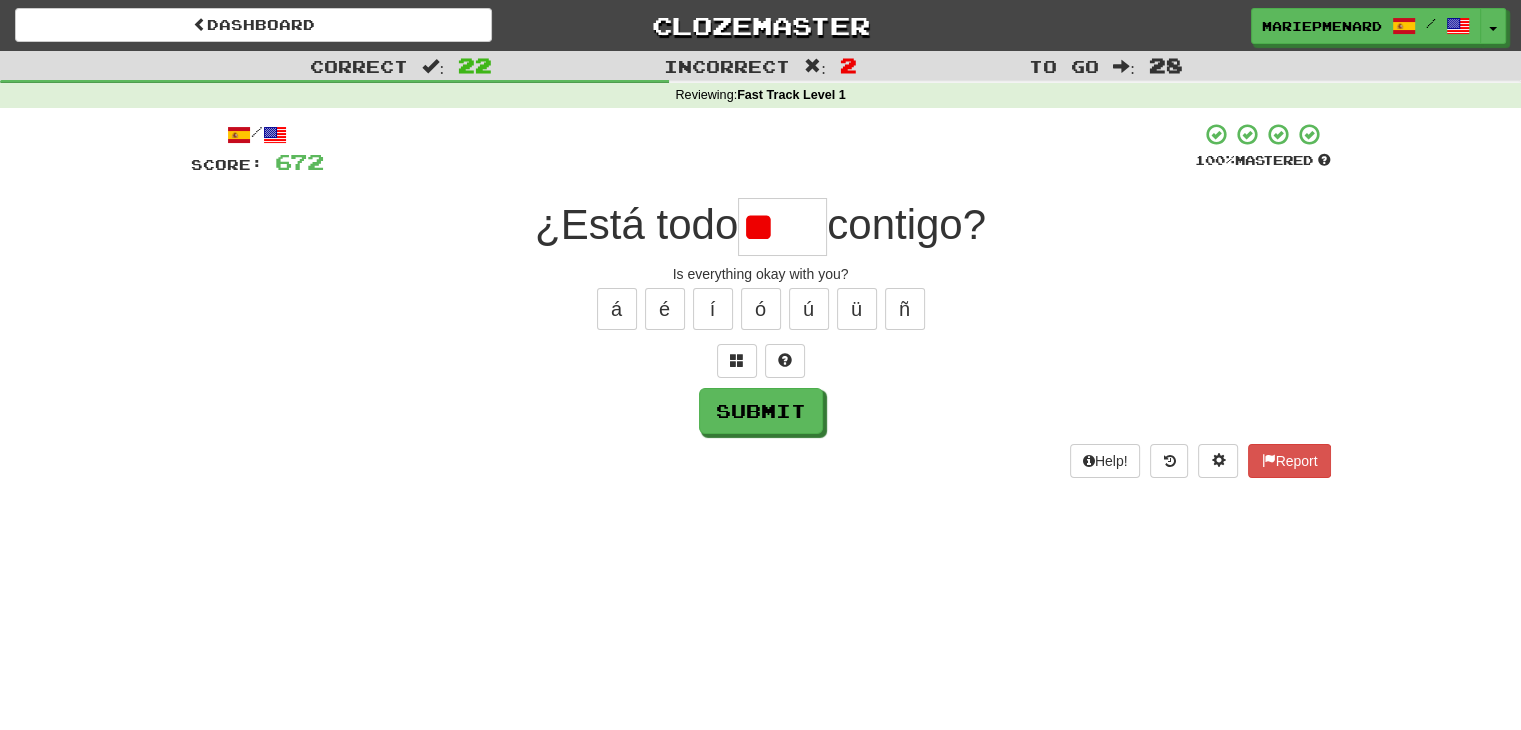 type on "*" 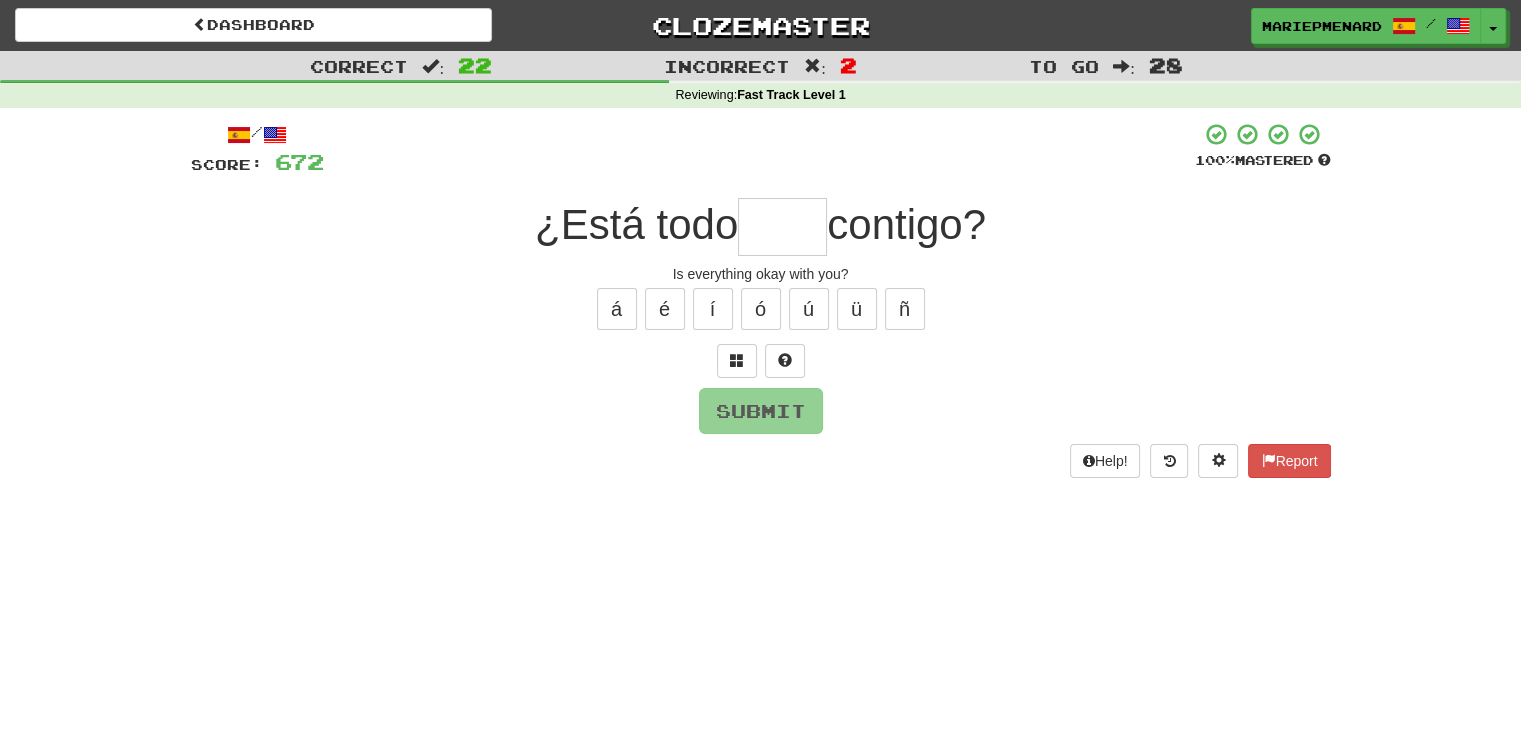 type on "*" 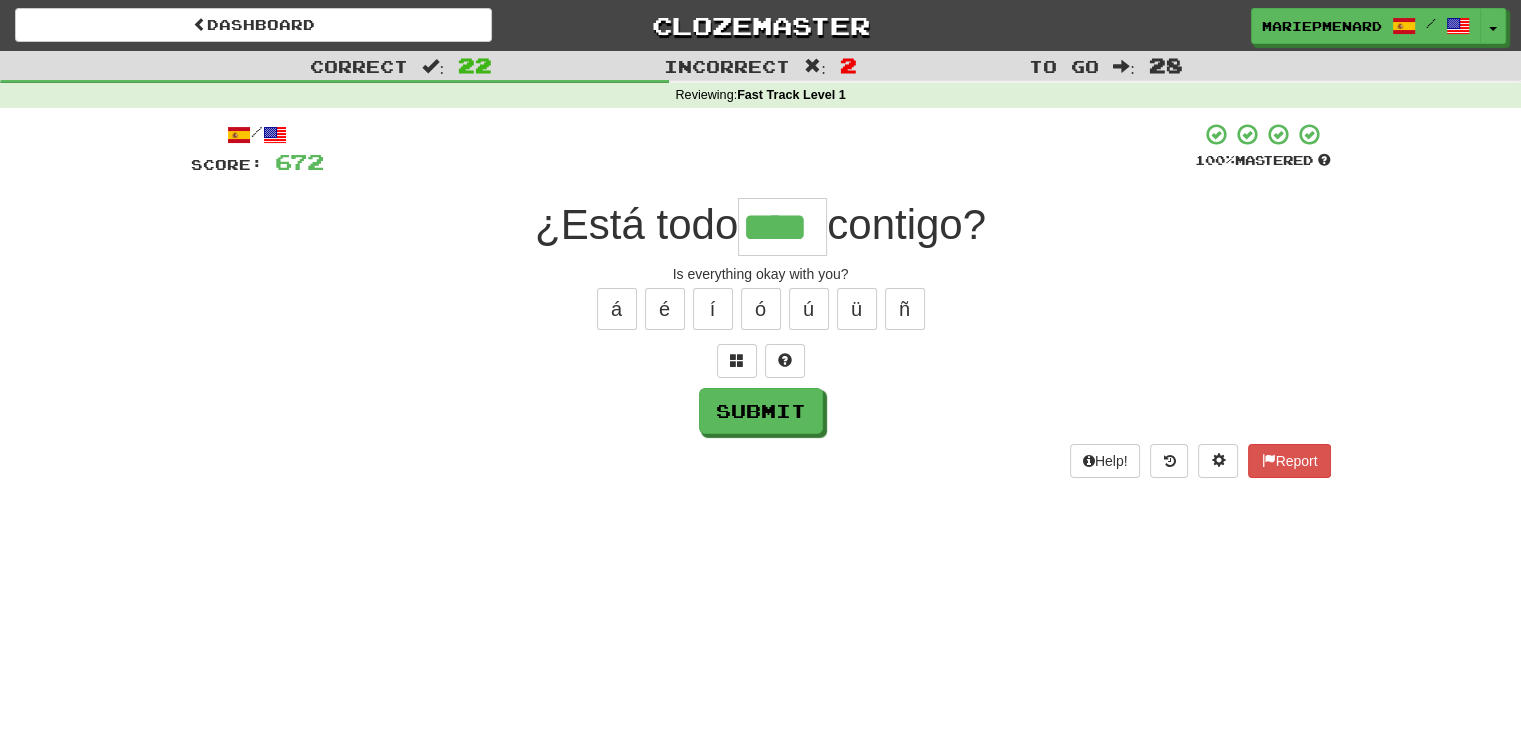 type on "****" 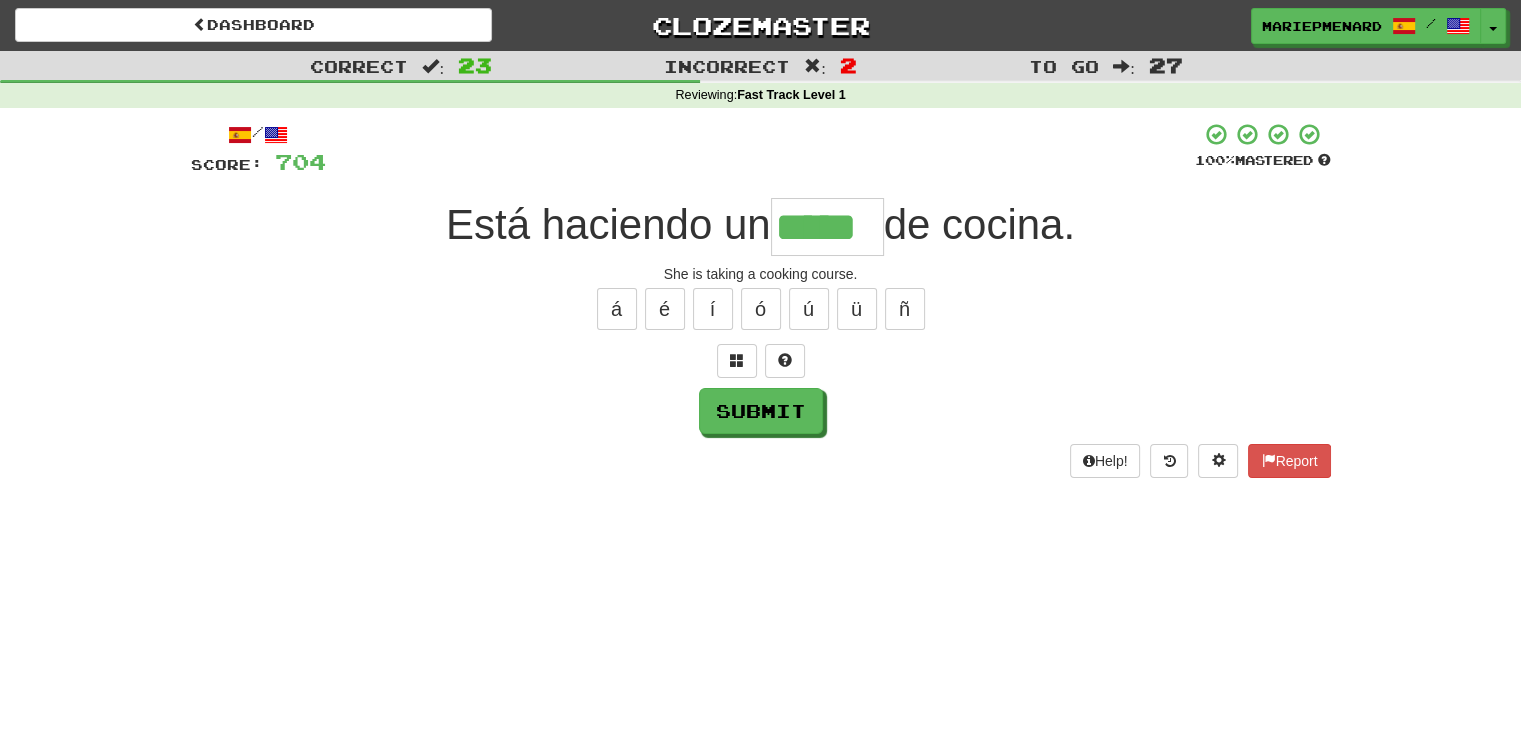 type on "*****" 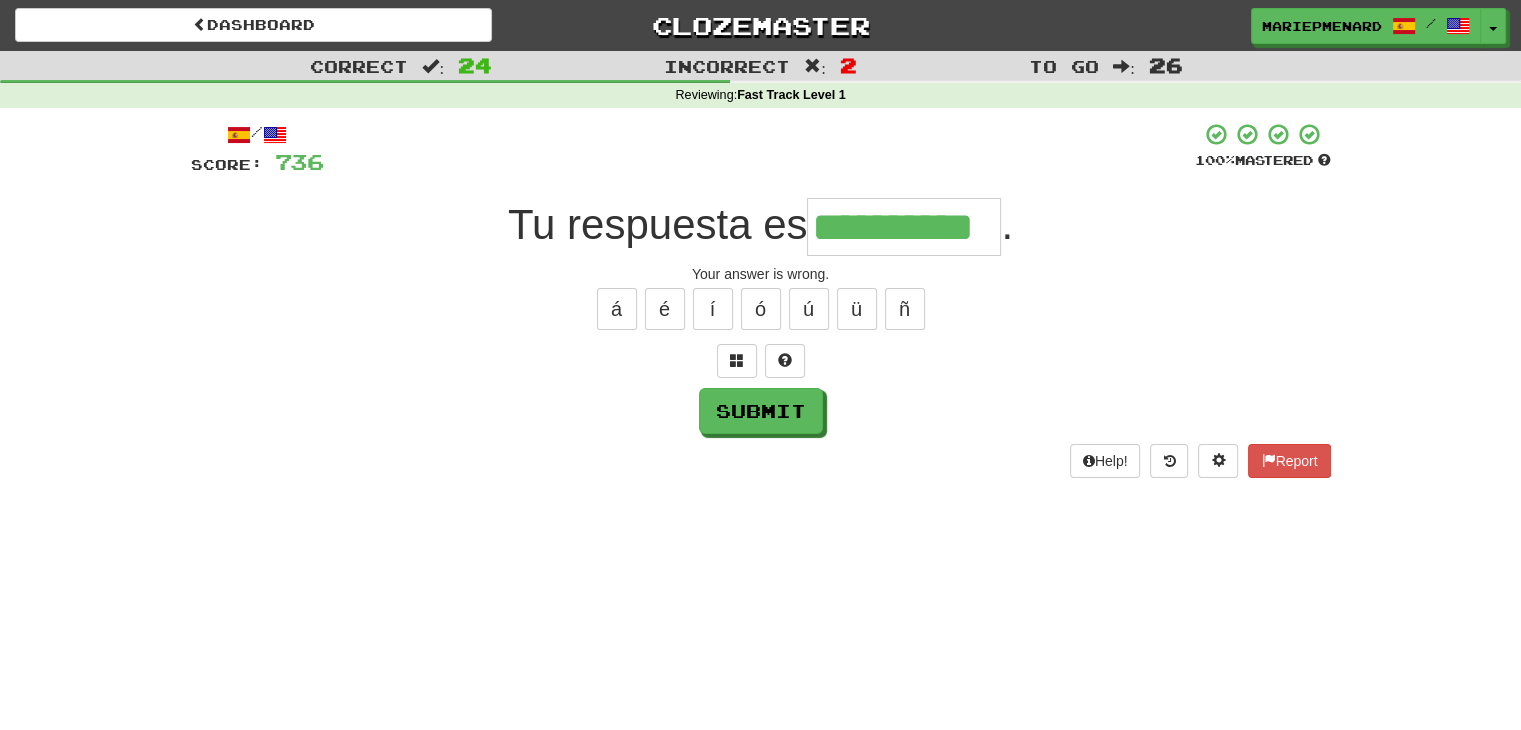 type on "**********" 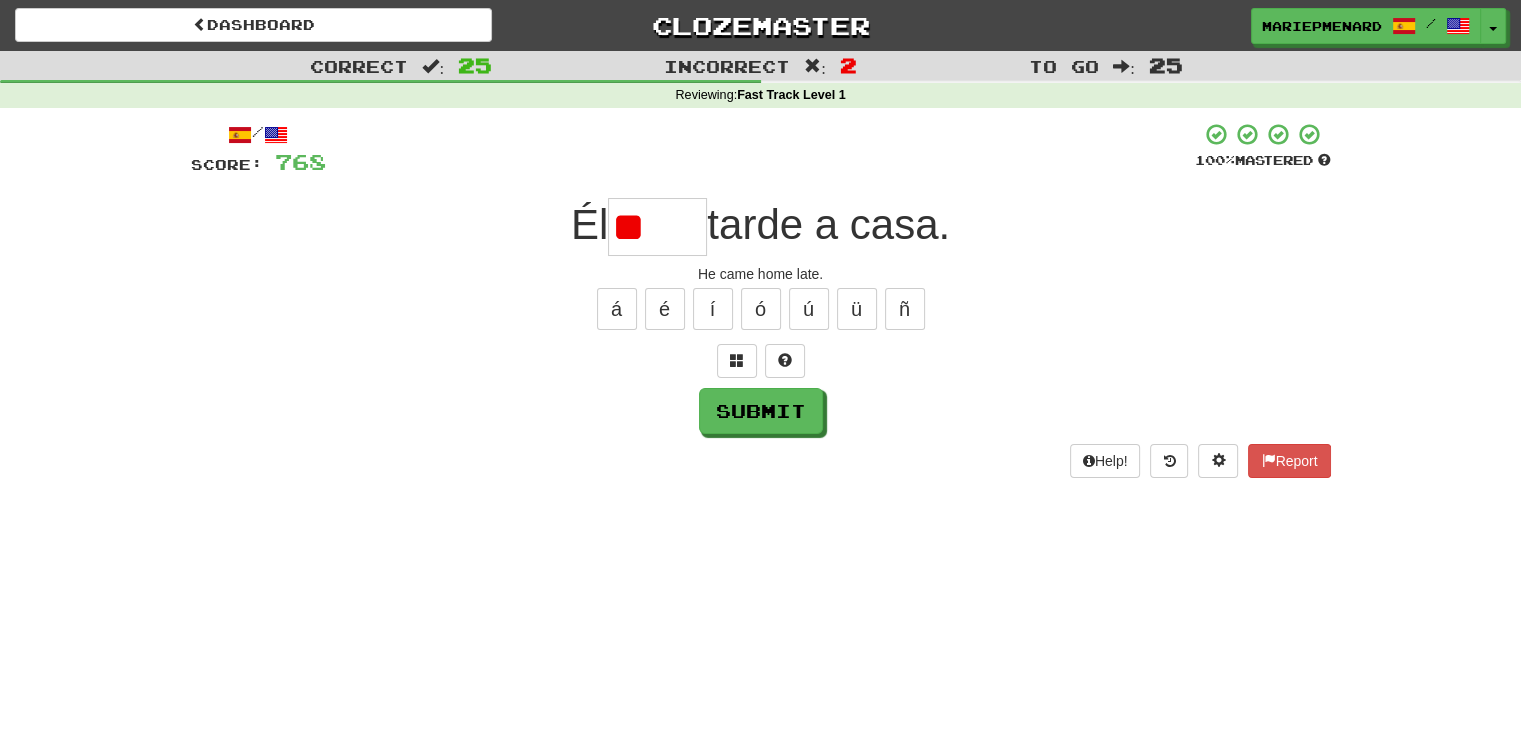type on "*" 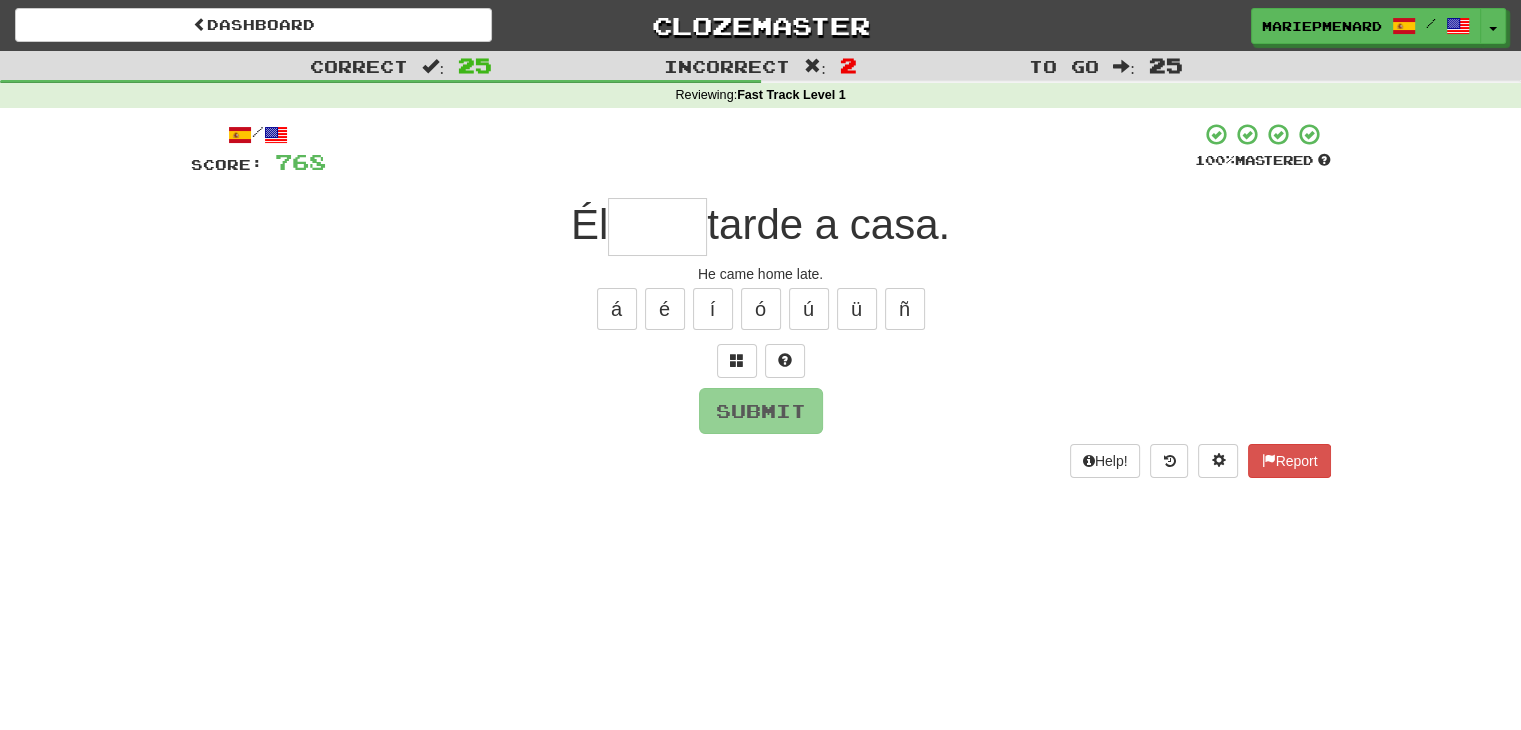 type on "*" 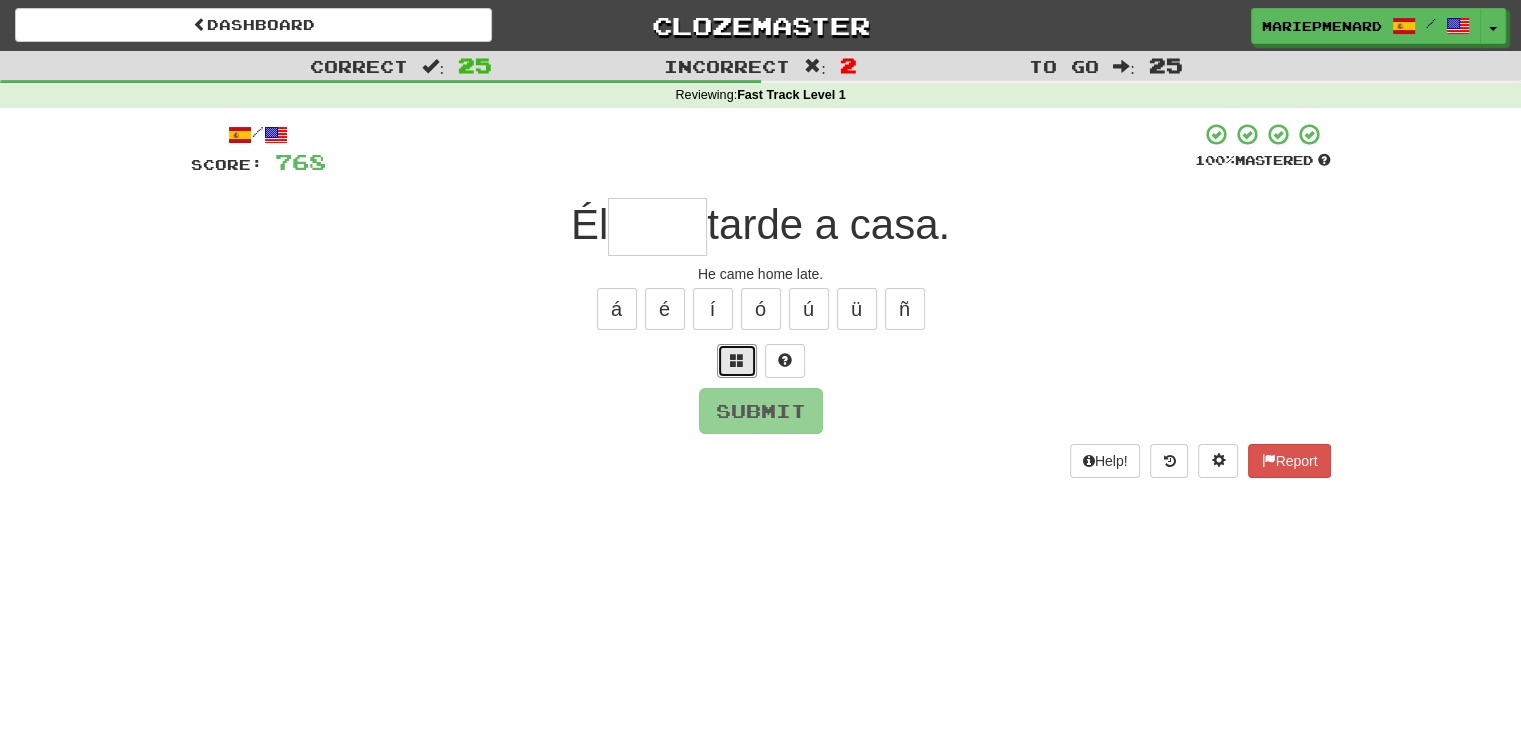 click at bounding box center (737, 361) 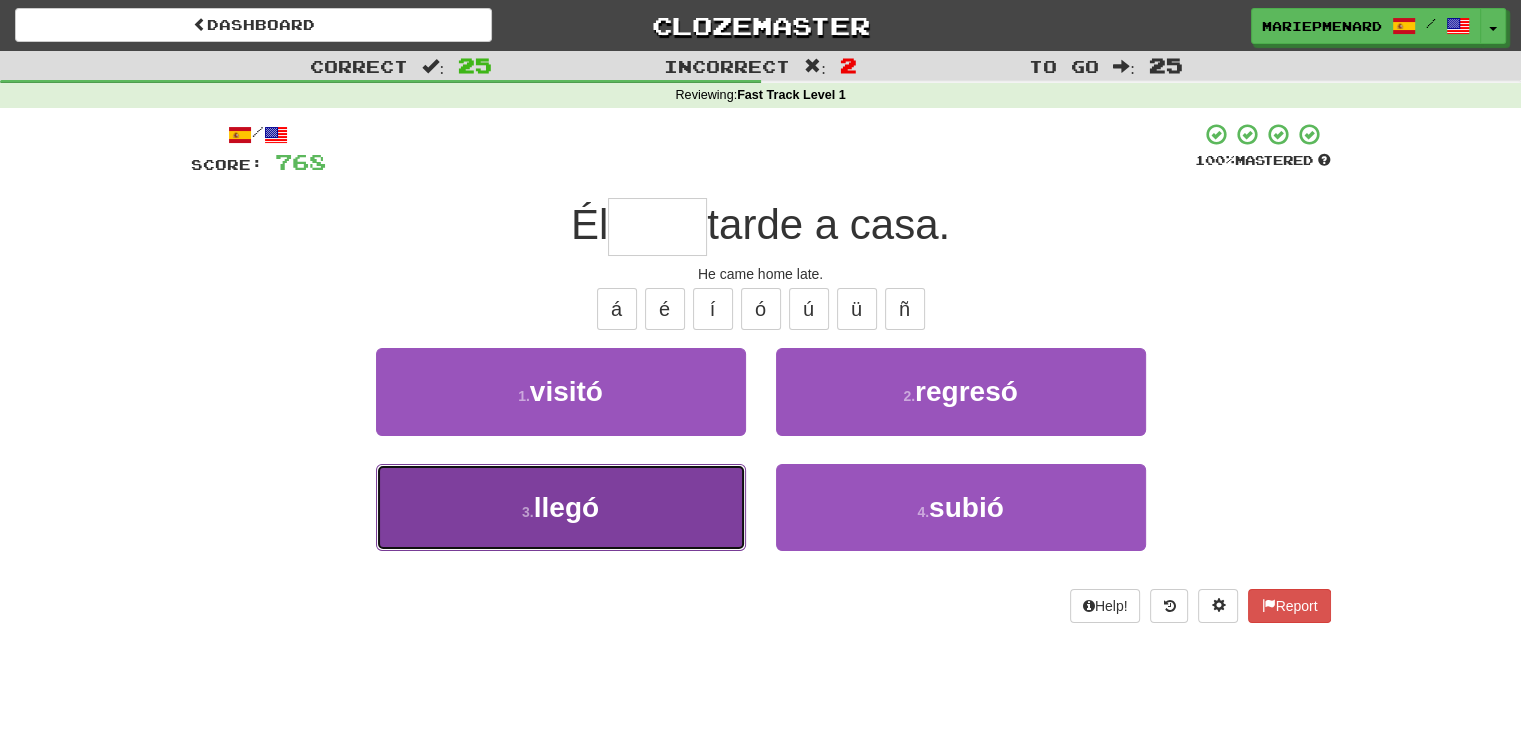 click on "3 .  llegó" at bounding box center [561, 507] 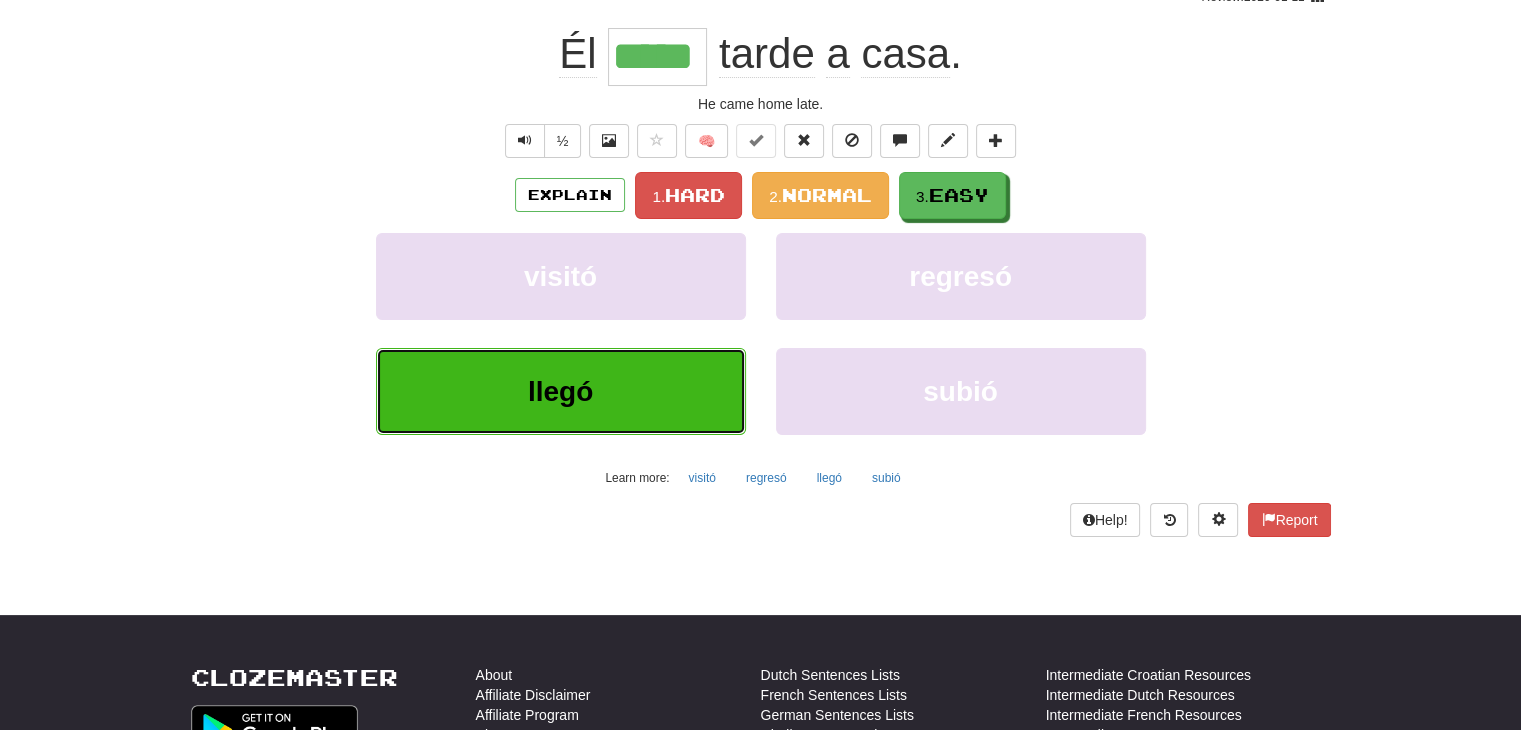 scroll, scrollTop: 100, scrollLeft: 0, axis: vertical 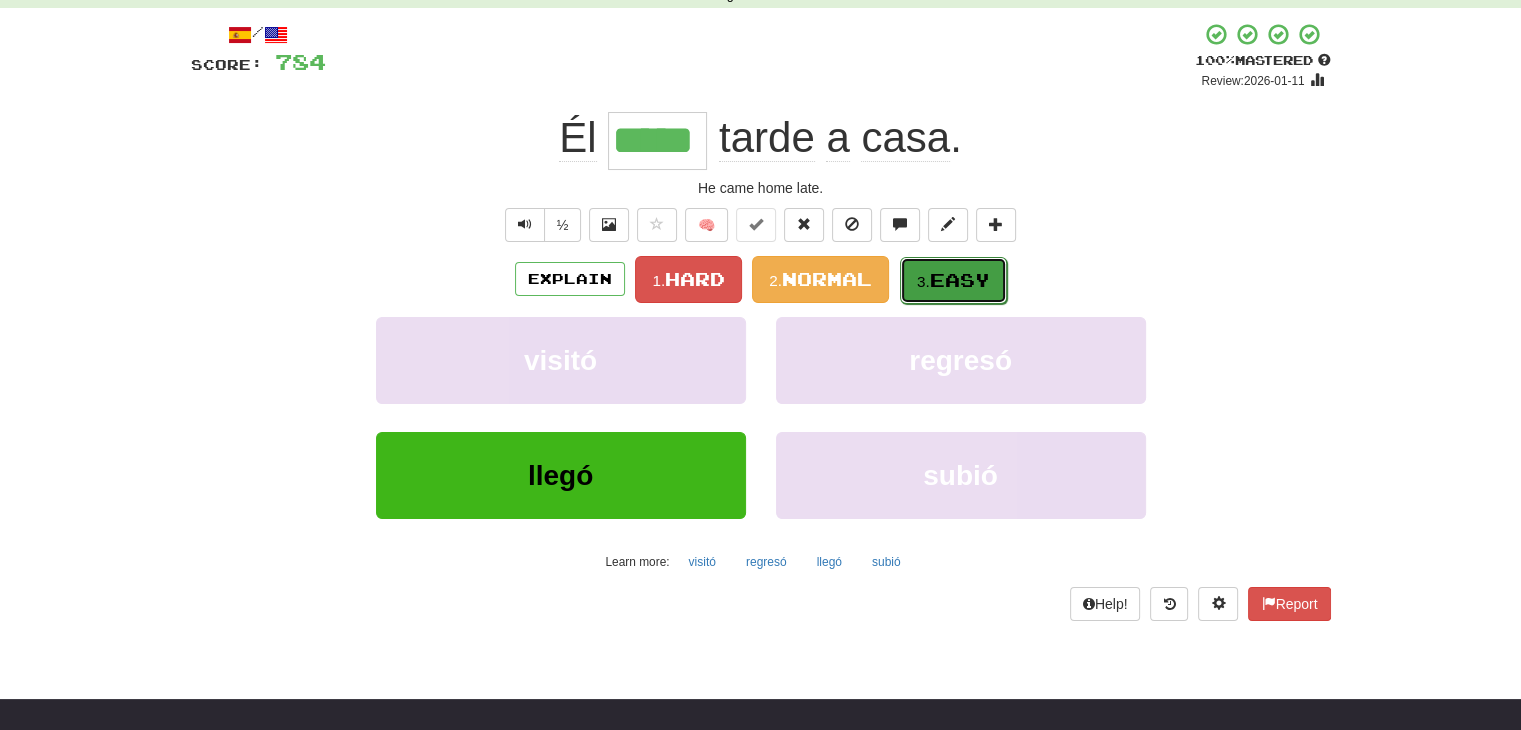 click on "Easy" at bounding box center (960, 280) 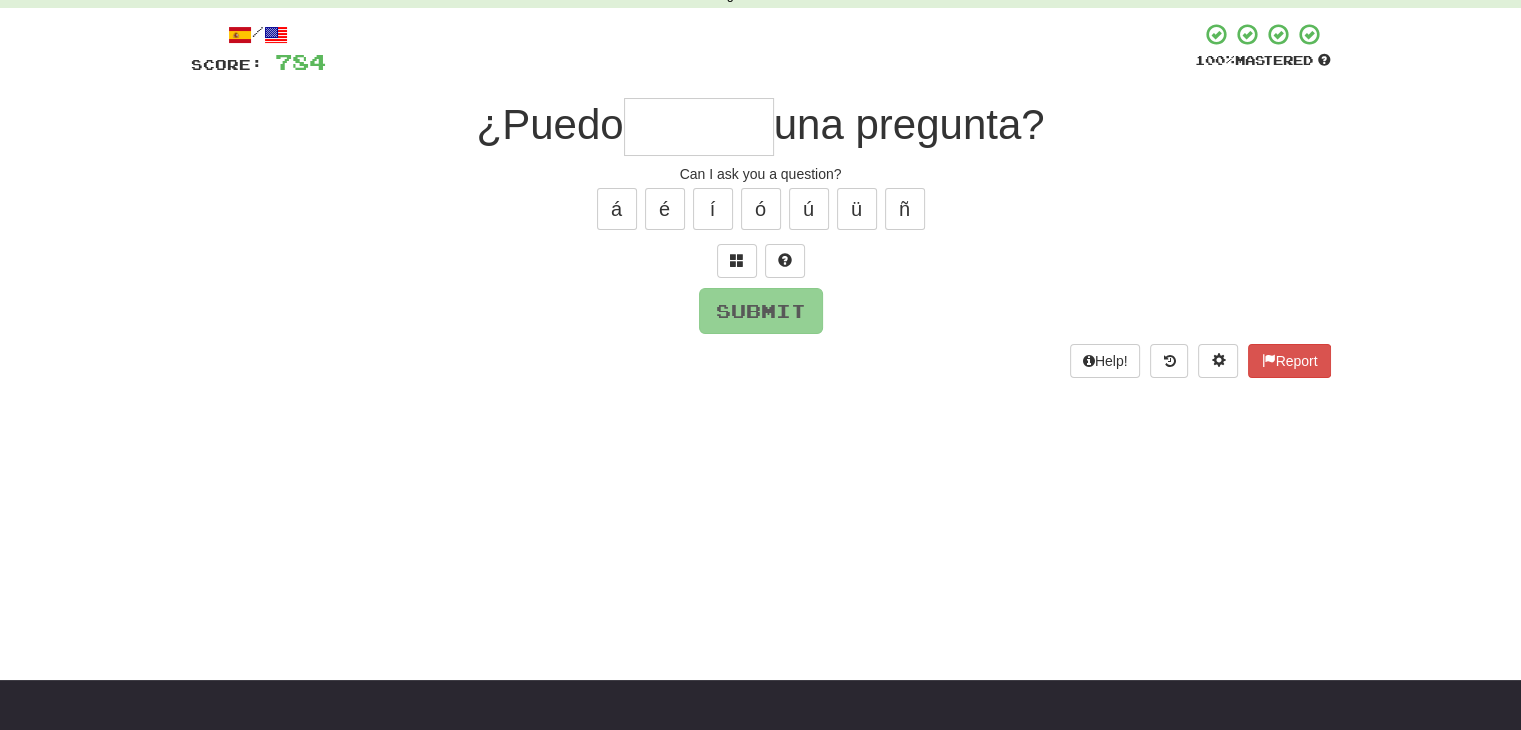 click at bounding box center [699, 127] 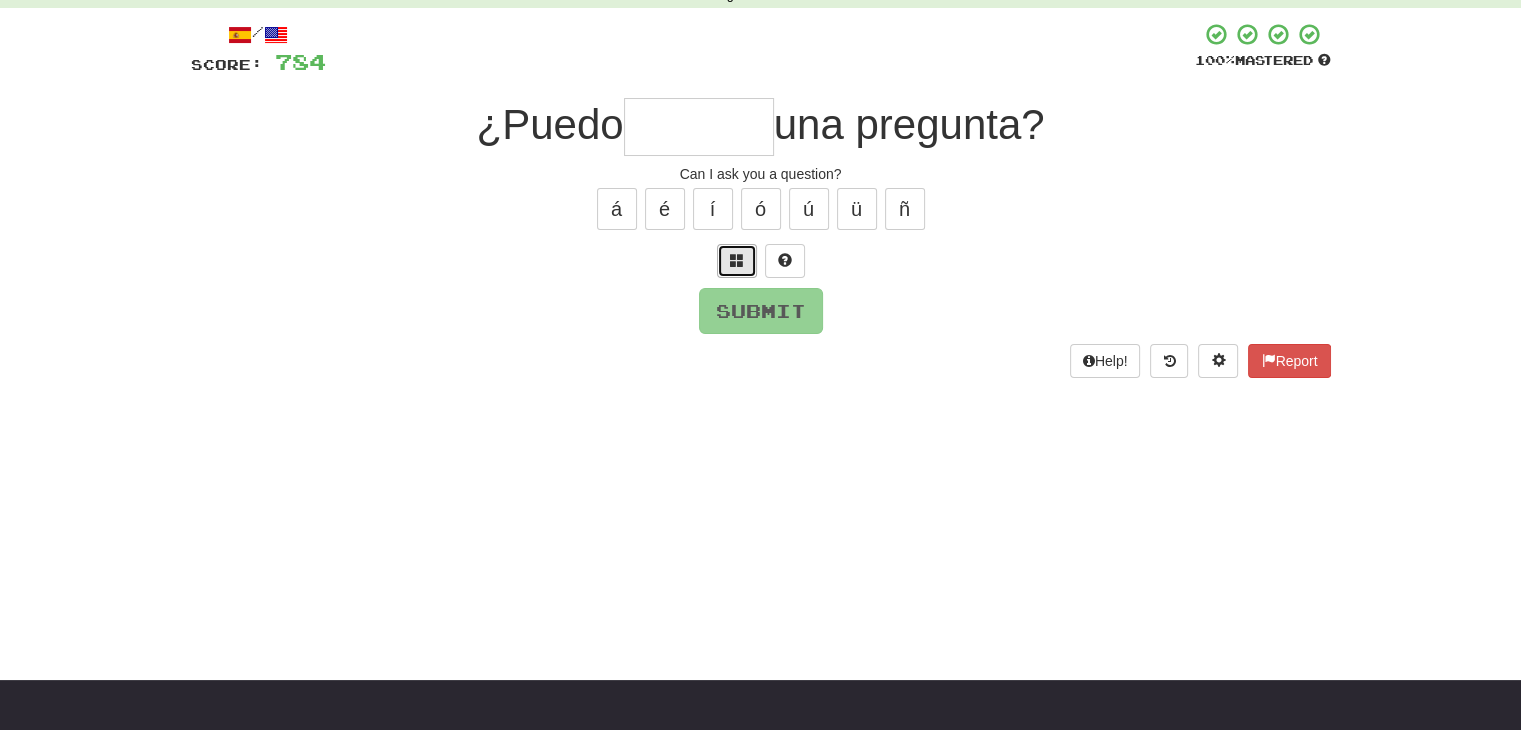 click at bounding box center [737, 260] 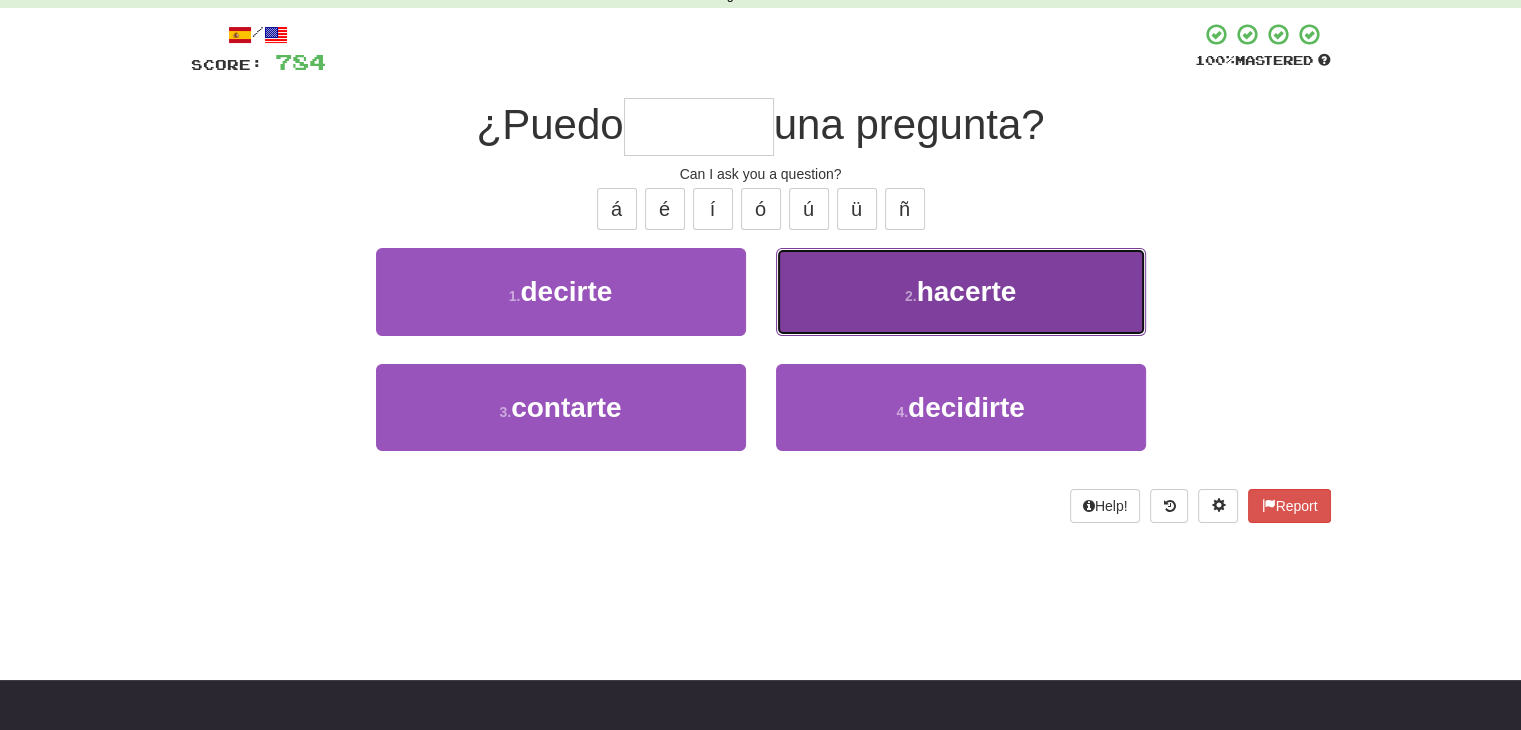 click on "2 .  hacerte" at bounding box center [961, 291] 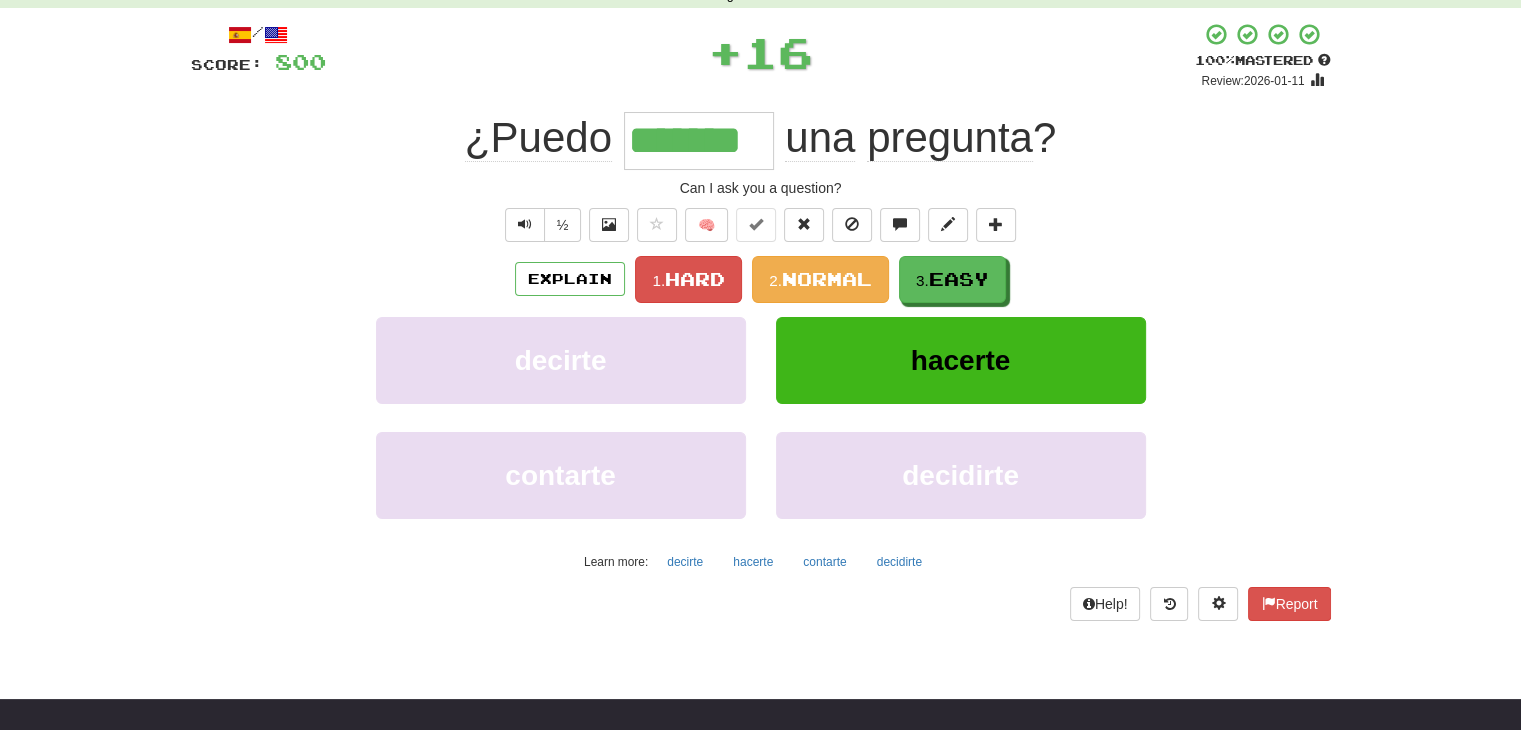click on "Dashboard
Clozemaster
mariepmenard
/
Toggle Dropdown
Dashboard
Leaderboard
Activity Feed
Notifications
5
Profile
Discussions
Español
/
English
Streak:
4
Review:
1,238
Daily Goal:  344 /1000
Português
/
English
Streak:
0
Review:
20
Points Today: 0
Languages
Account
Logout
mariepmenard
/
Toggle Dropdown
Dashboard
Leaderboard
Activity Feed
Notifications
5
Profile
Discussions
Español
/
English
Streak:
4
Review:
1,238
Daily Goal:  344 /1000
Português
/
English
Streak:
0
Review:
20
Points Today: 0
Languages
Account
Logout
clozemaster" at bounding box center (760, 629) 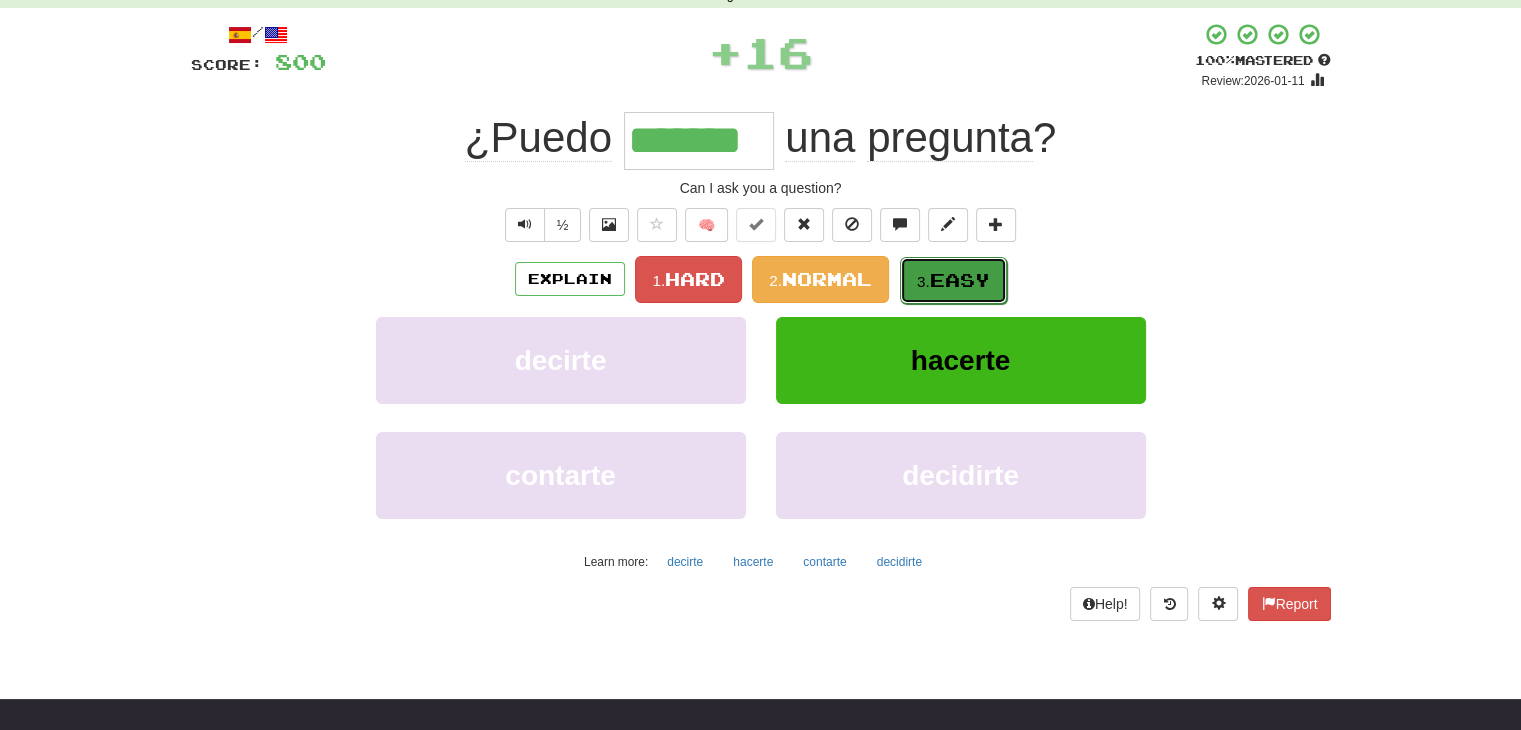 click on "3.  Easy" at bounding box center (953, 280) 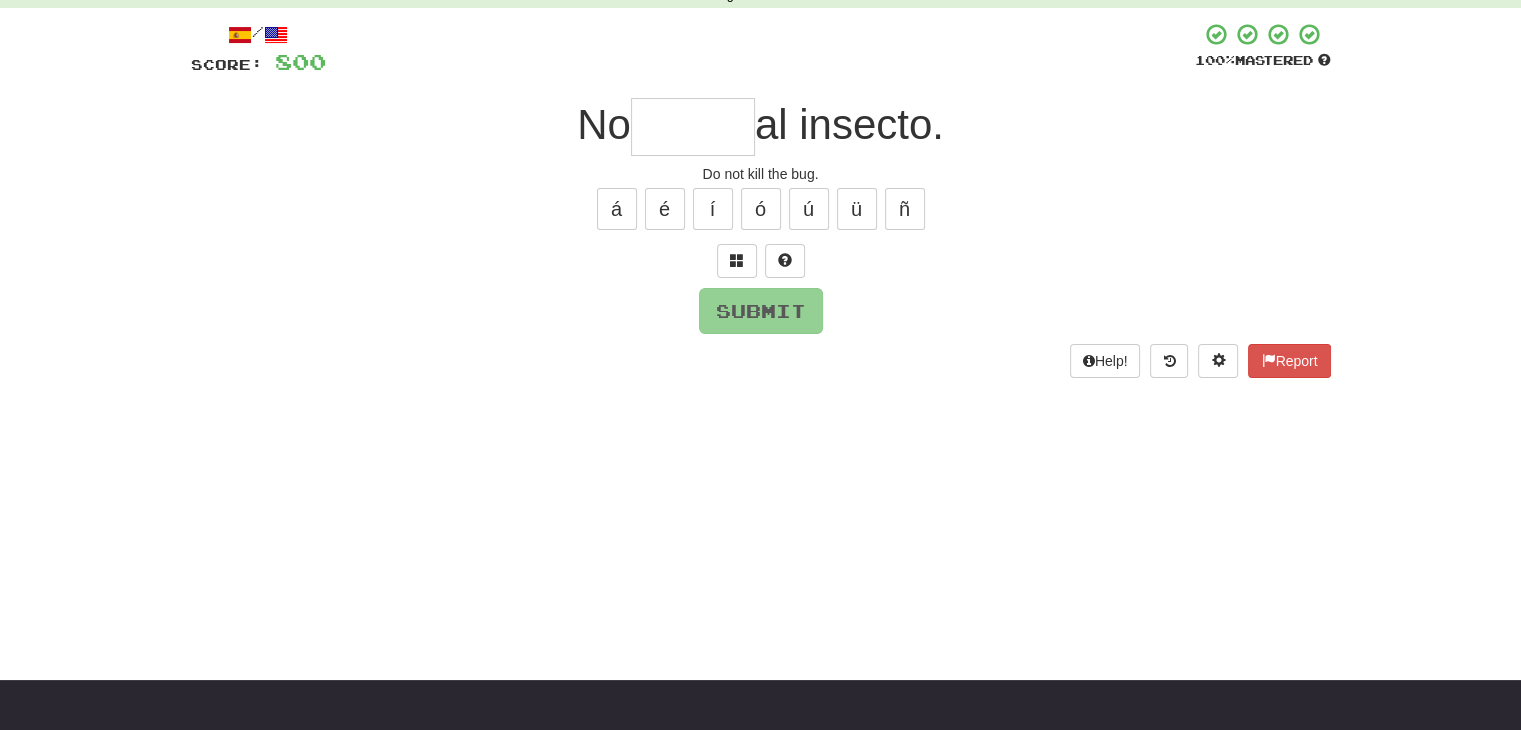 click at bounding box center (693, 127) 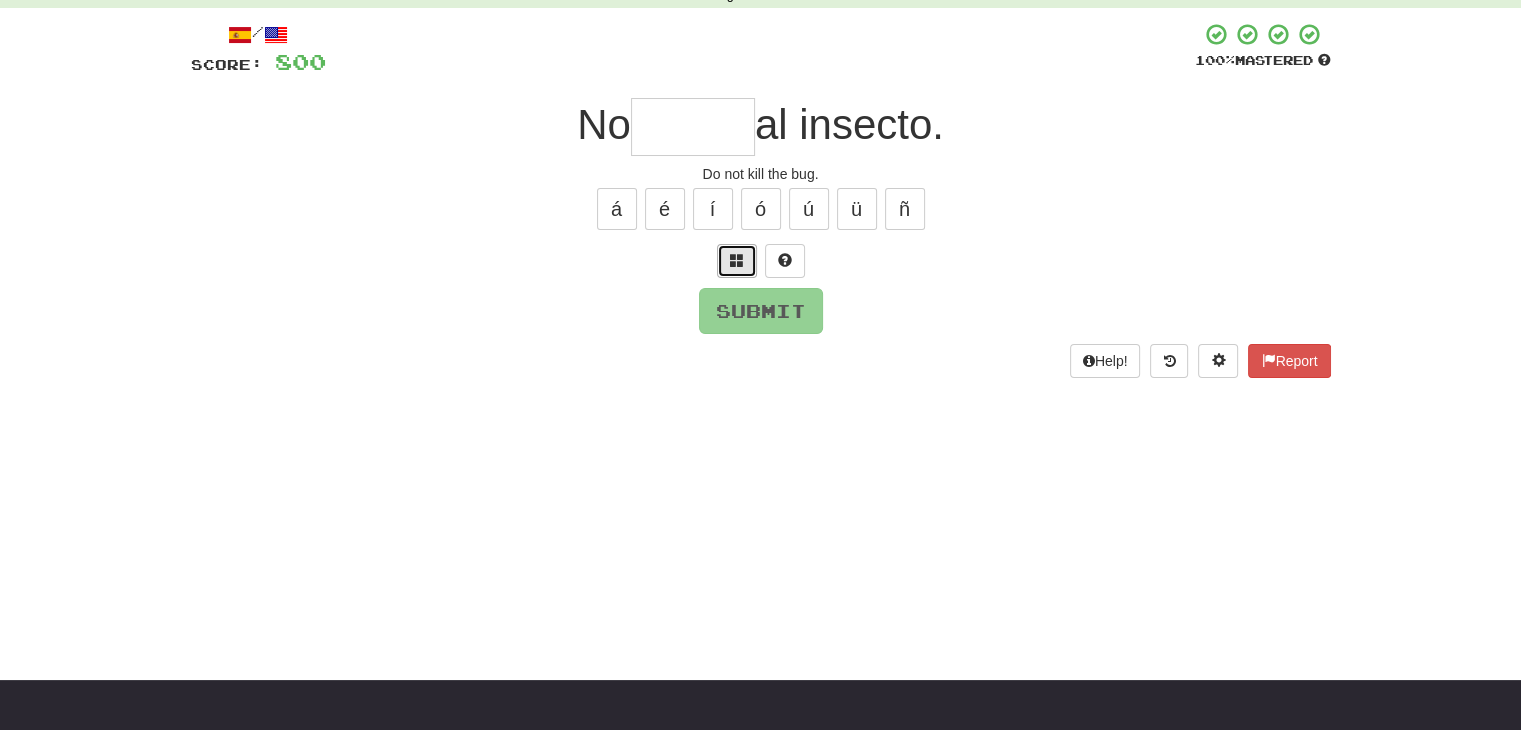 click at bounding box center [737, 261] 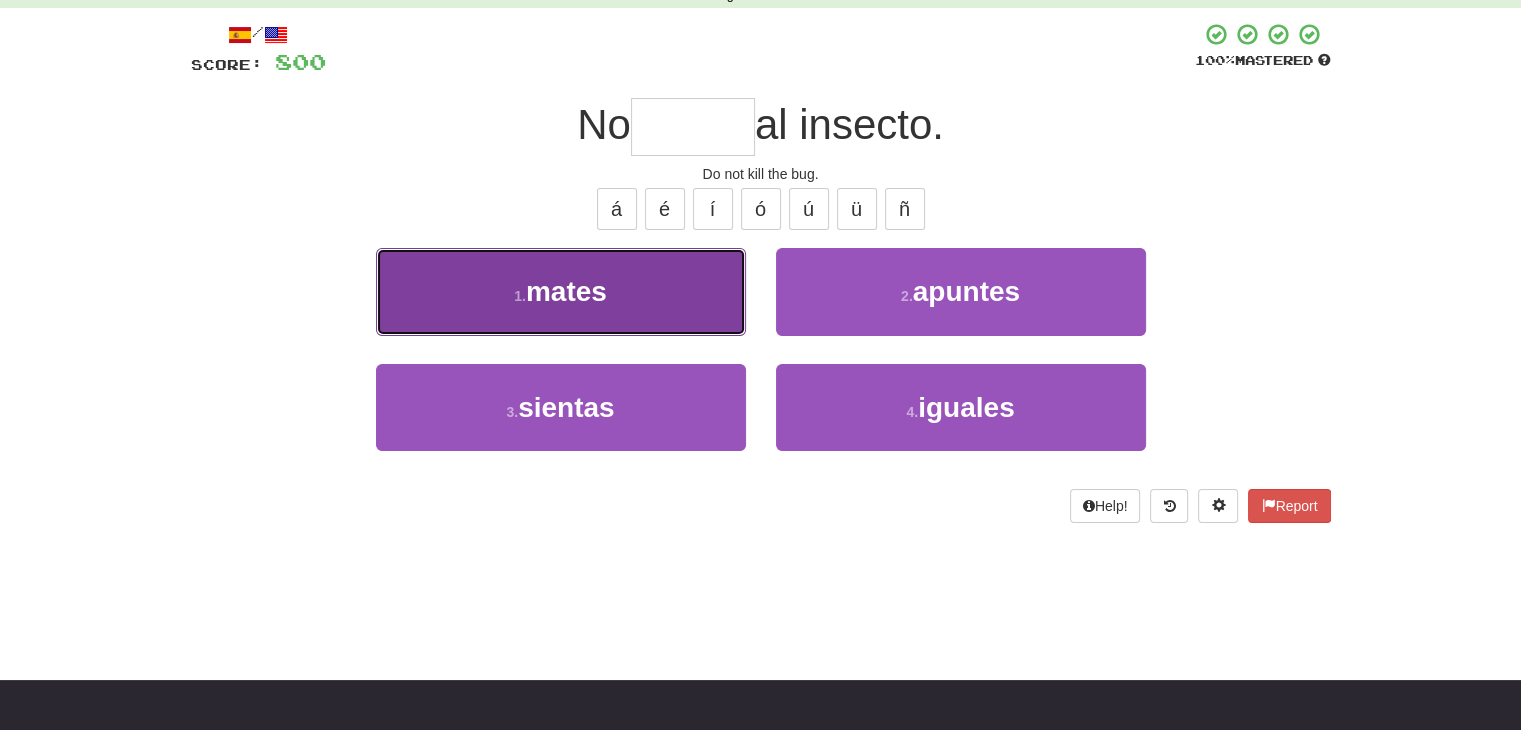 click on "1 .  mates" at bounding box center (561, 291) 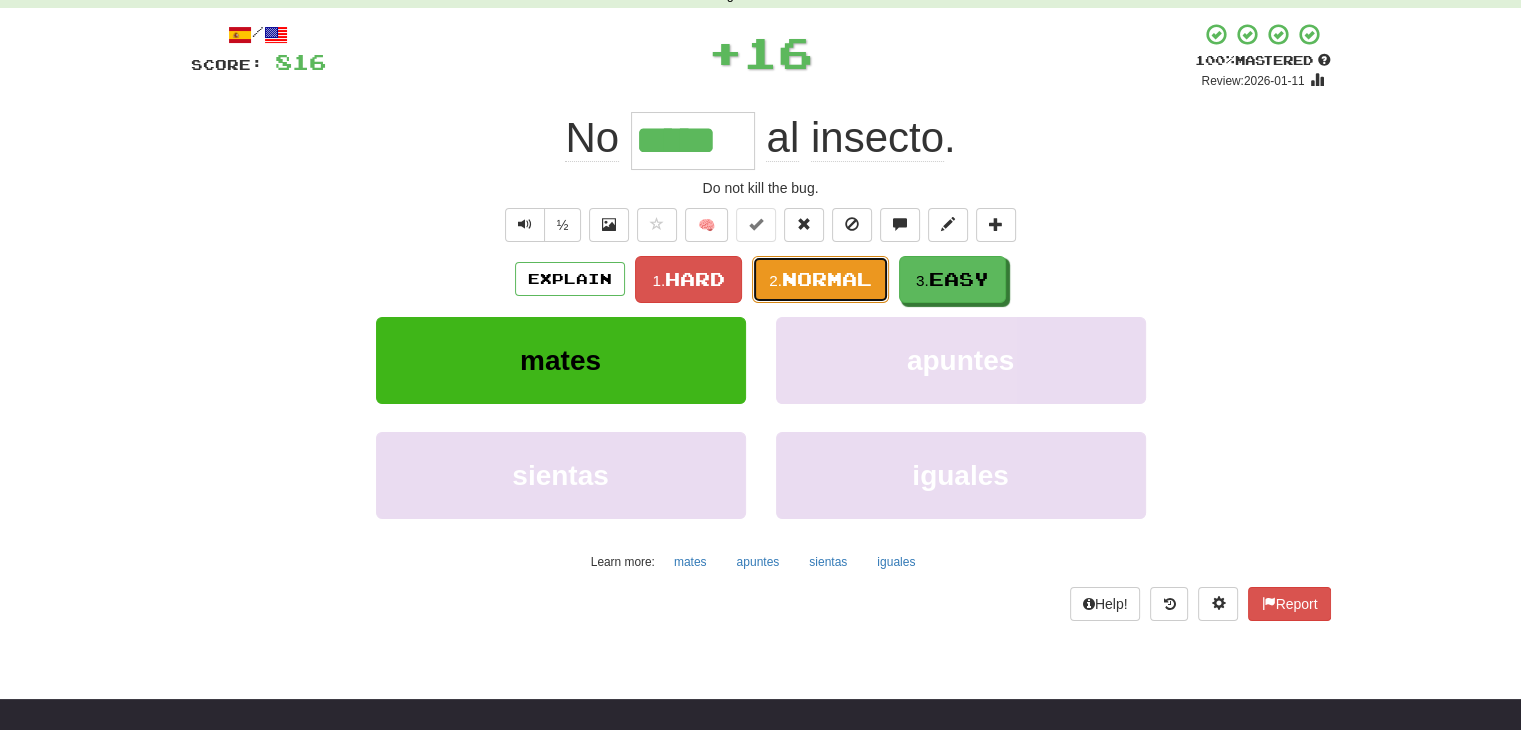 click on "2.  Normal" at bounding box center [820, 279] 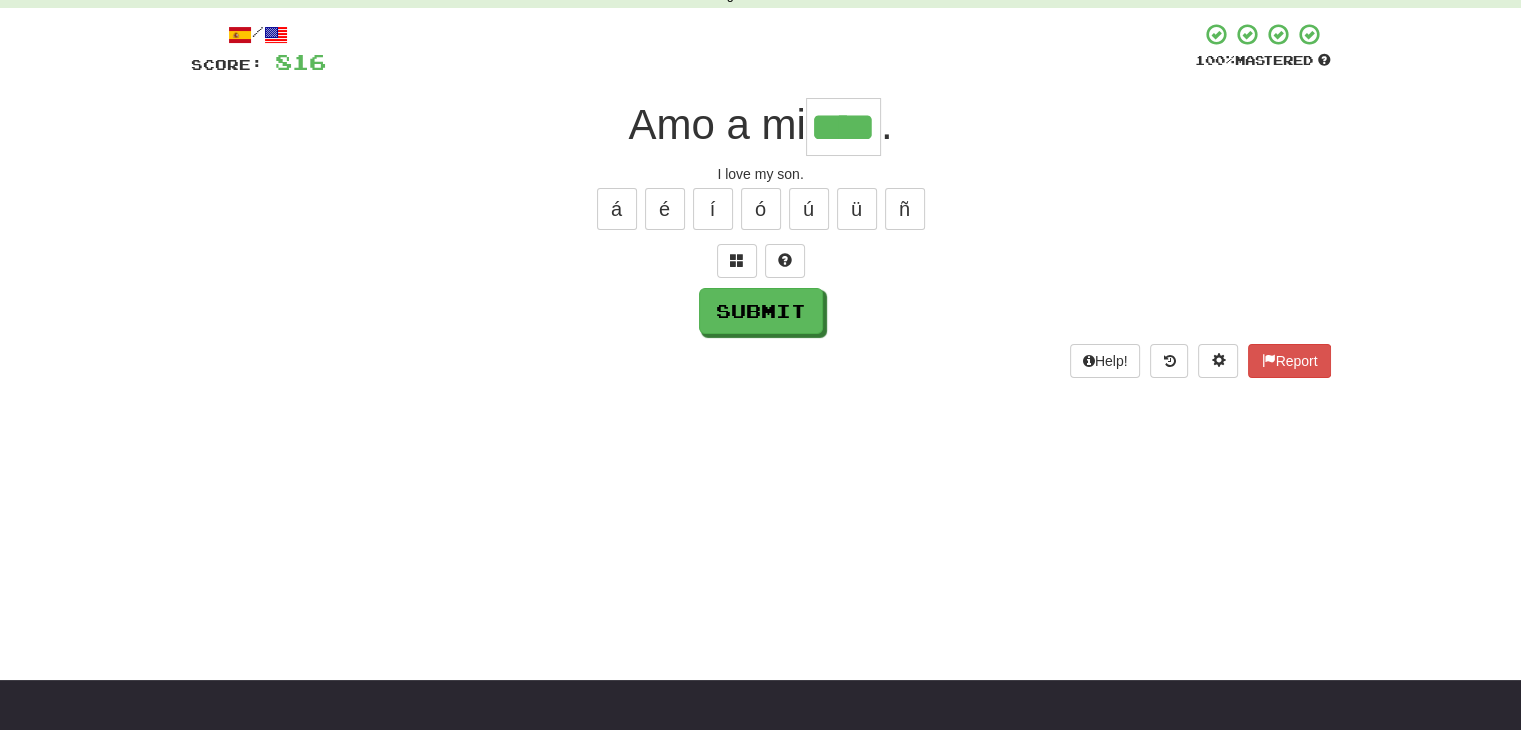 type on "****" 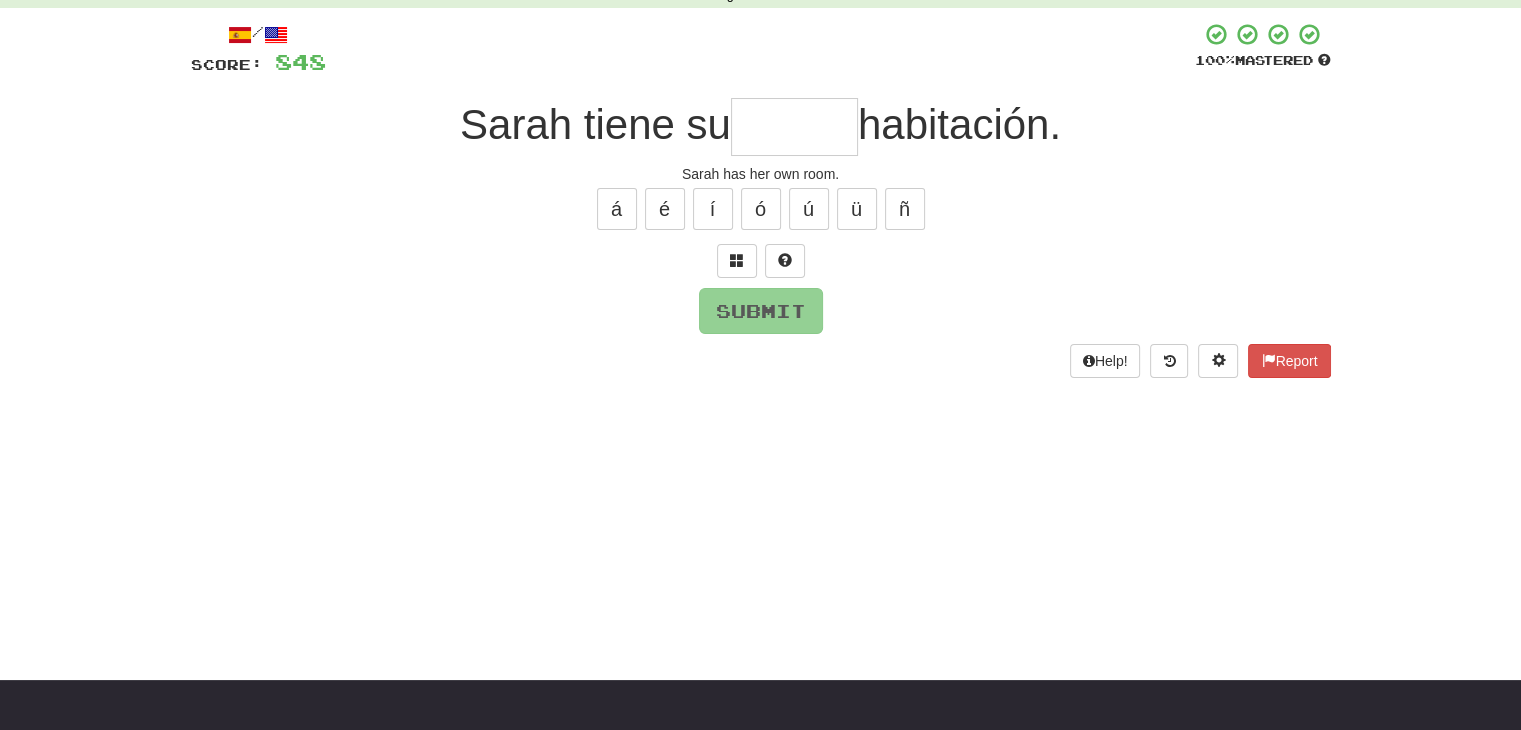 click at bounding box center (794, 127) 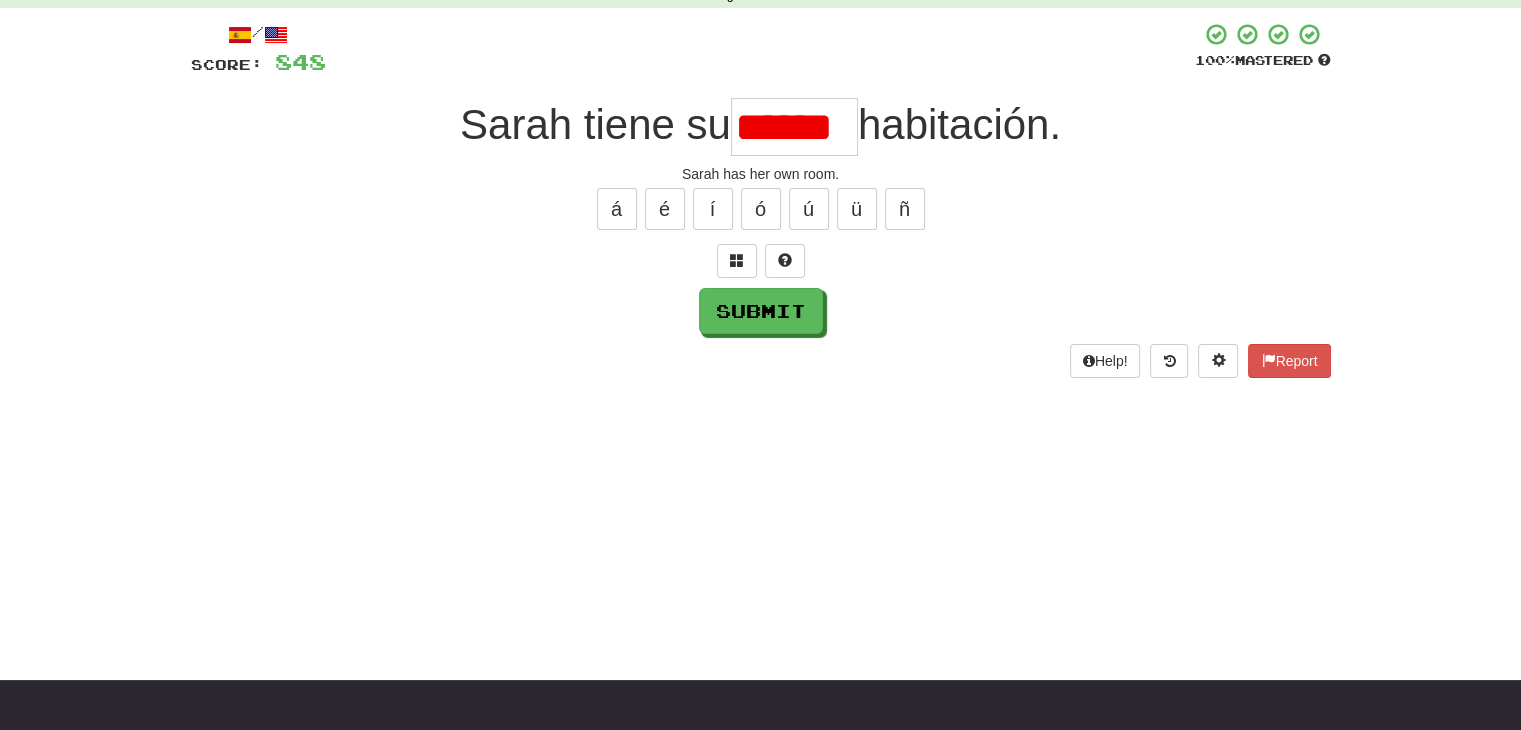 scroll, scrollTop: 0, scrollLeft: 0, axis: both 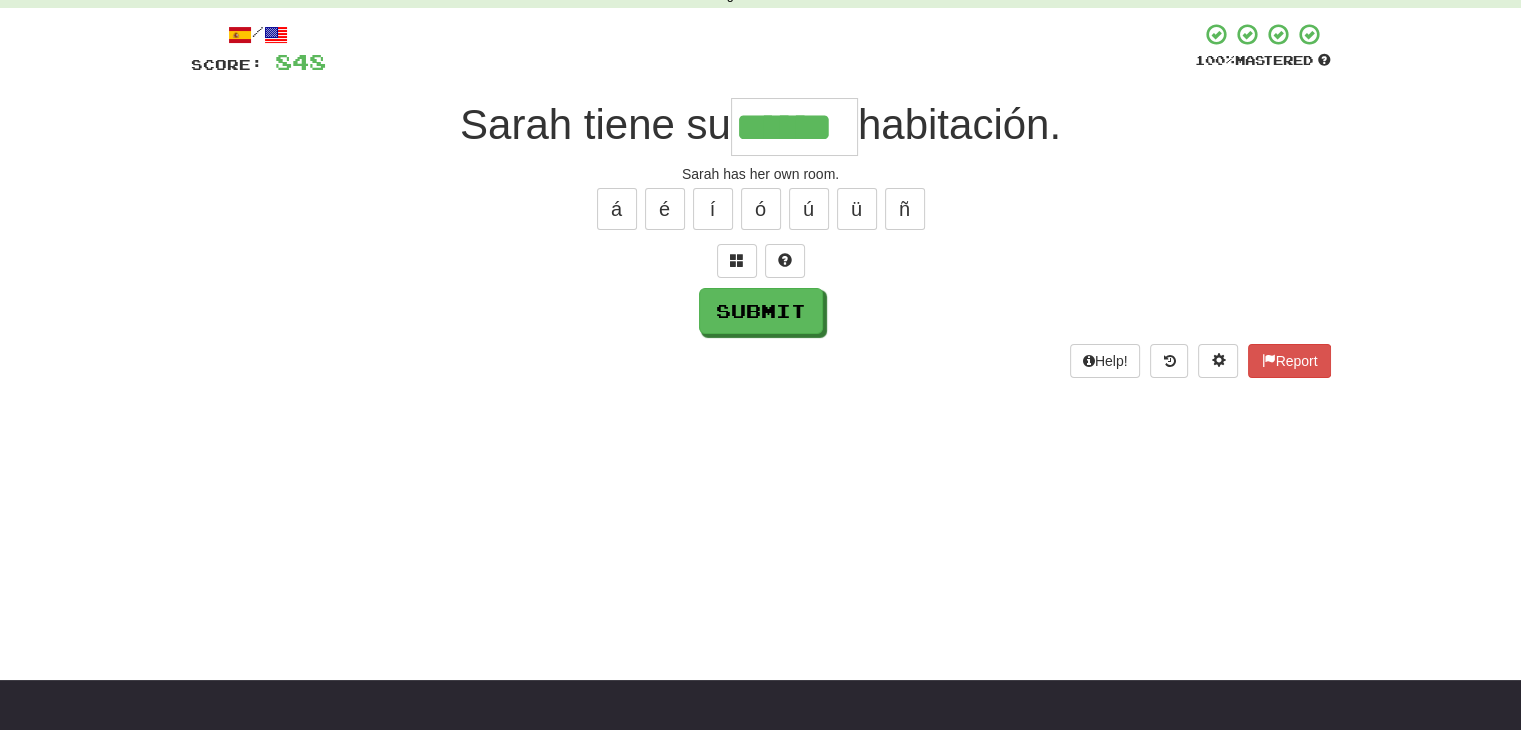 type on "******" 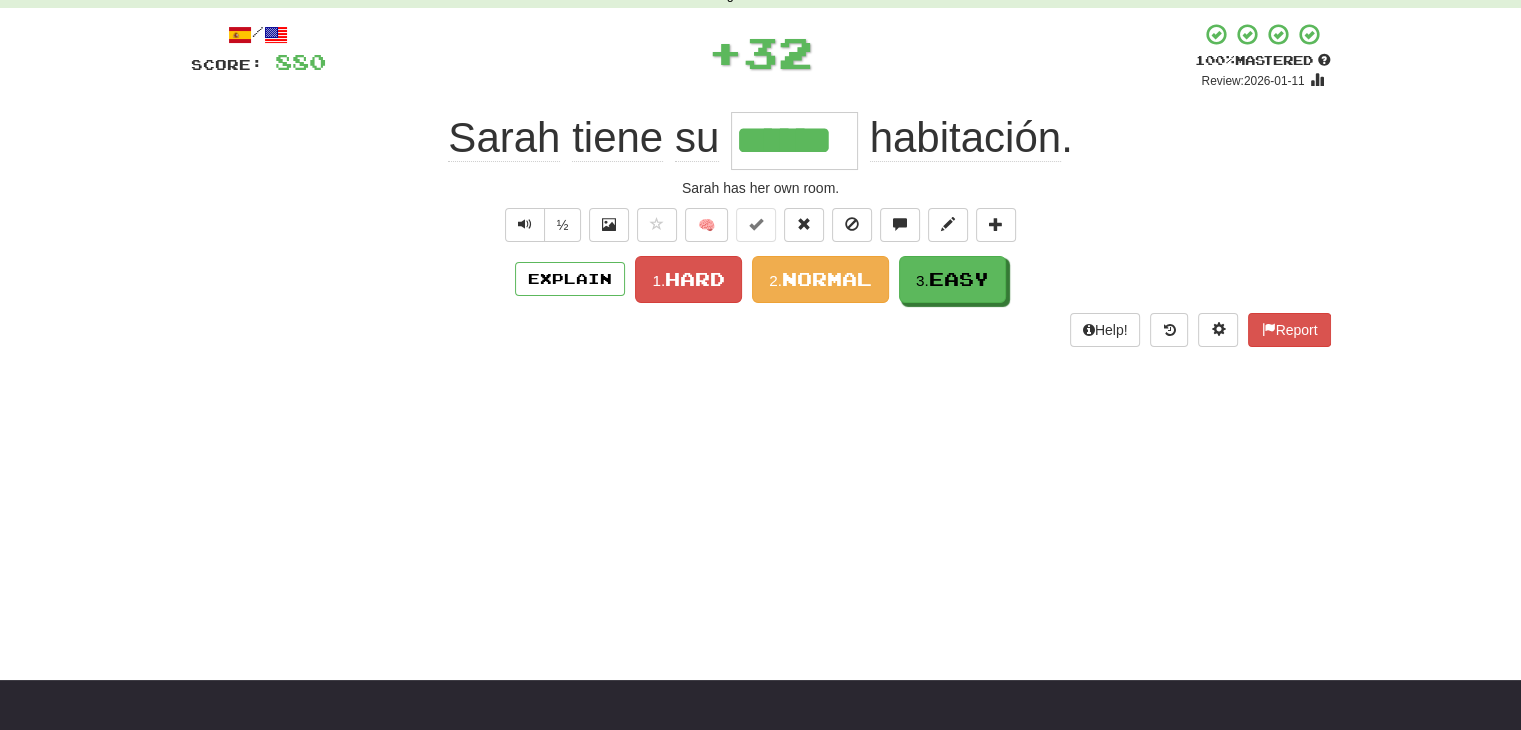 type 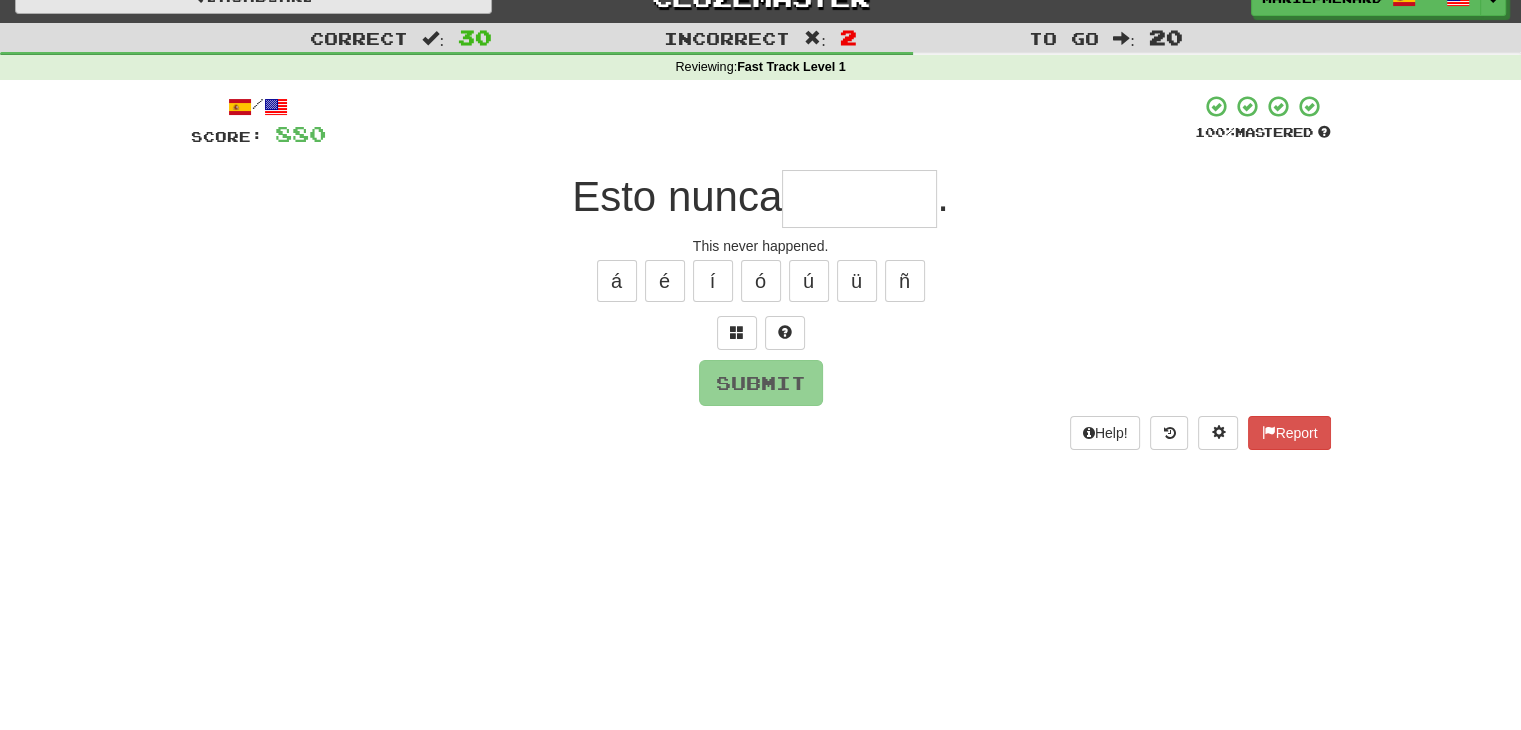 scroll, scrollTop: 0, scrollLeft: 0, axis: both 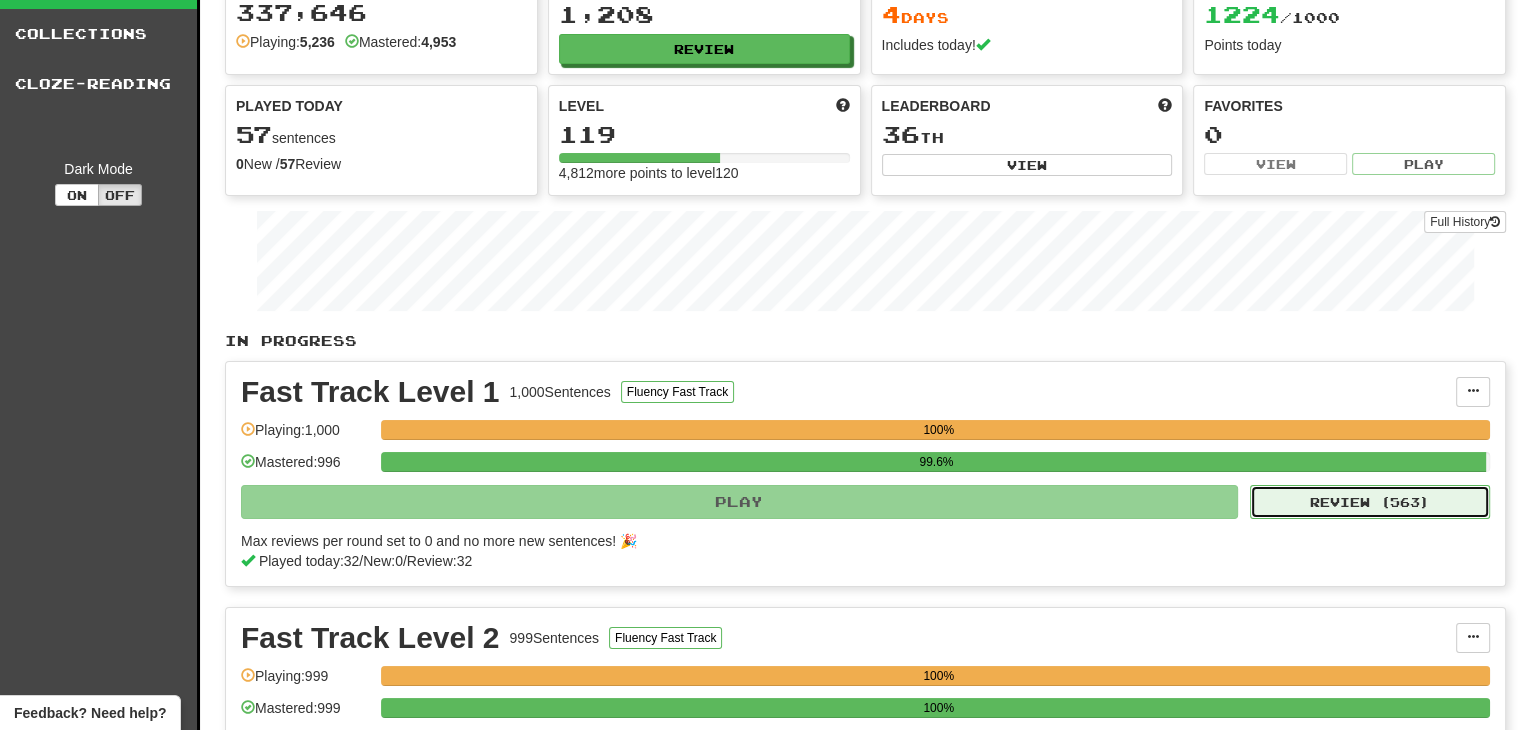 click on "Review ( 563 )" at bounding box center [1370, 502] 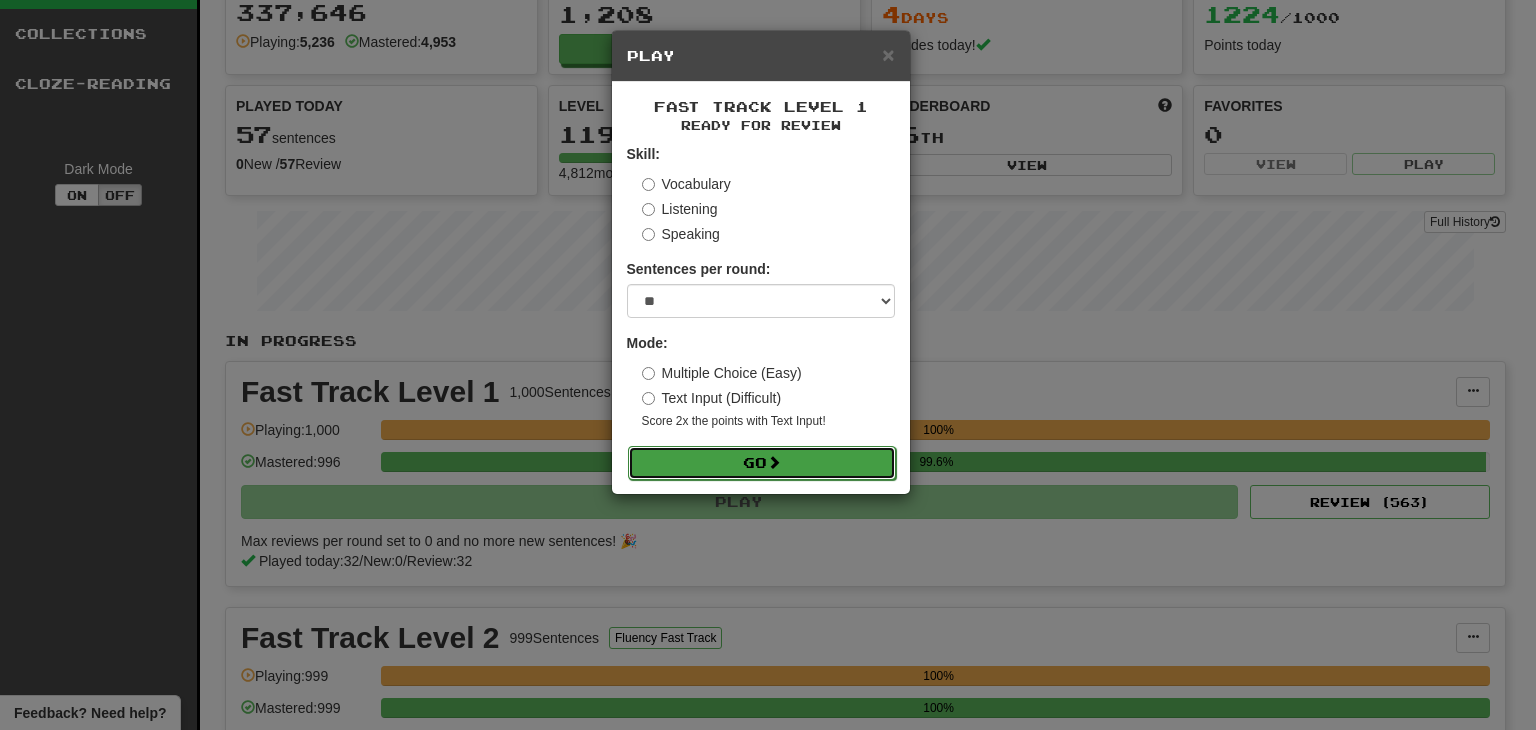 click on "Go" at bounding box center [762, 463] 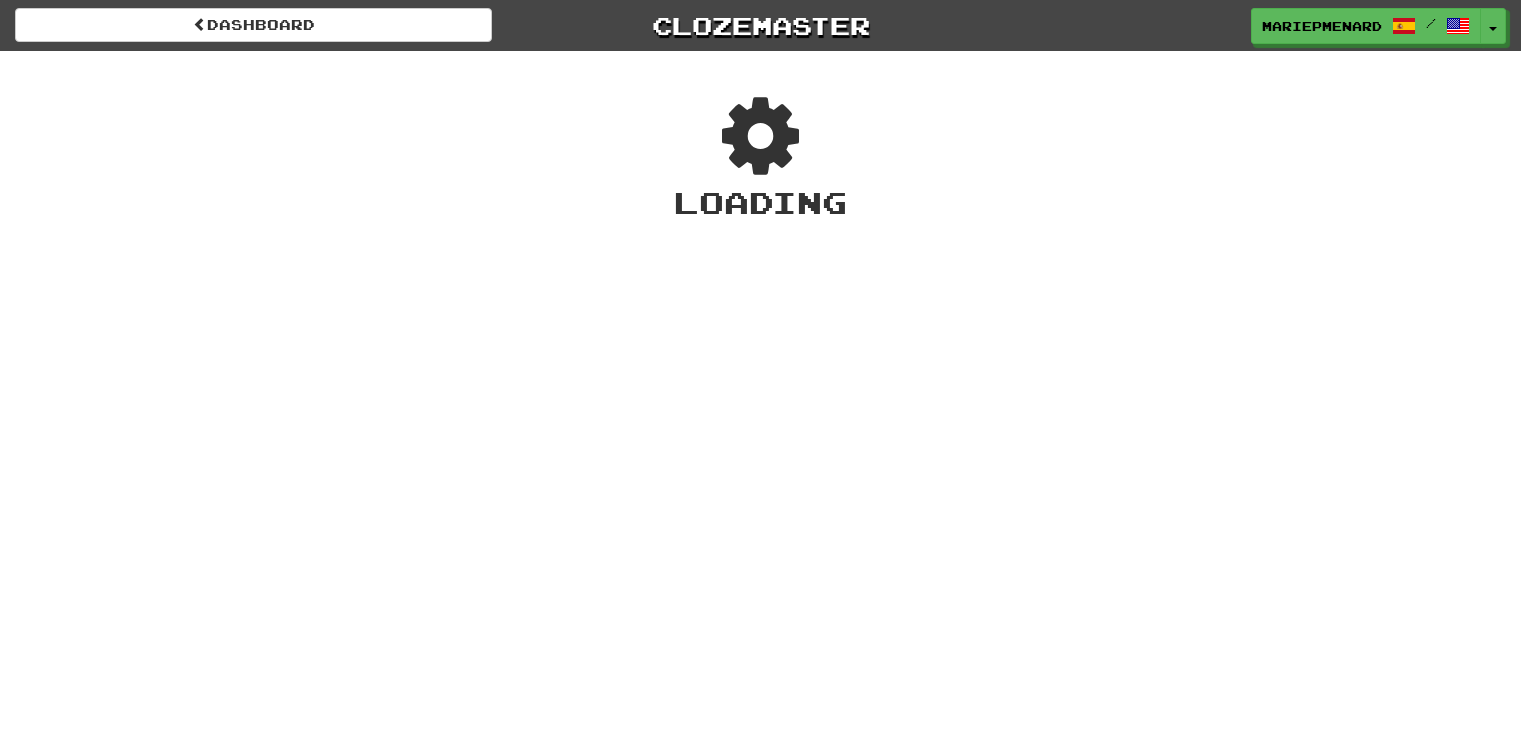 scroll, scrollTop: 0, scrollLeft: 0, axis: both 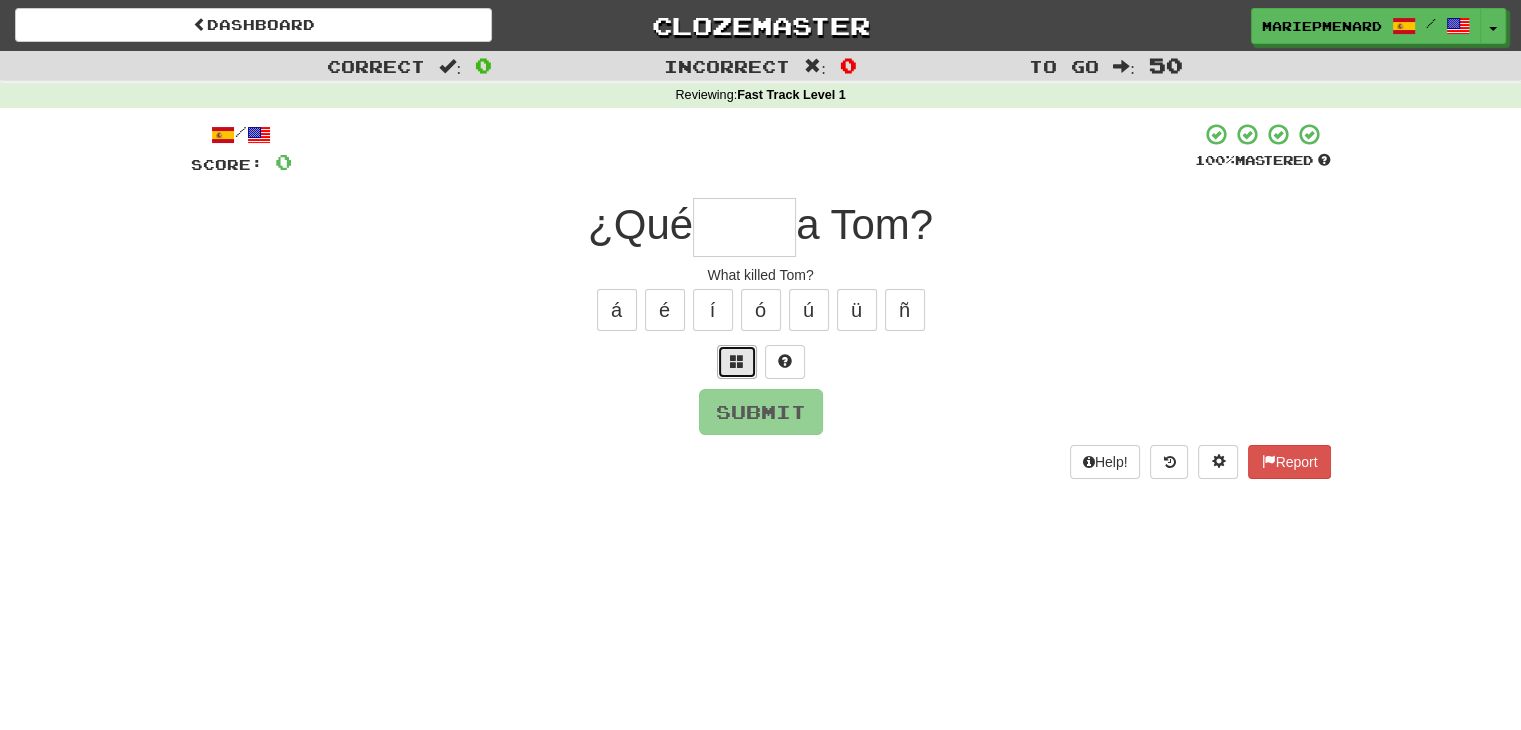 click at bounding box center [737, 361] 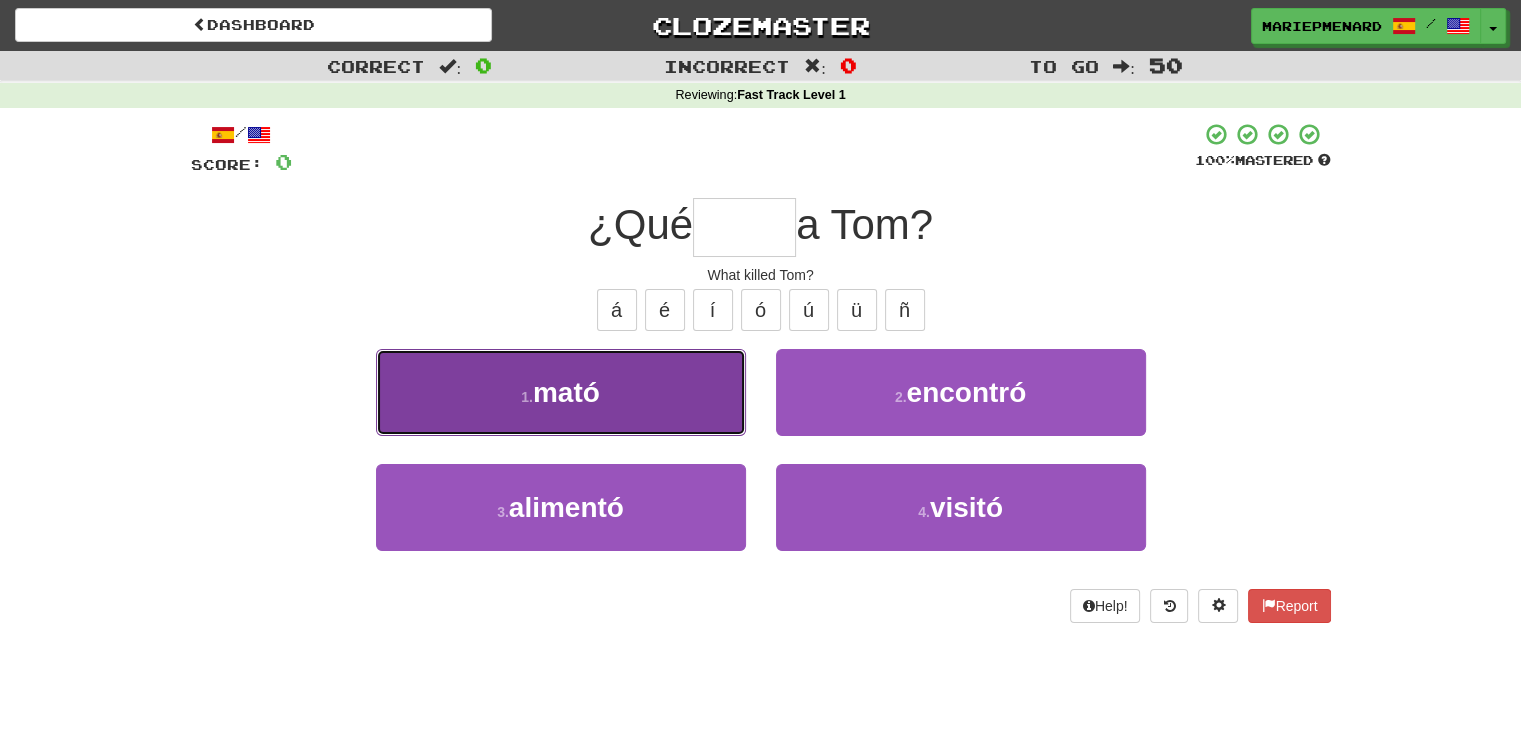 click on "1 .  mató" at bounding box center [561, 392] 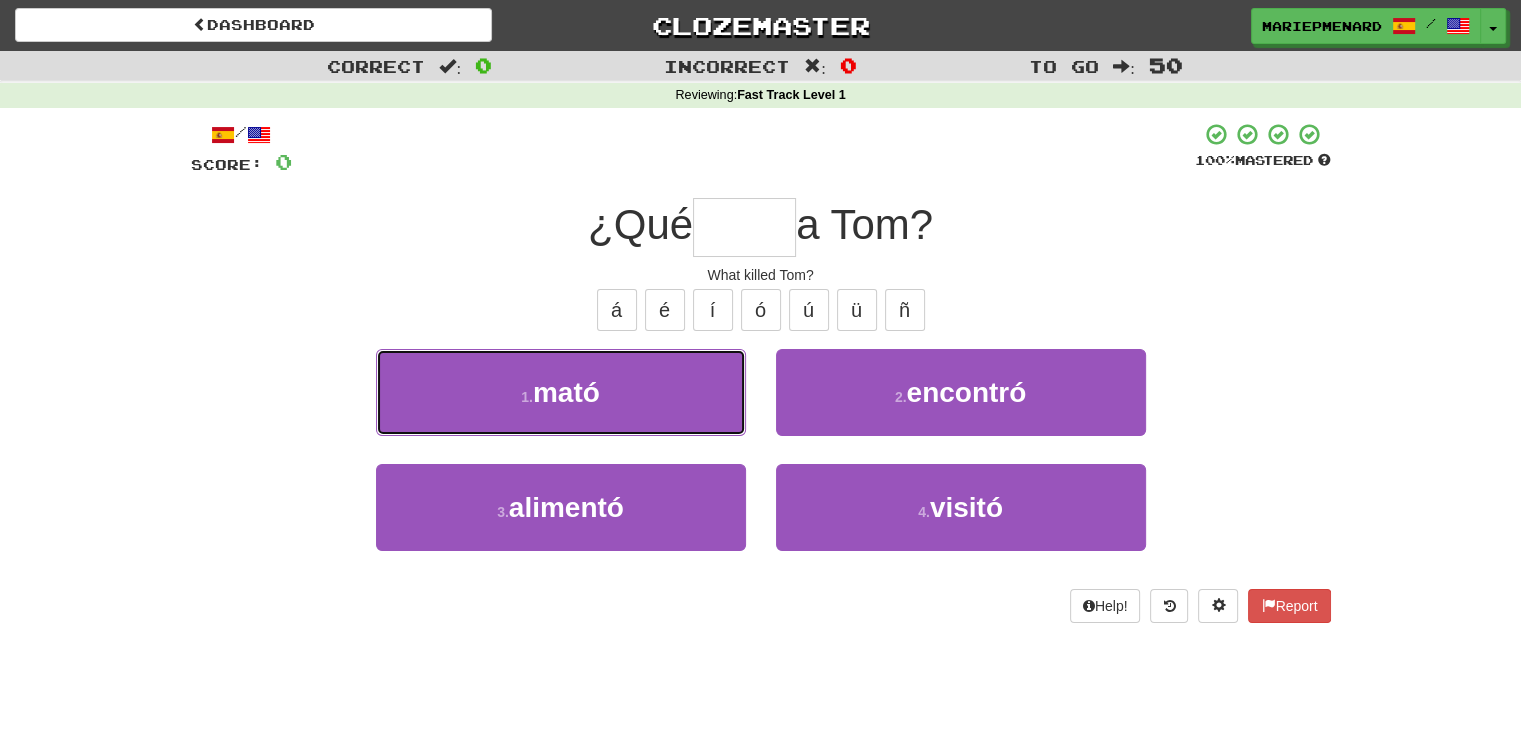 type on "****" 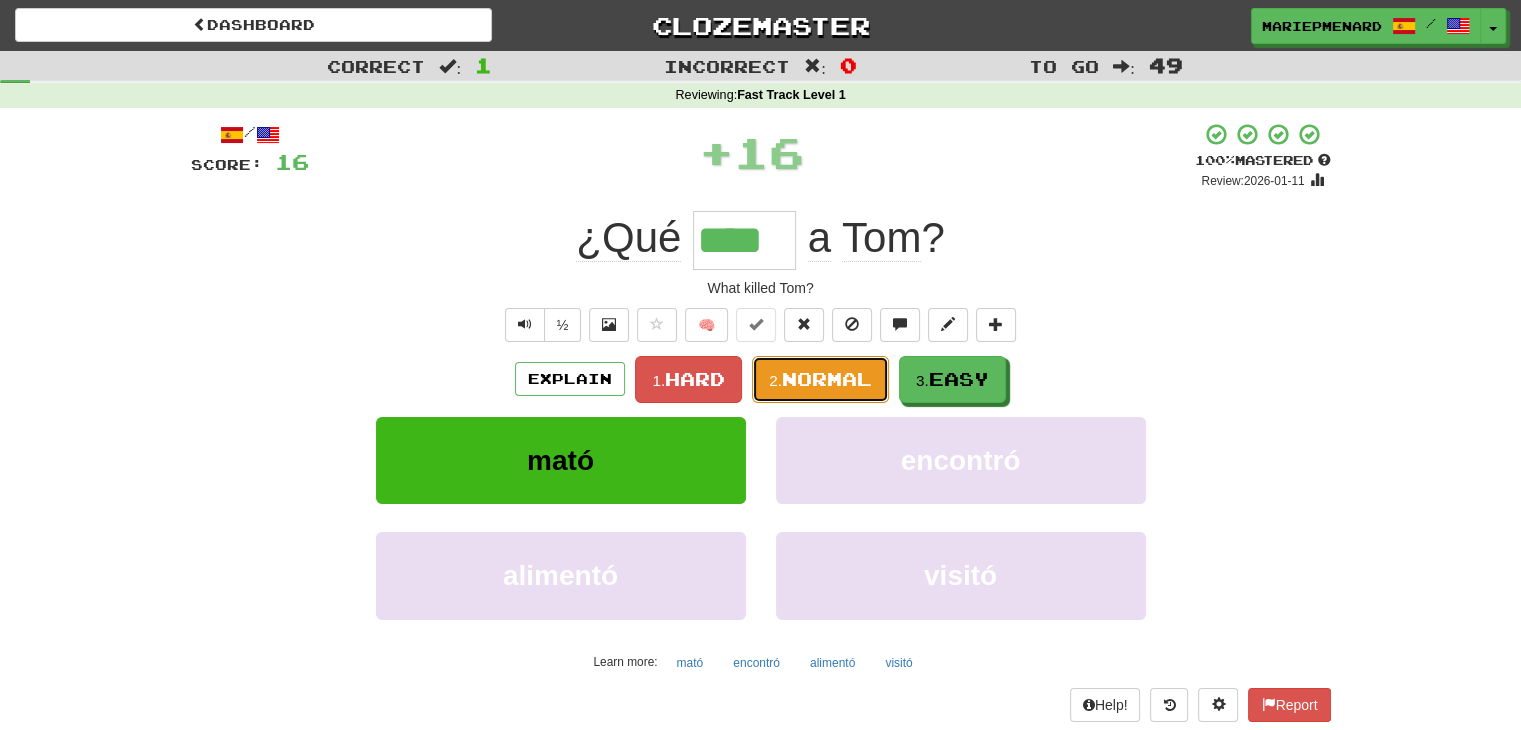 click on "Normal" at bounding box center [827, 379] 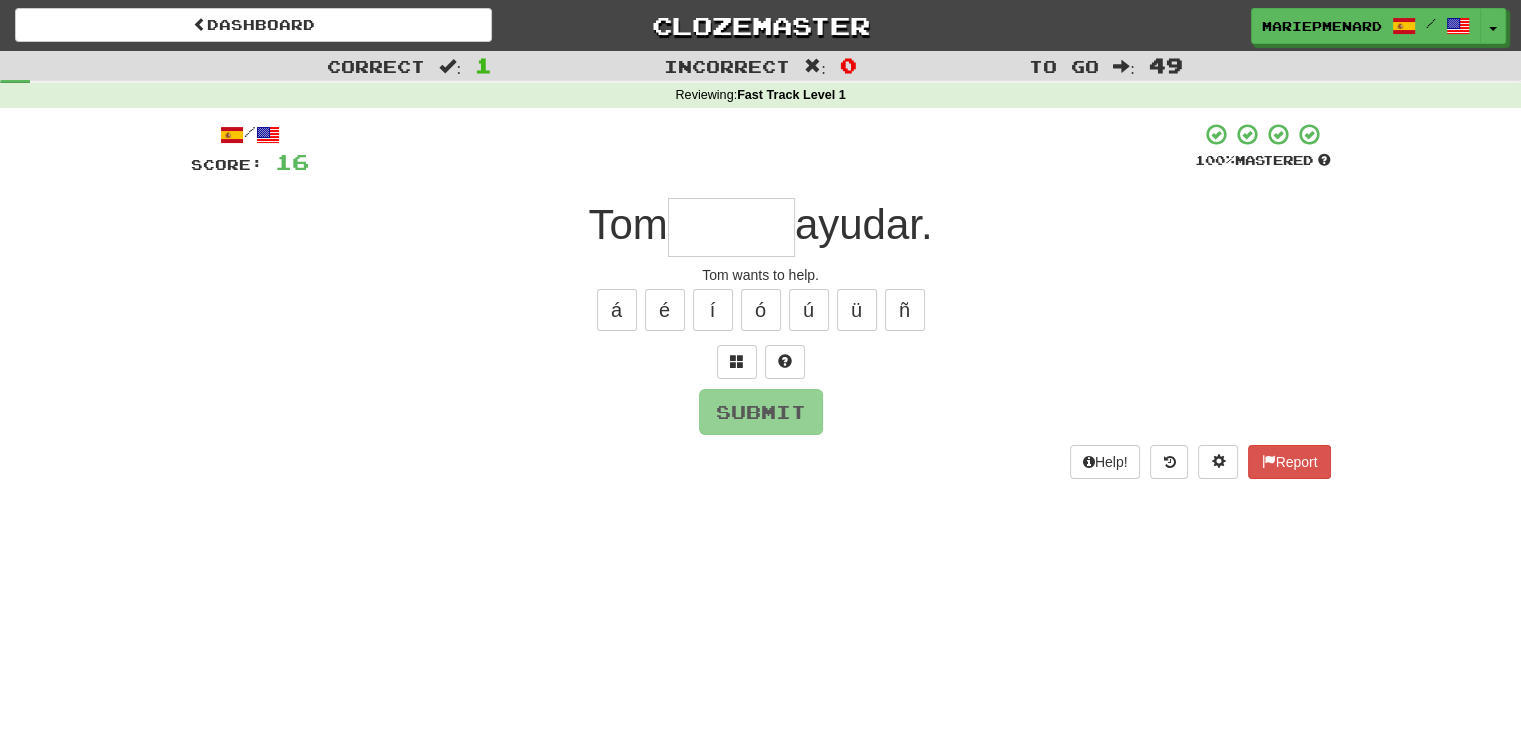 click at bounding box center (731, 227) 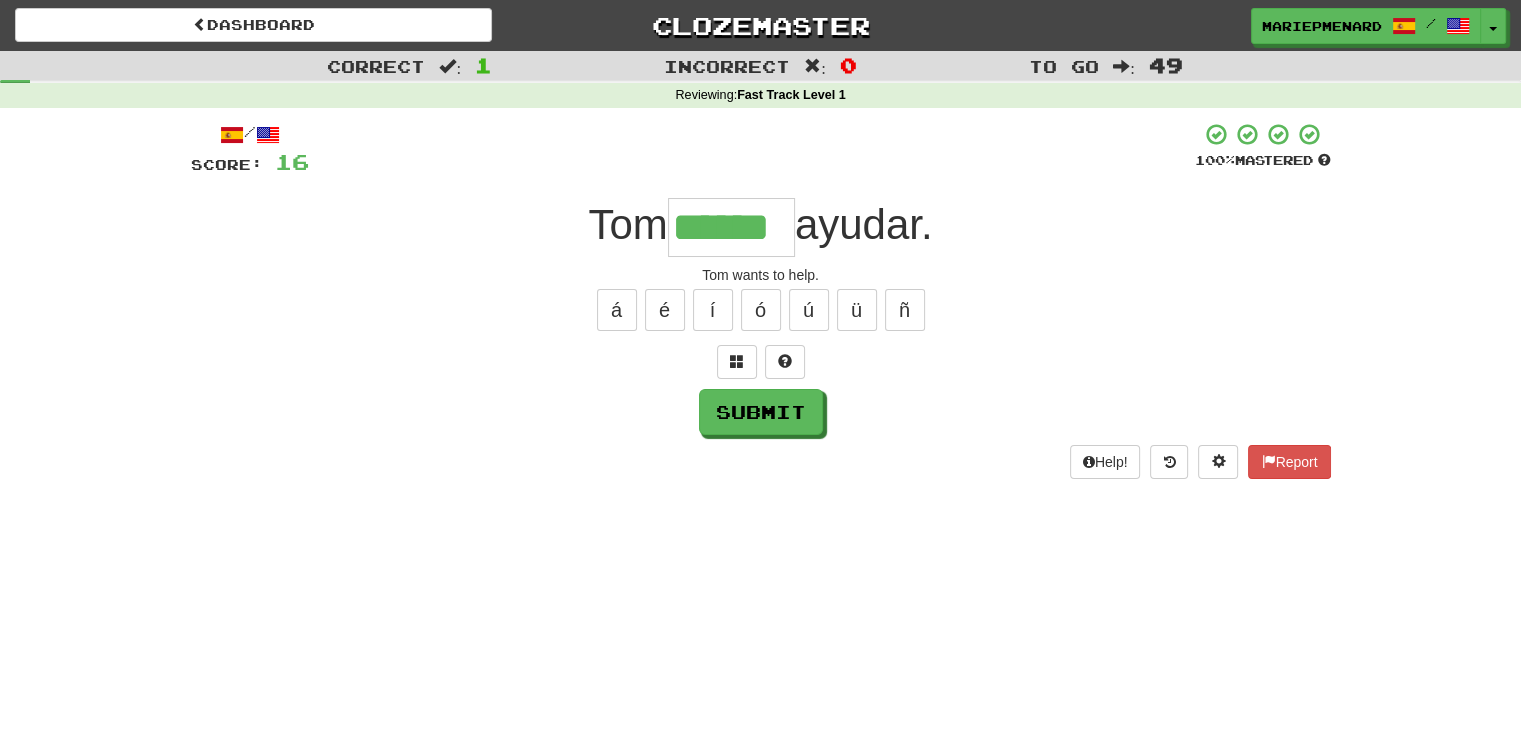 type on "******" 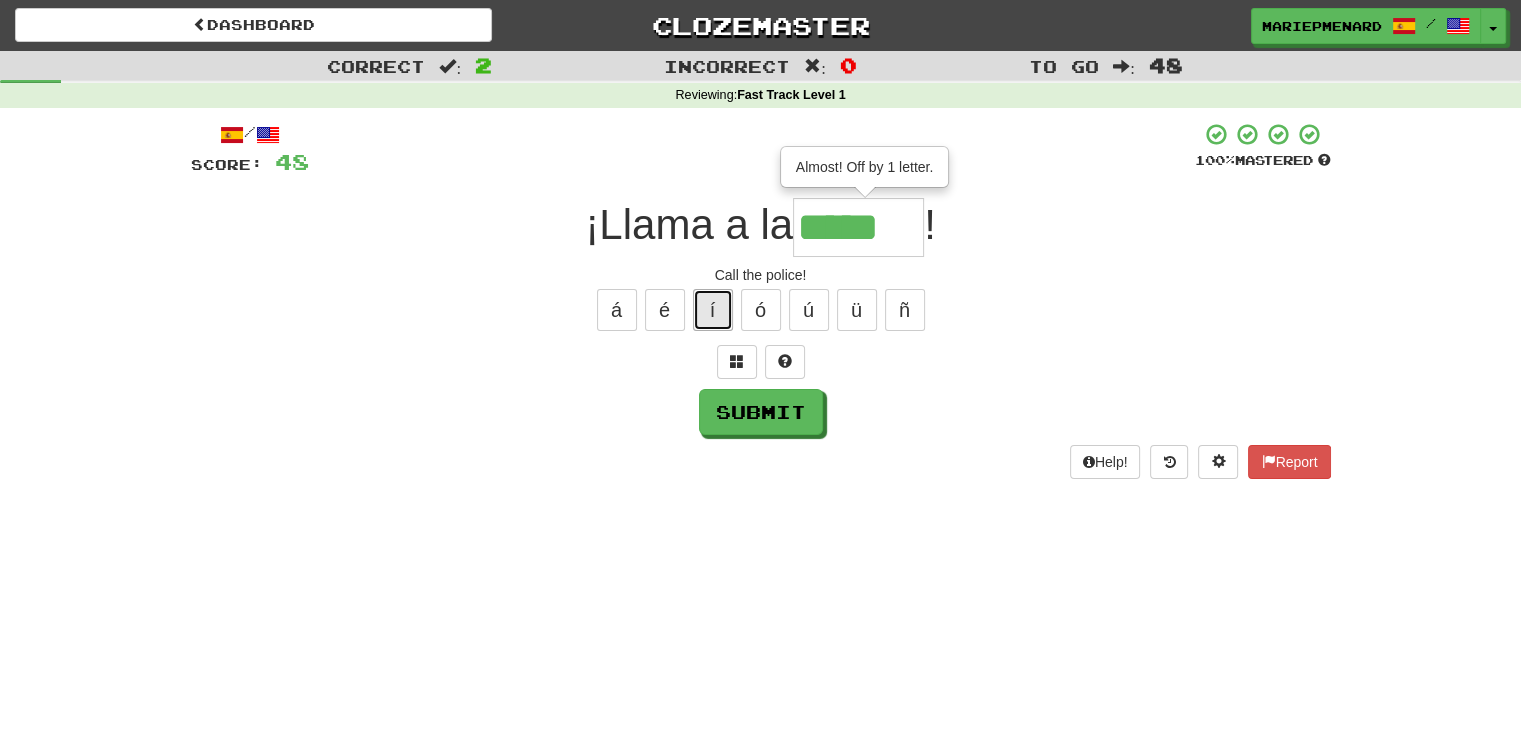 click on "í" at bounding box center (713, 310) 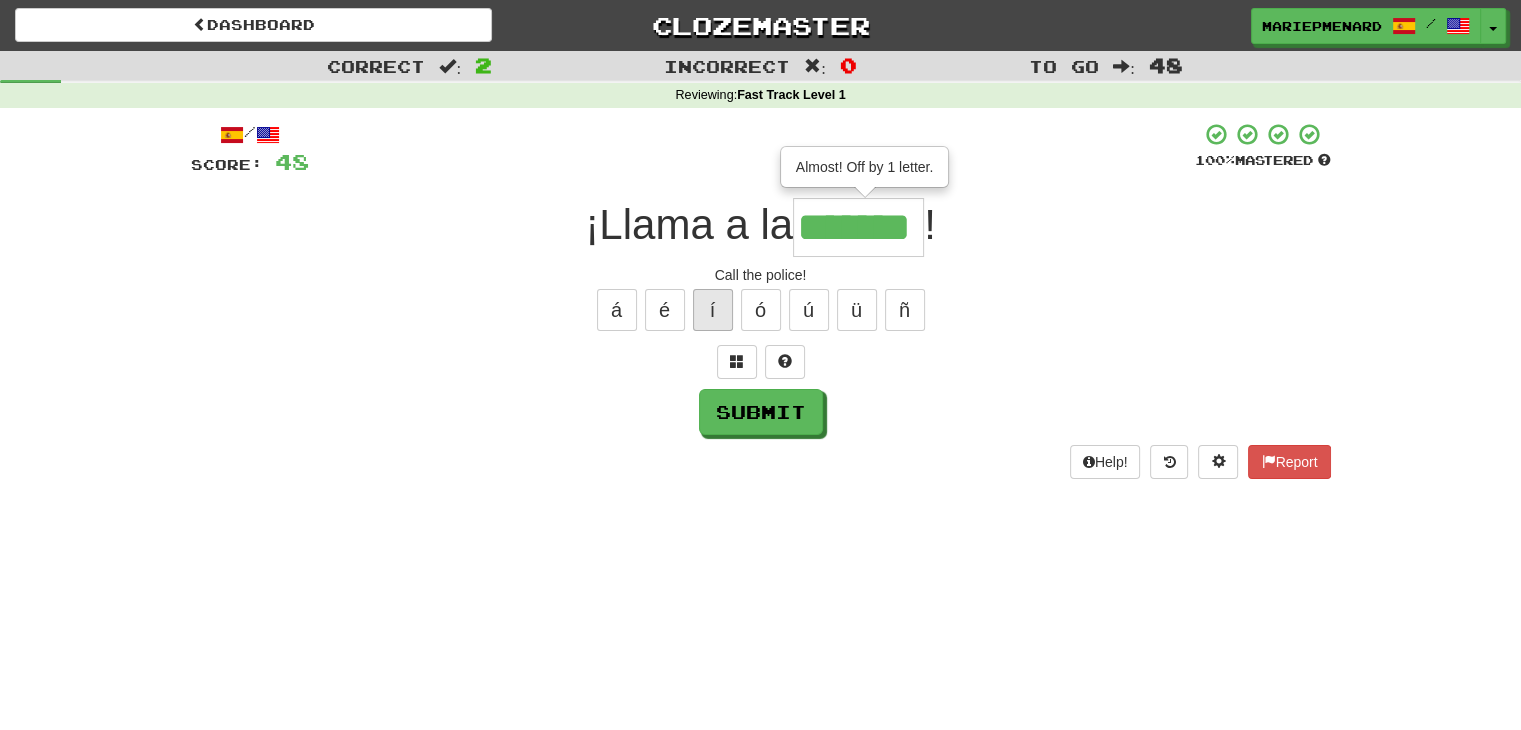 type on "*******" 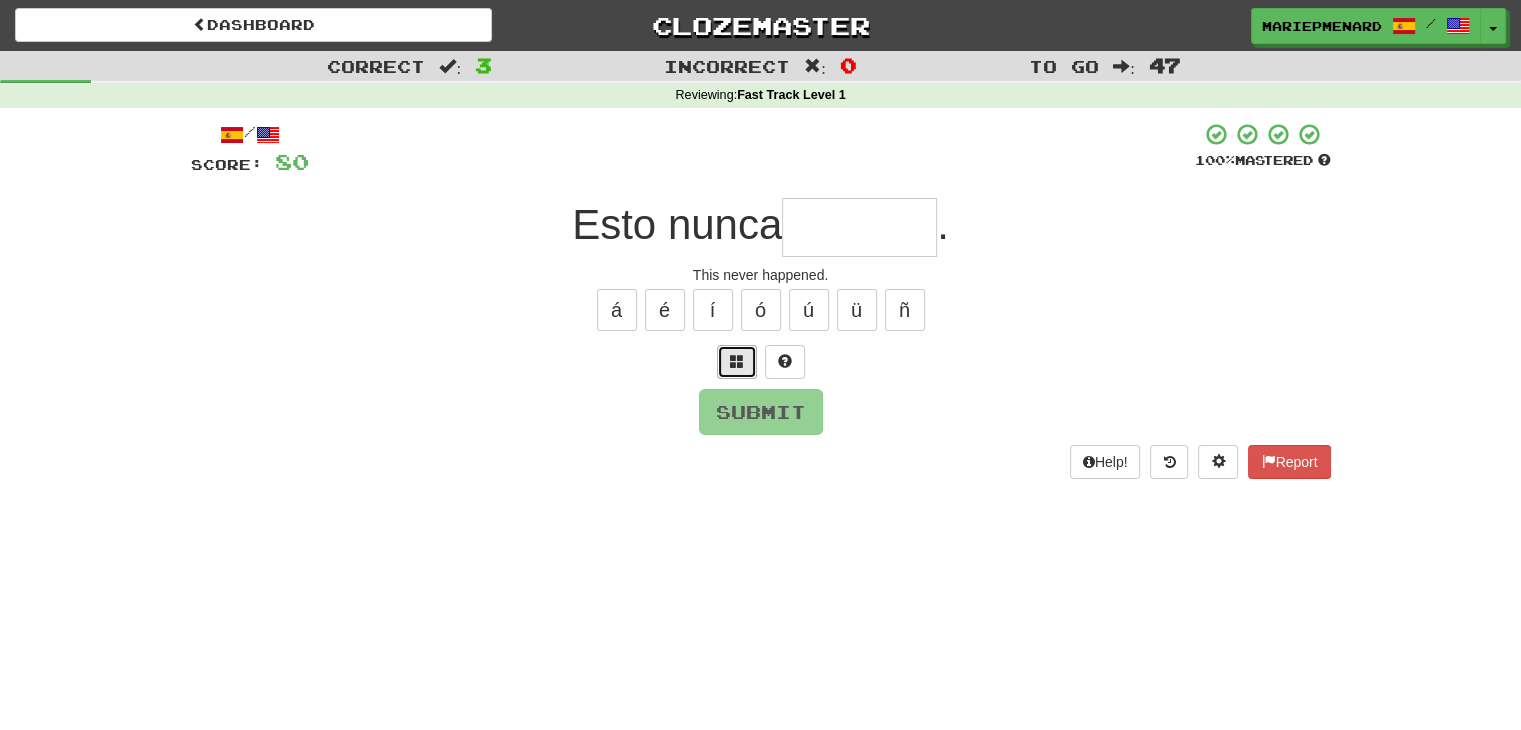 click at bounding box center [737, 362] 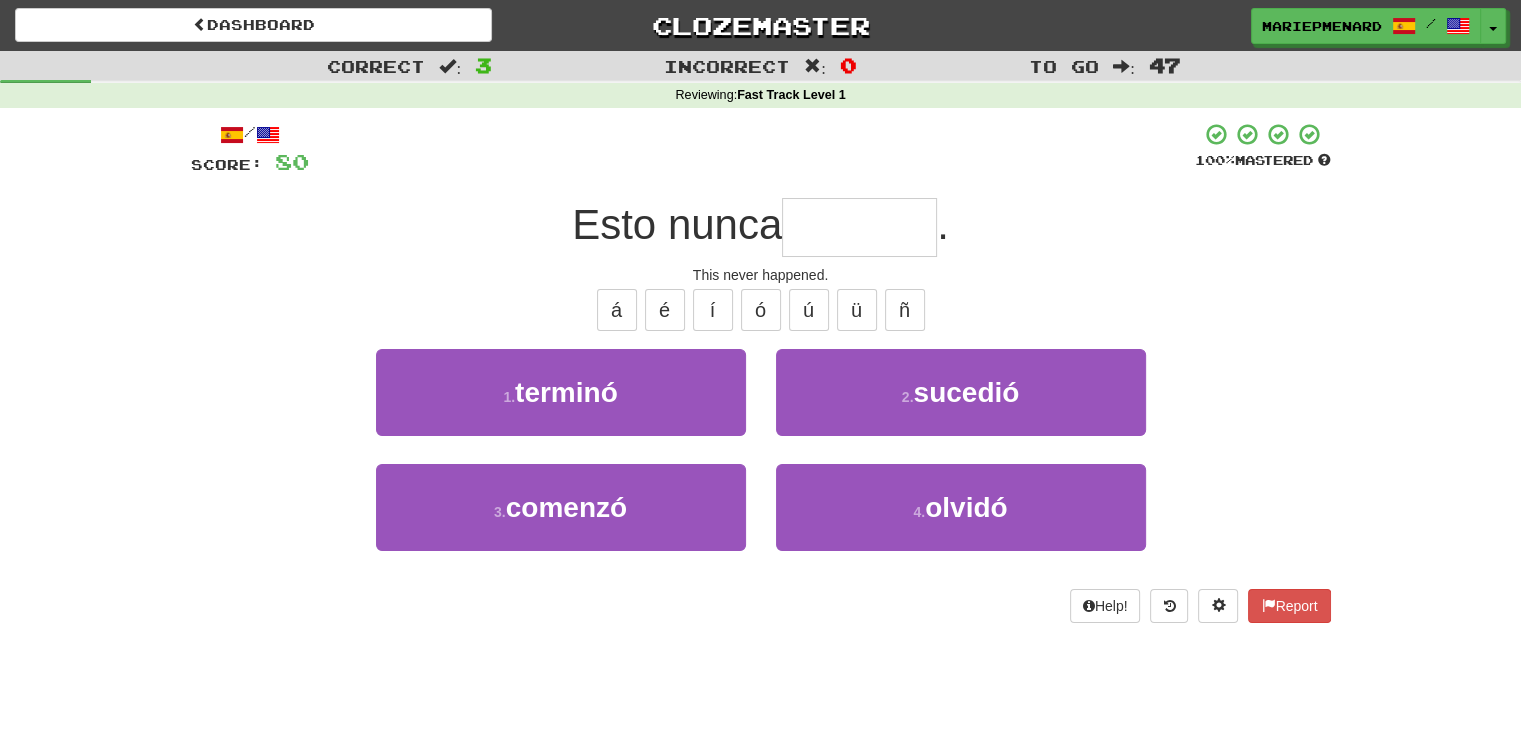 click on "Esto nunca  ." at bounding box center (761, 227) 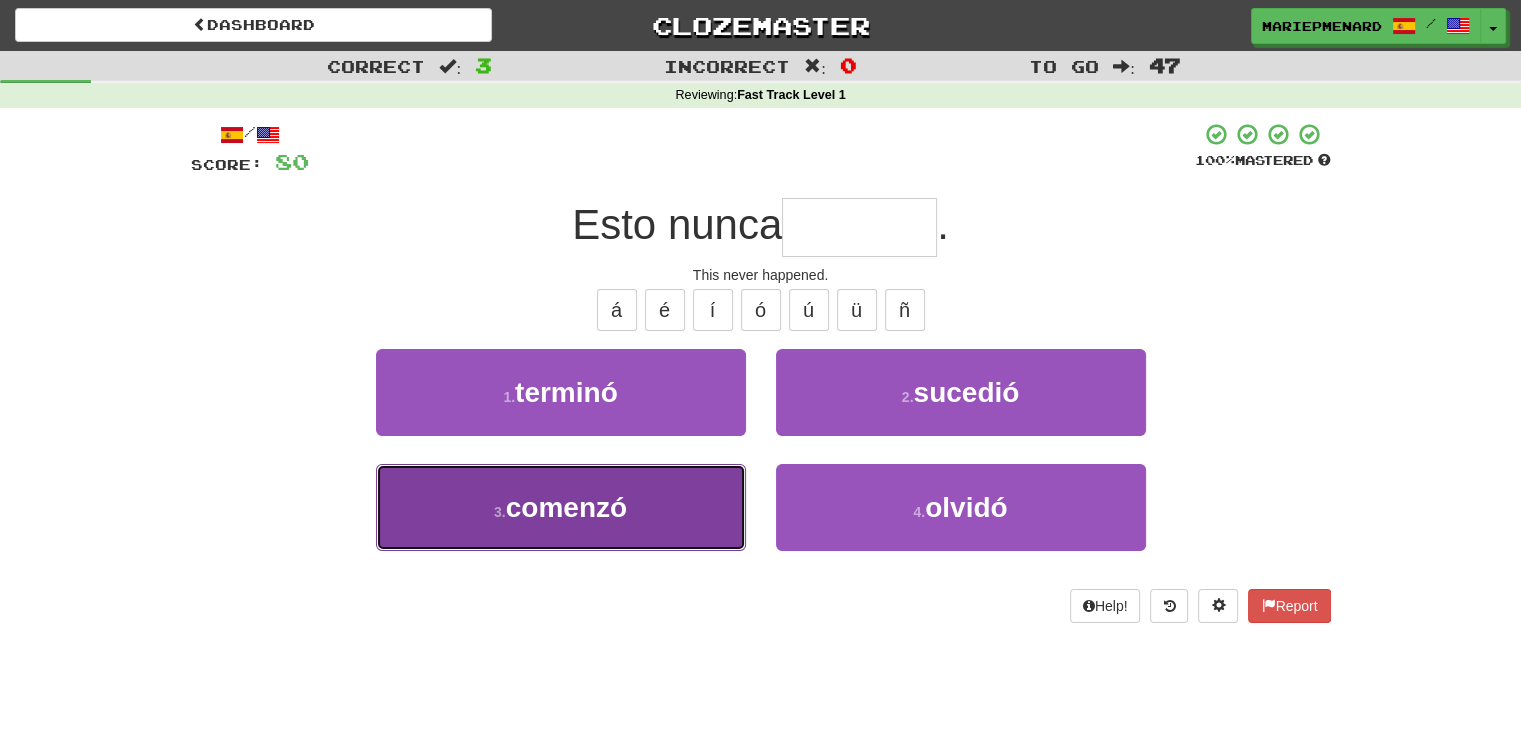 click on "3 .  comenzó" at bounding box center [561, 507] 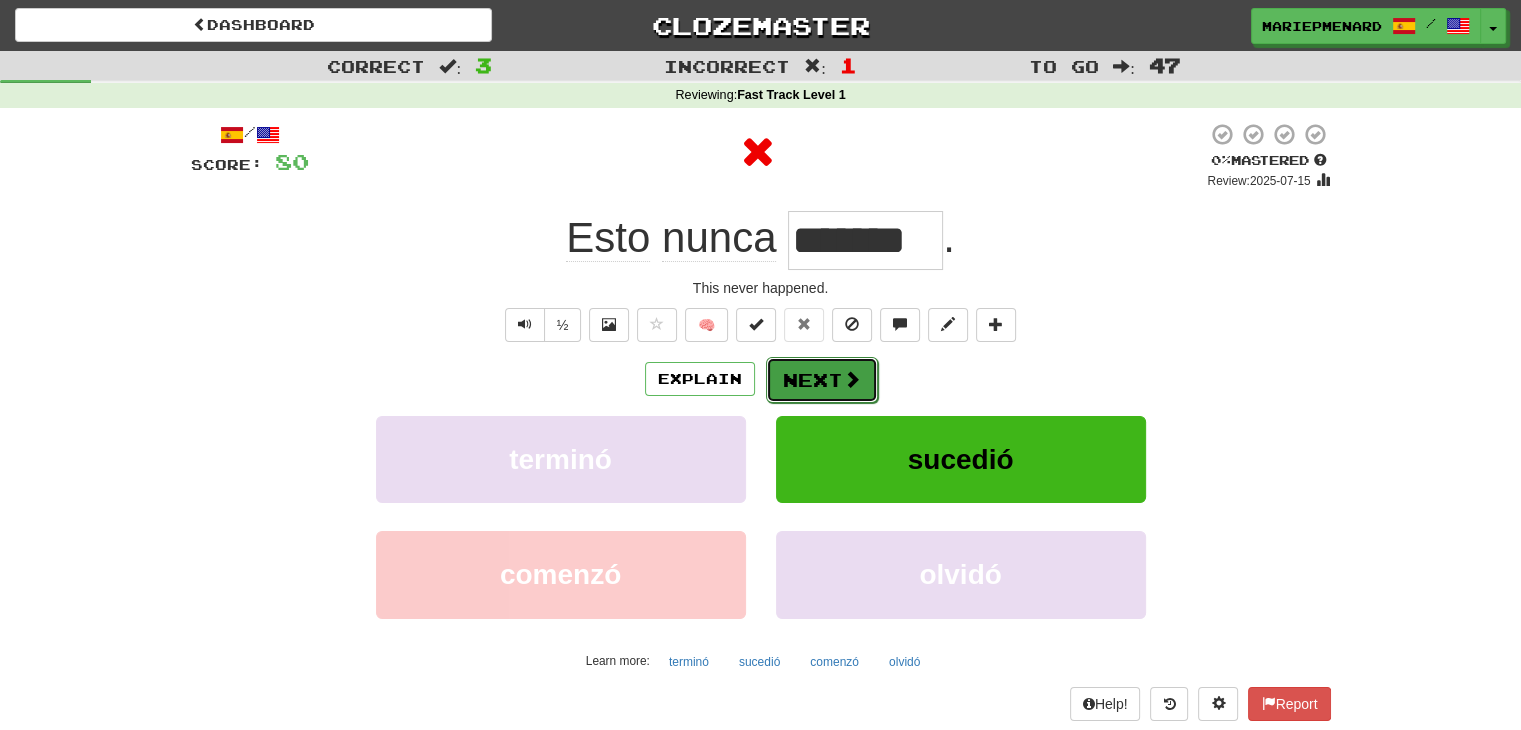 click on "Next" at bounding box center [822, 380] 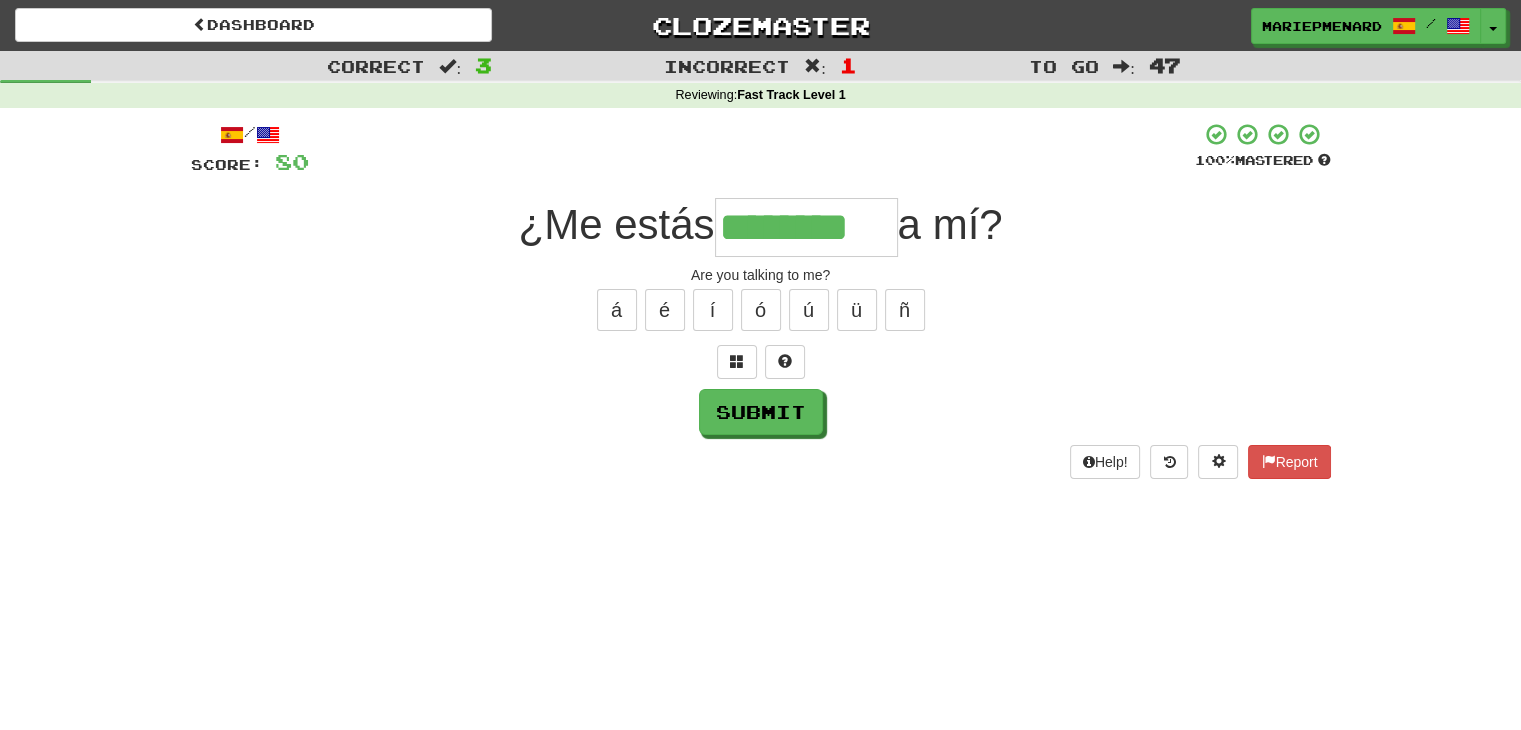 type on "********" 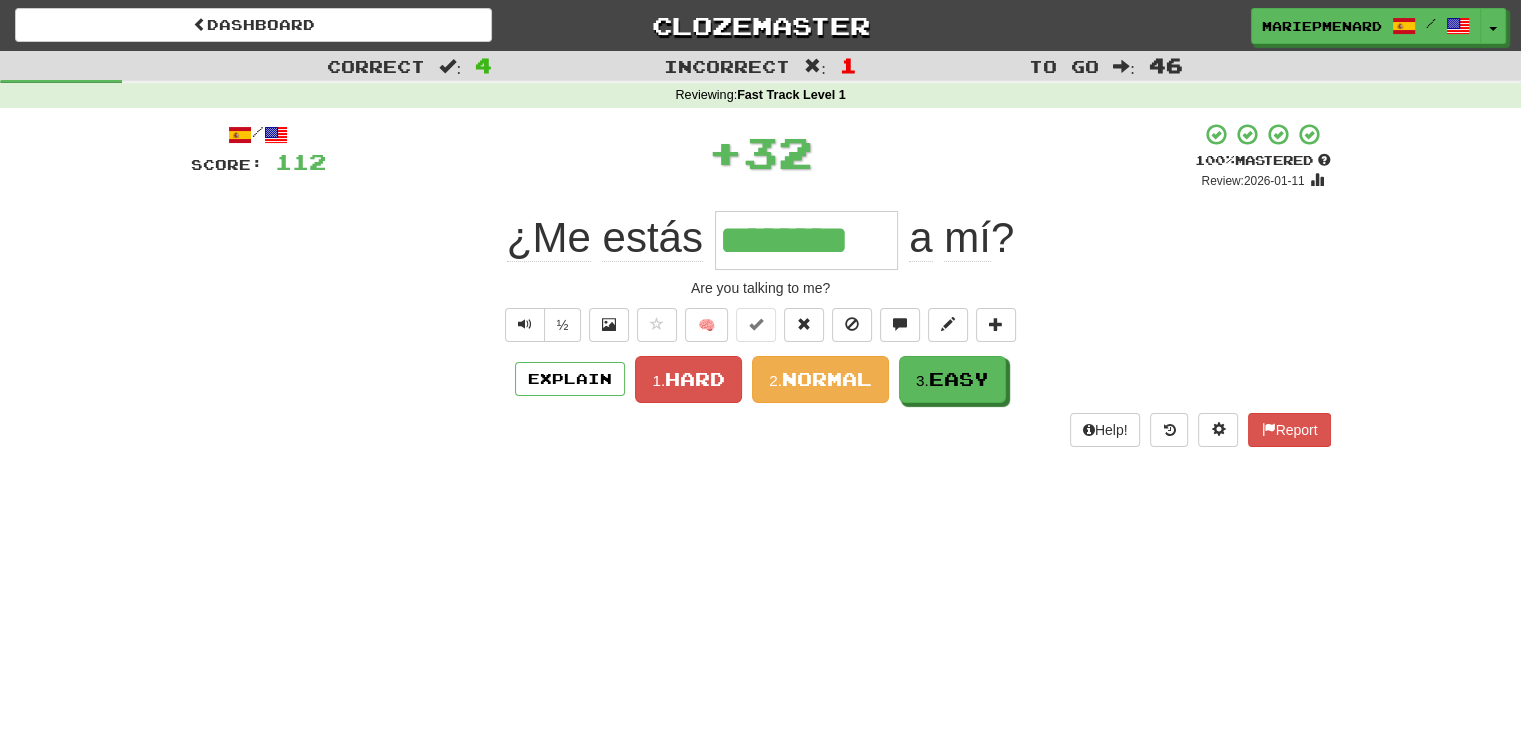 type 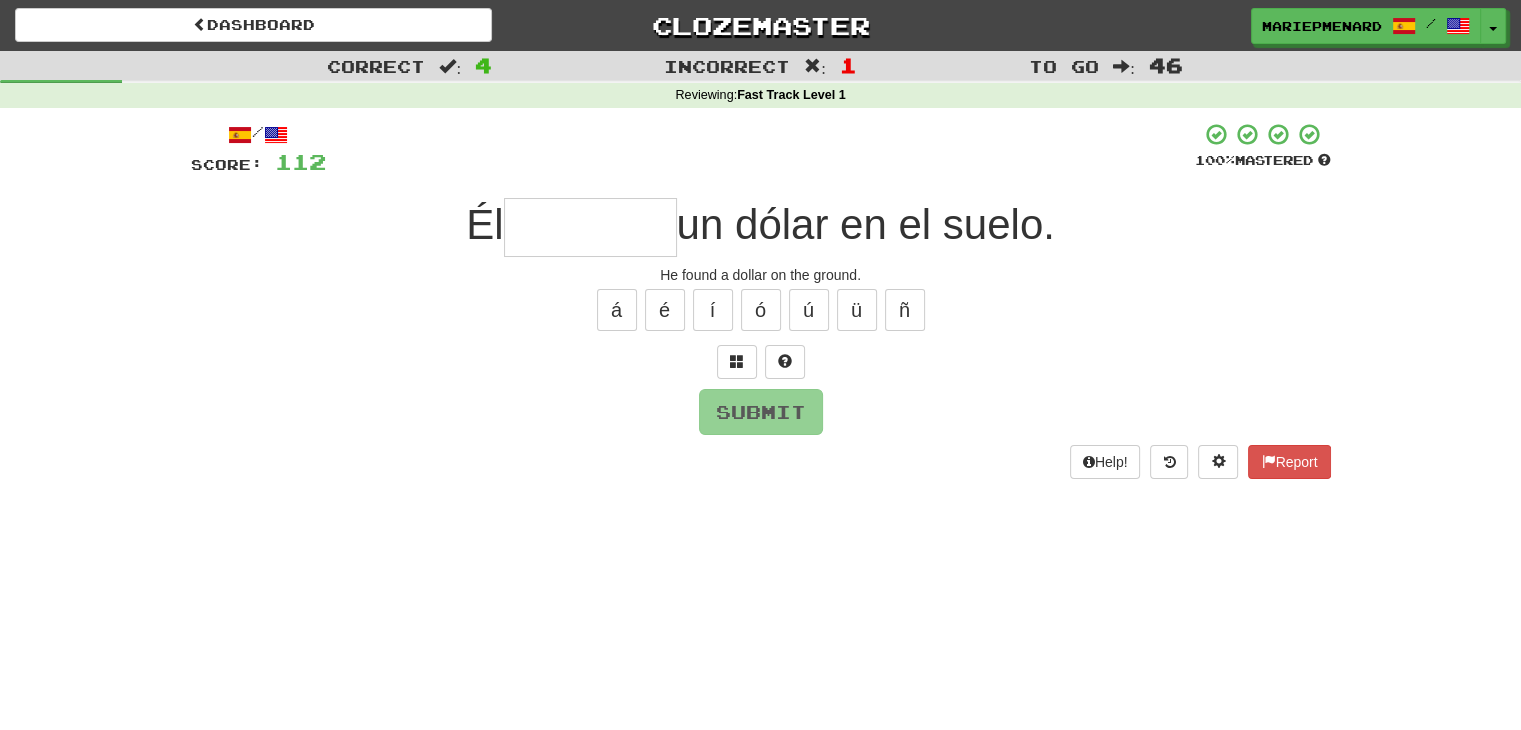 click on "Dashboard
Clozemaster
[USERNAME]
/
Toggle Dropdown
Dashboard
Leaderboard
Activity Feed
Notifications
5
Profile
Discussions
Español
/
English
Streak:
4
Review:
1,208
Daily Goal:  1224 /1000
Português
/
English
Streak:
0
Review:
20
Points Today: 0
Languages
Account
Logout
[USERNAME]
/
Toggle Dropdown
Dashboard
Leaderboard
Activity Feed
Notifications
5
Profile
Discussions
Español
/
English
Streak:
4
Review:
1,208
Daily Goal:  1224 /1000
Português
/
English
Streak:
0
Review:
20
Points Today: 0
Languages
Account
Logout
clozemaster" at bounding box center [760, 22] 